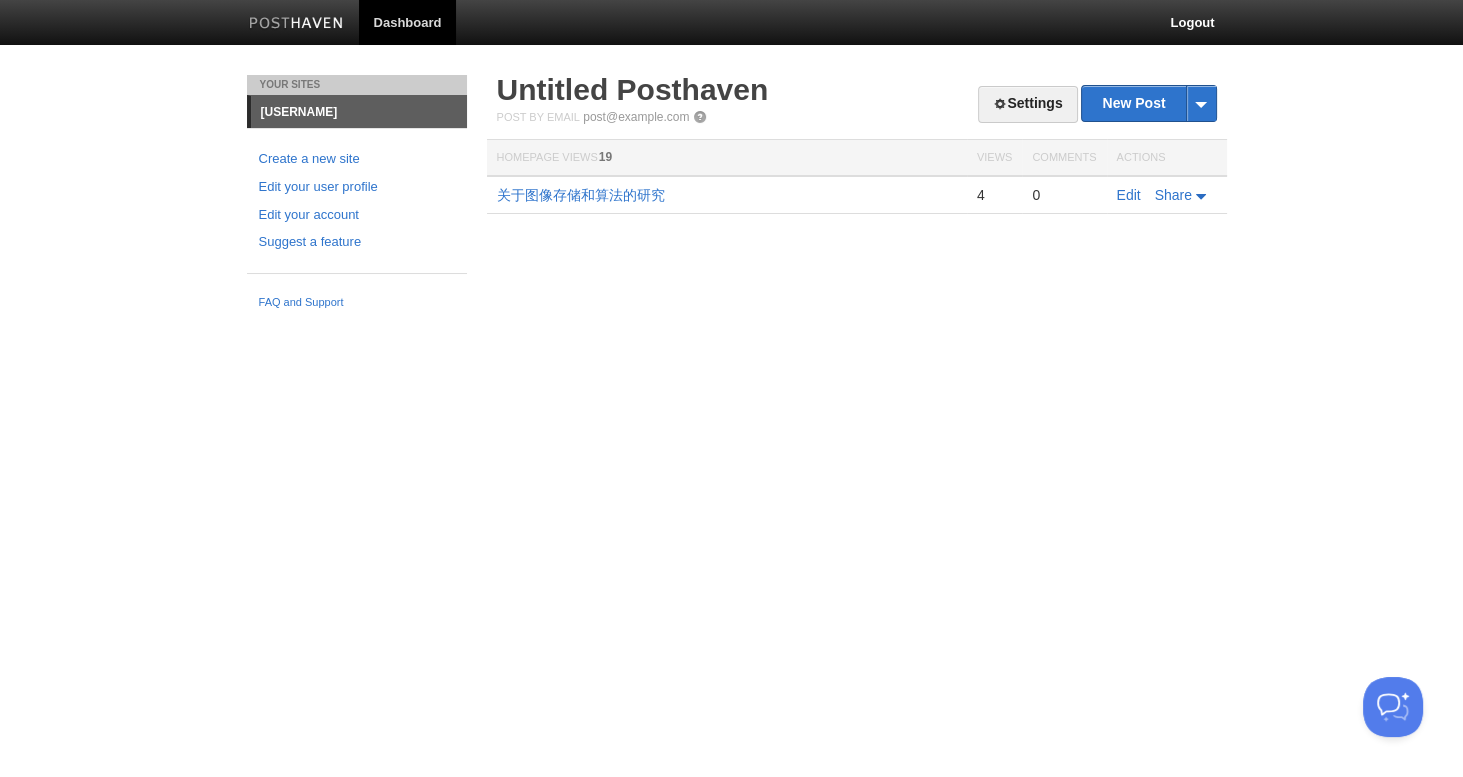 scroll, scrollTop: 0, scrollLeft: 0, axis: both 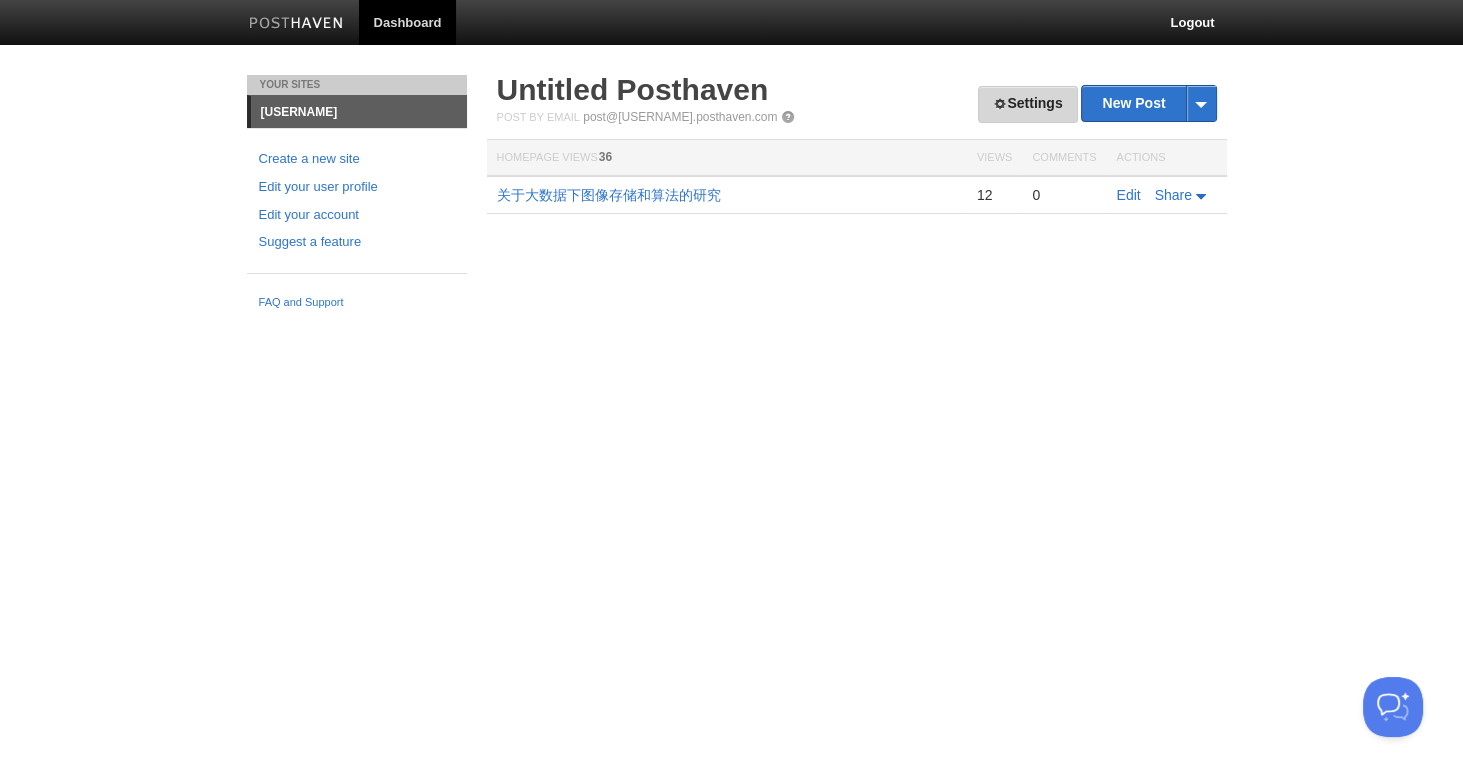 click on "Settings" at bounding box center (1027, 104) 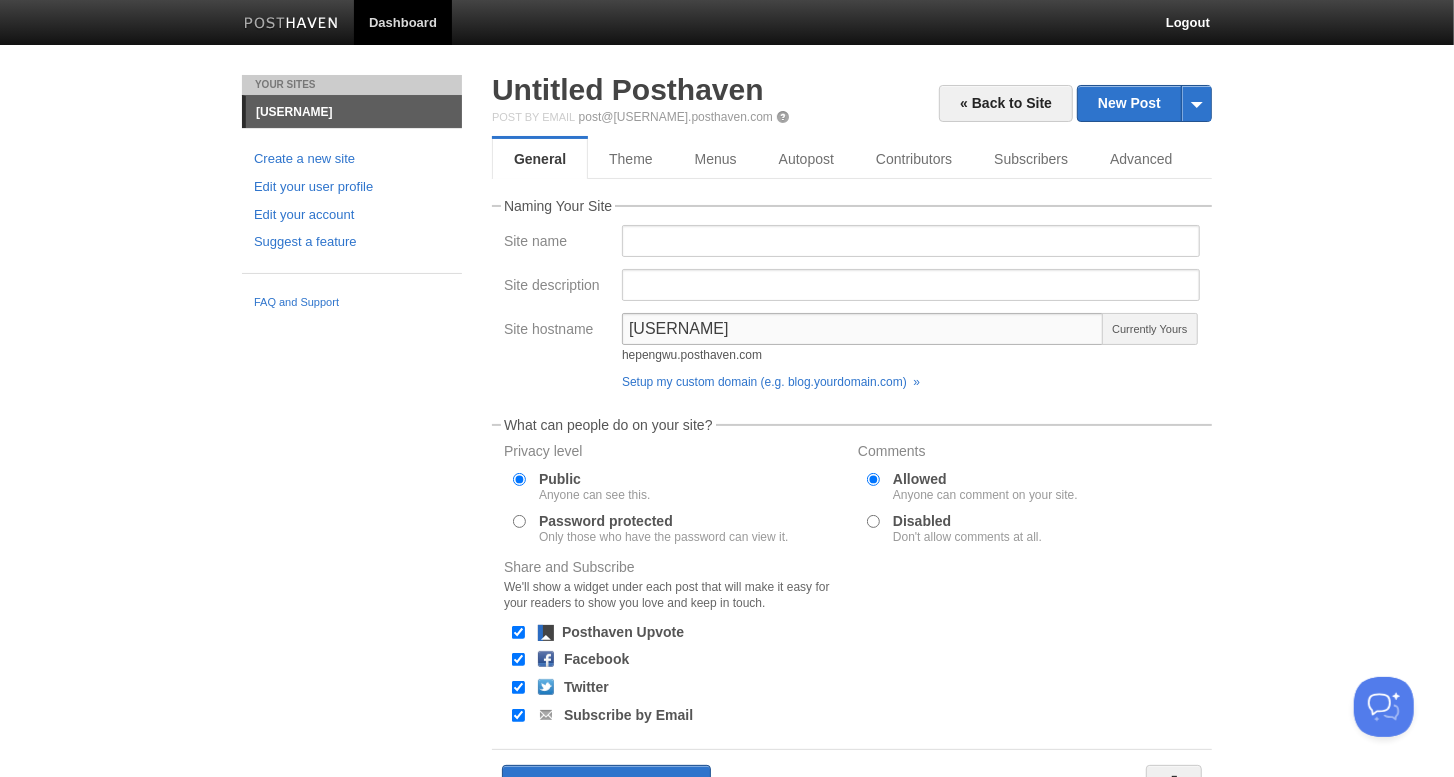 click on "[USERNAME]" at bounding box center (863, 329) 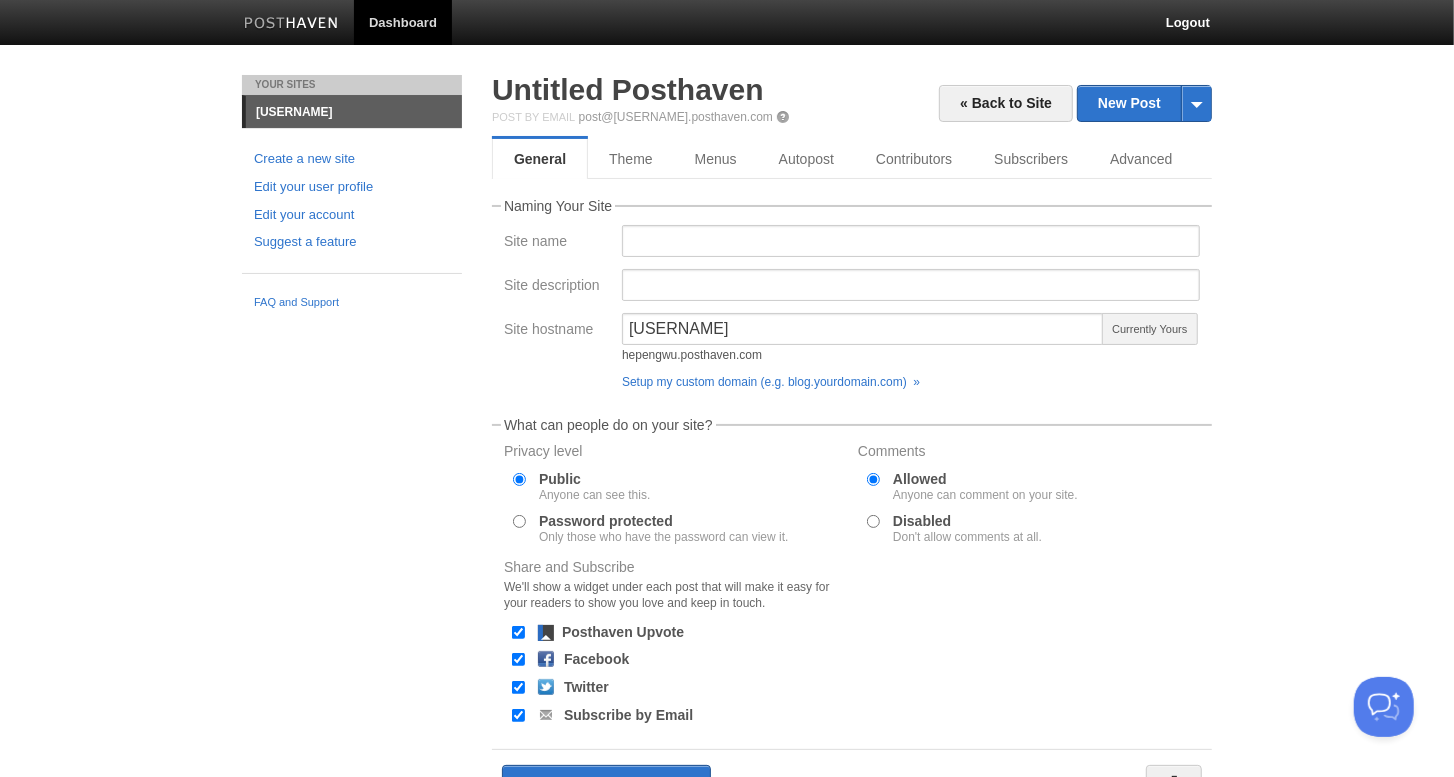 click on "Naming Your Site
Site name
Site description
Site hostname
[USERNAME]
[USERNAME].posthaven.com
Currently Yours
Setup my custom domain (e.g. blog.yourdomain.com)  »
Custom domain
If you have a custom domain name, you can use it here, e.g. blog.yourdomain.com
Learn More »
What can people do on your site?" at bounding box center [852, 514] 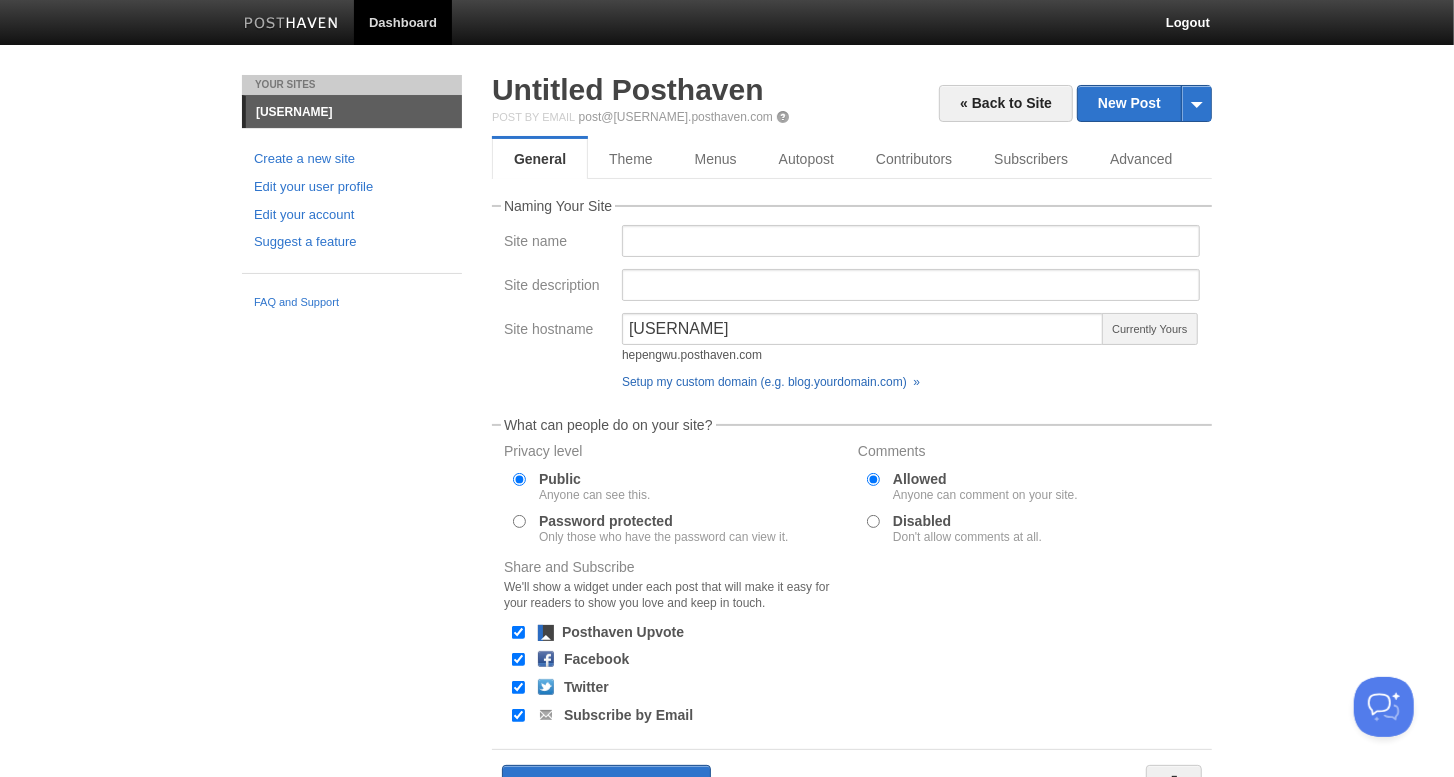 click on "Setup my custom domain (e.g. blog.yourdomain.com)  »" at bounding box center (771, 382) 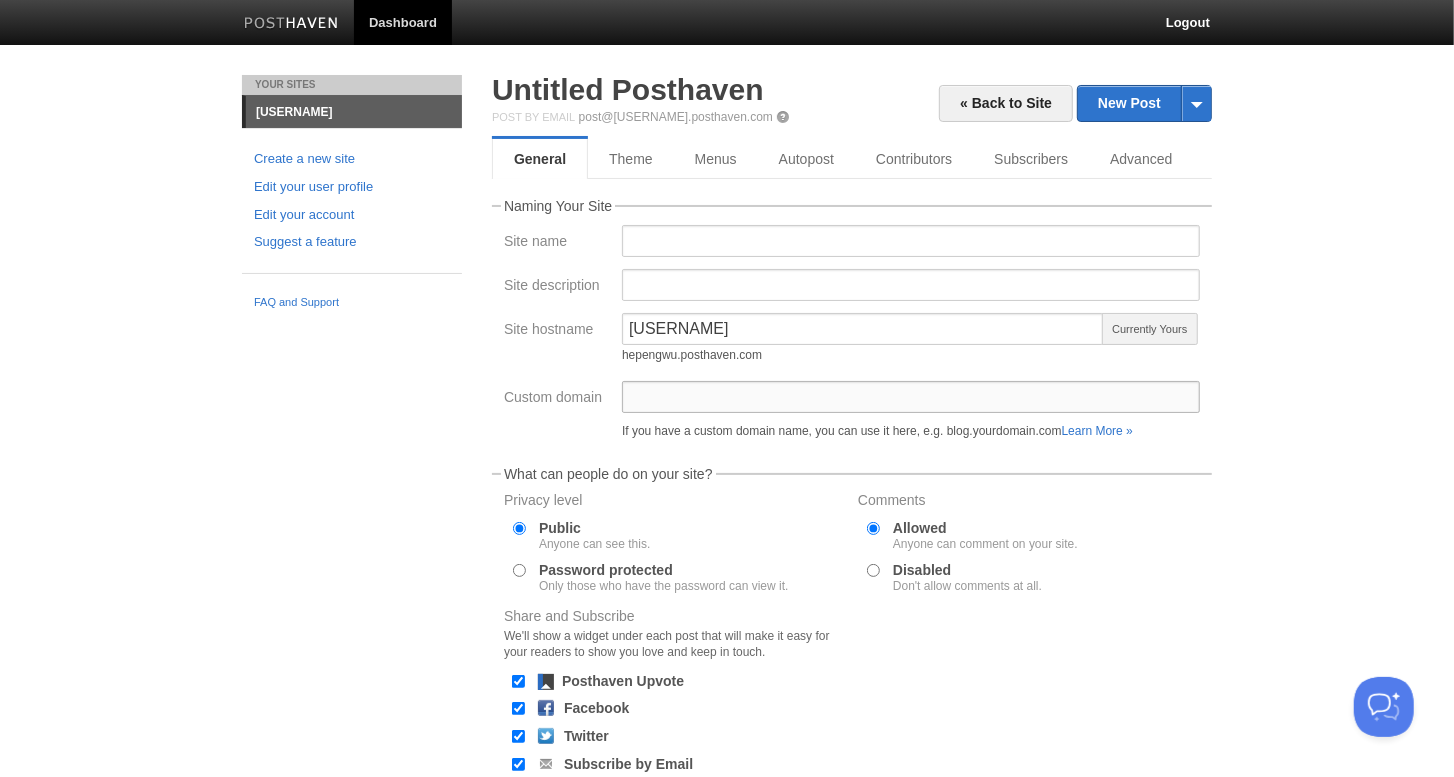 click on "Custom domain" at bounding box center (911, 397) 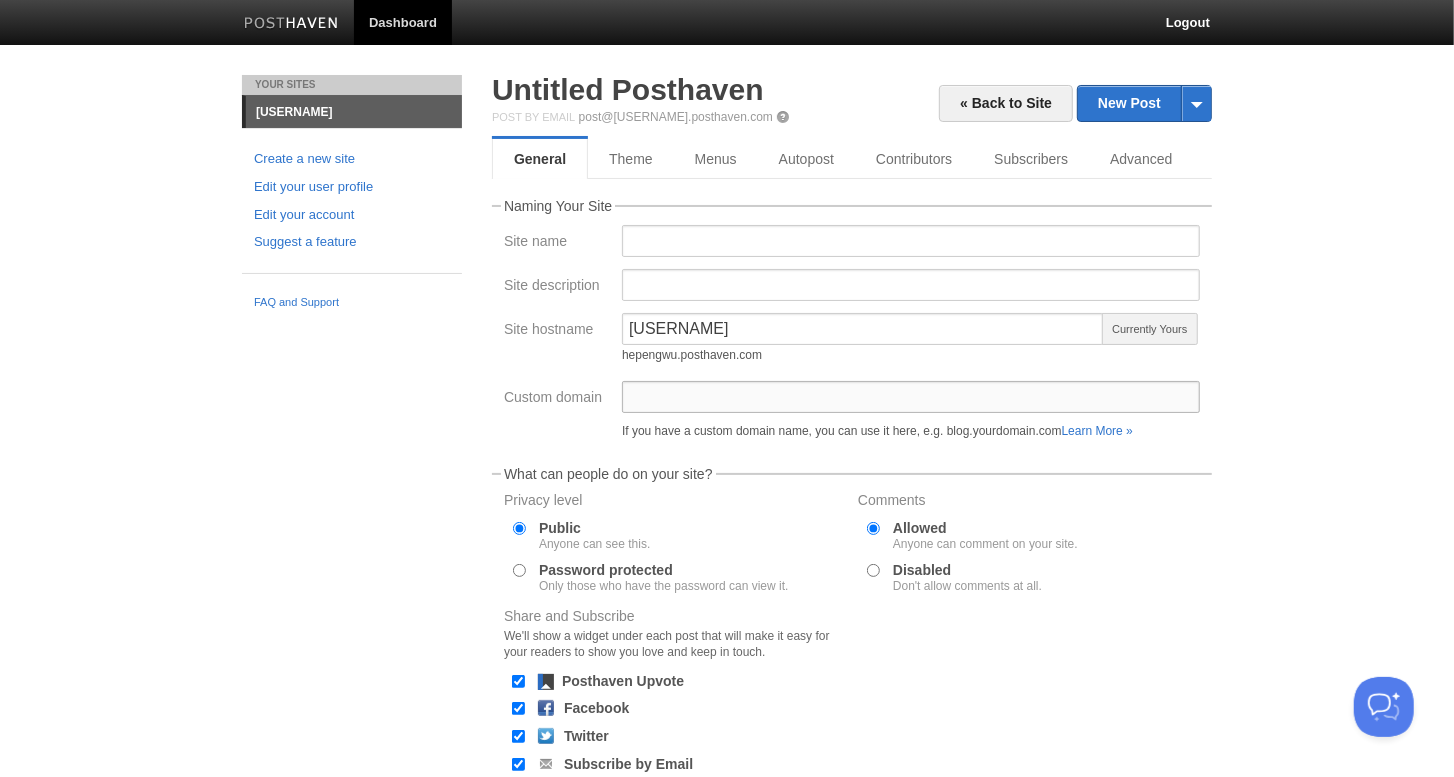 click on "Custom domain" at bounding box center (911, 397) 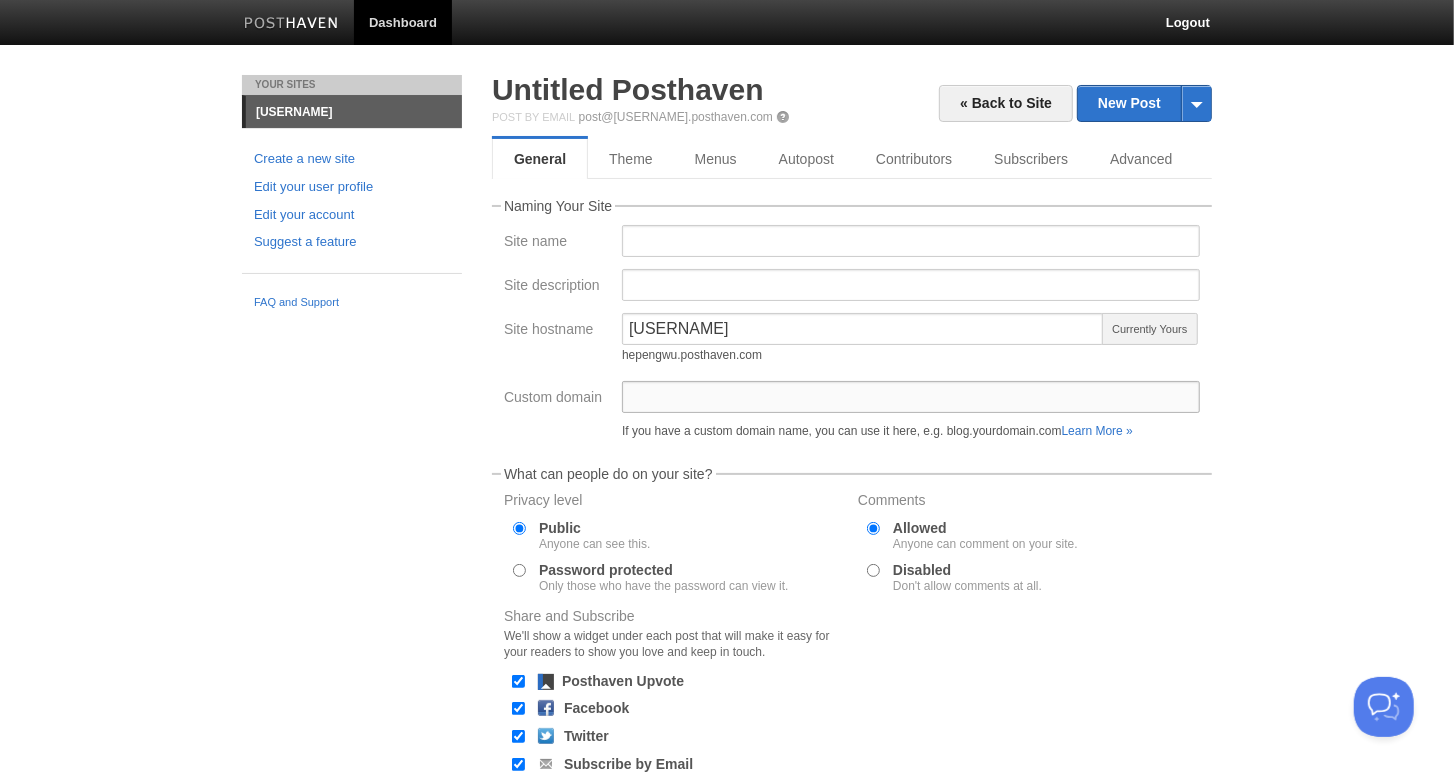 click on "Custom domain" at bounding box center [911, 397] 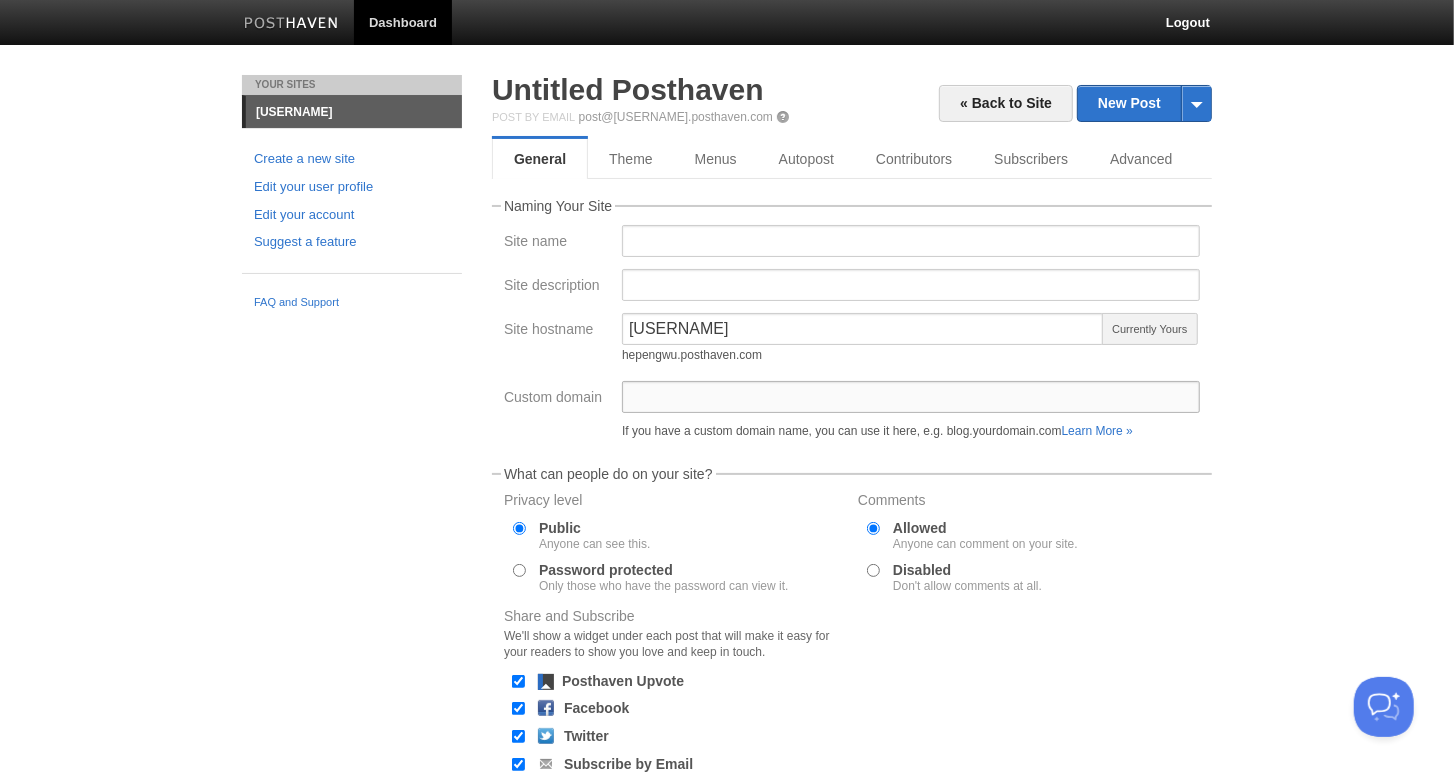 paste on "sesametrees.com" 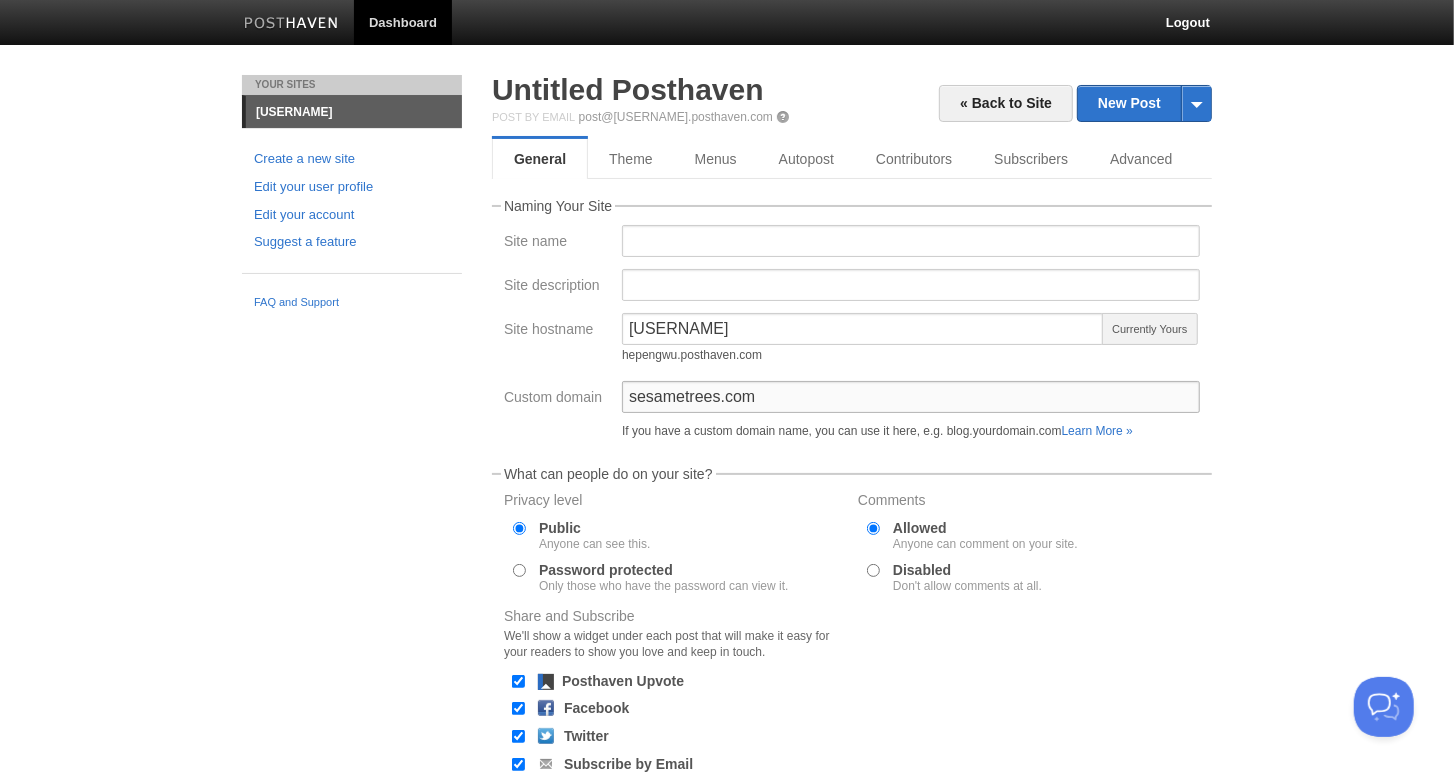 drag, startPoint x: 630, startPoint y: 398, endPoint x: 681, endPoint y: 400, distance: 51.0392 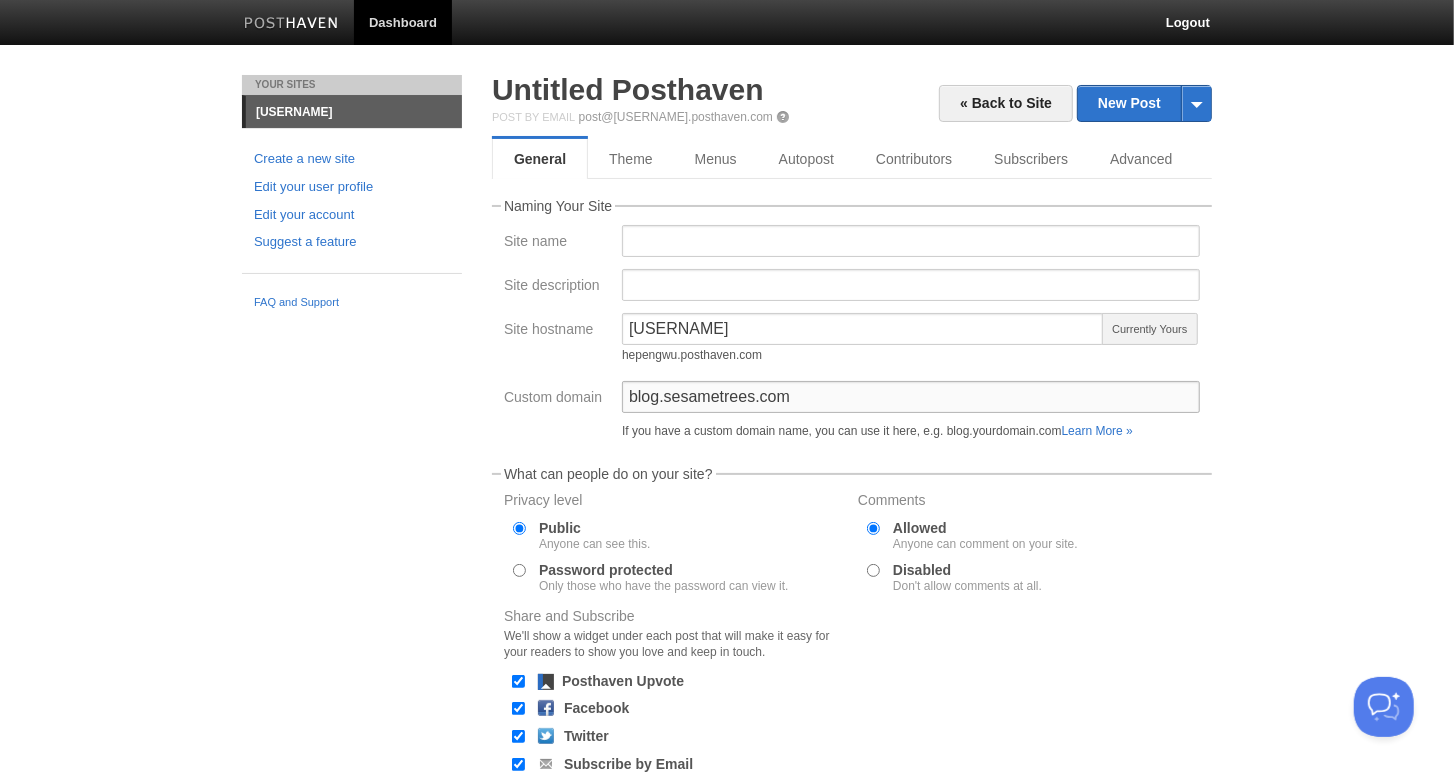 scroll, scrollTop: 201, scrollLeft: 0, axis: vertical 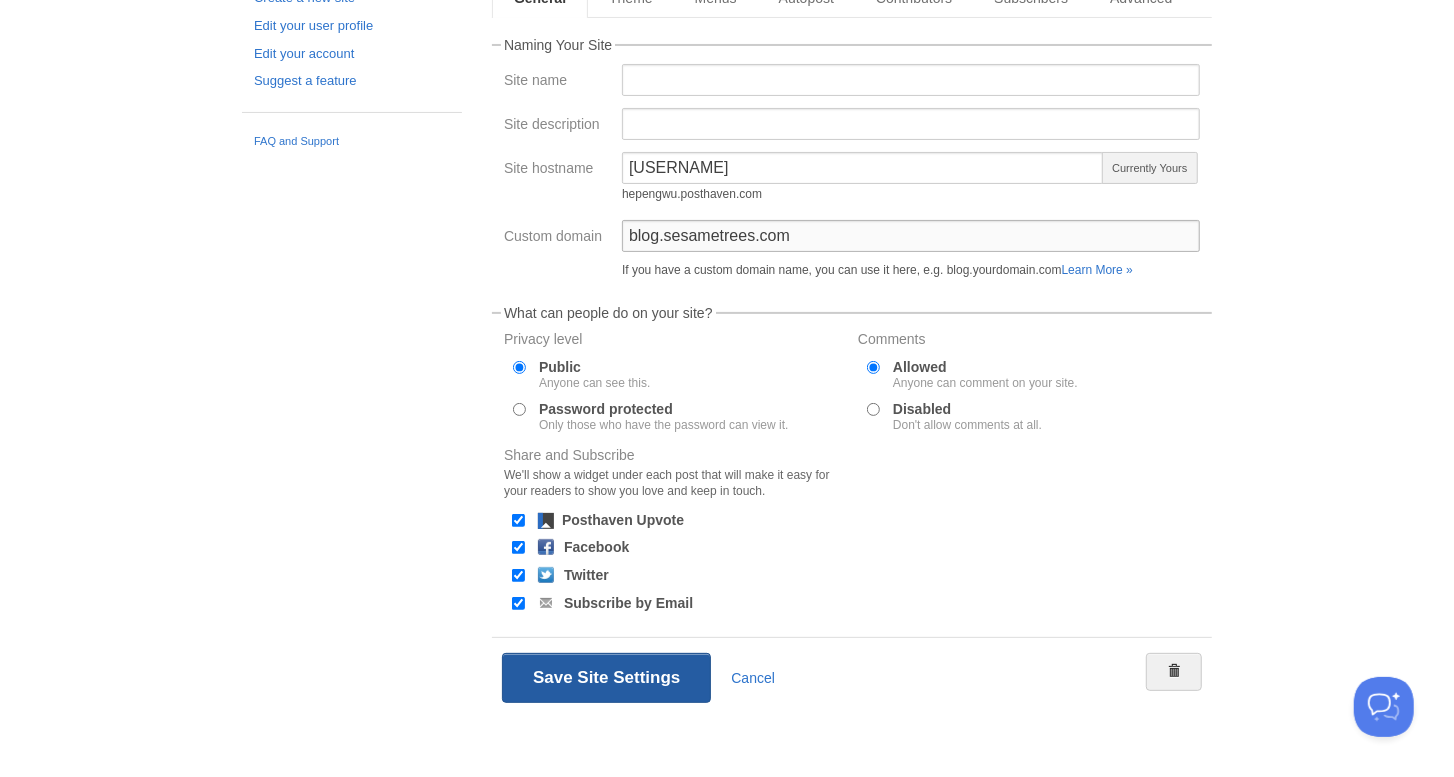 type on "blog.sesametrees.com" 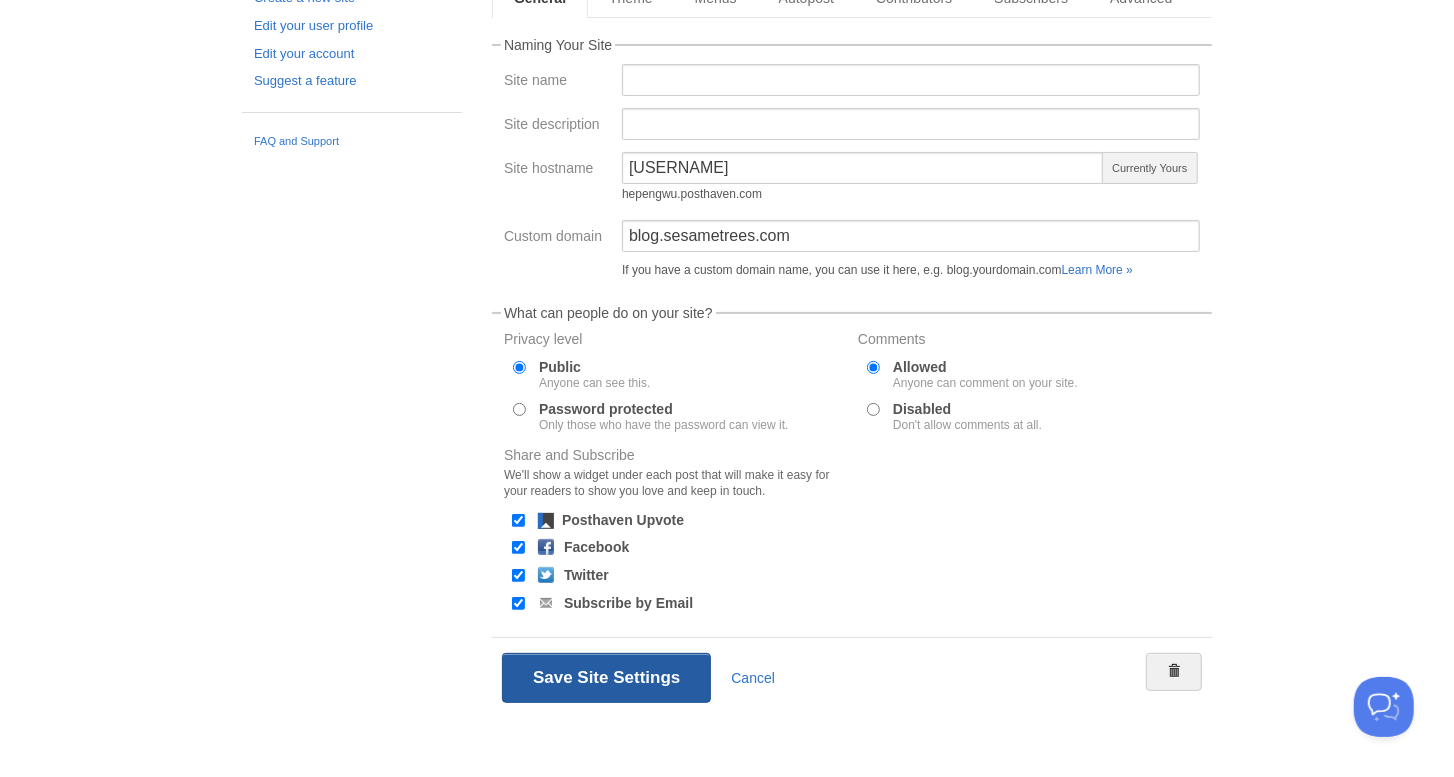 click on "Save Site Settings" at bounding box center (606, 678) 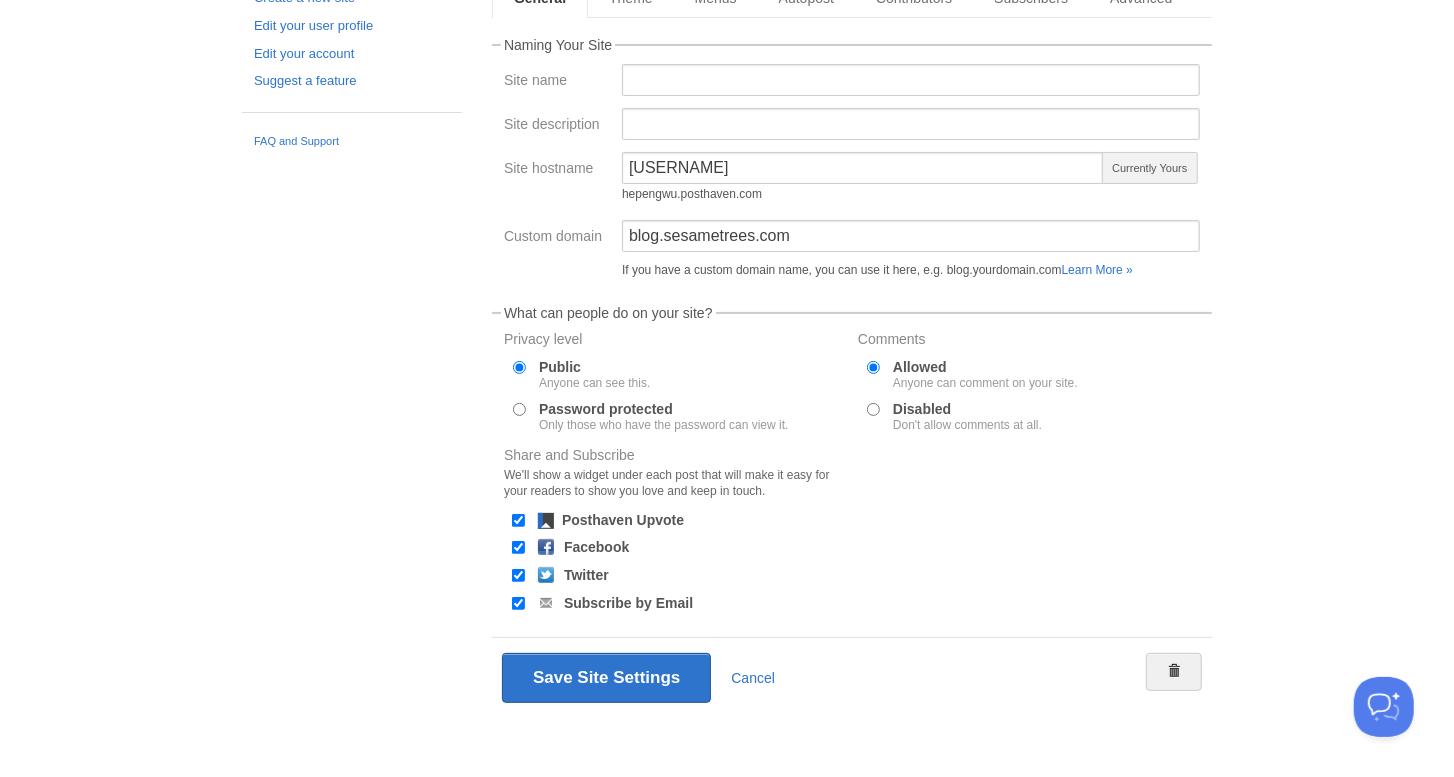 scroll, scrollTop: 0, scrollLeft: 0, axis: both 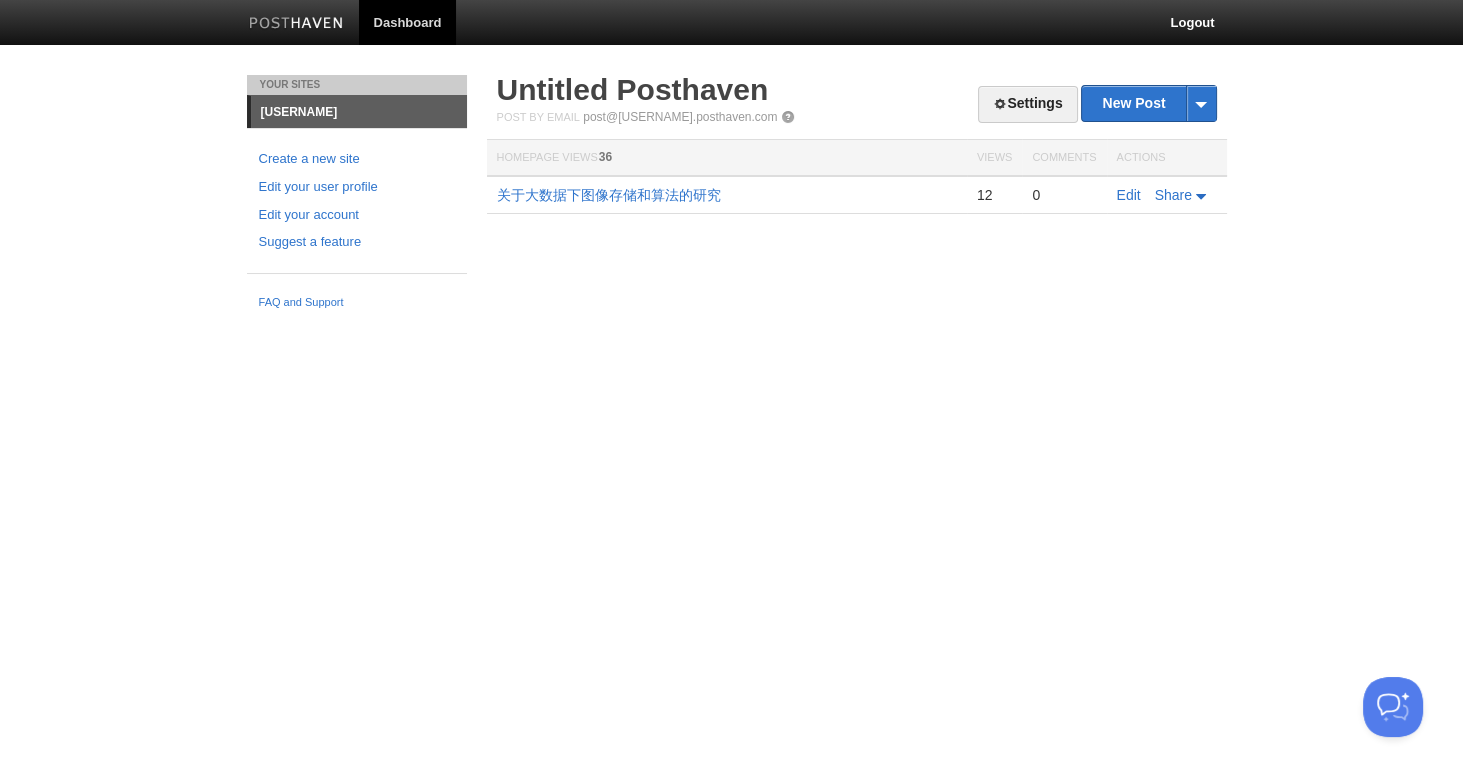 drag, startPoint x: 960, startPoint y: 396, endPoint x: 965, endPoint y: 374, distance: 22.561028 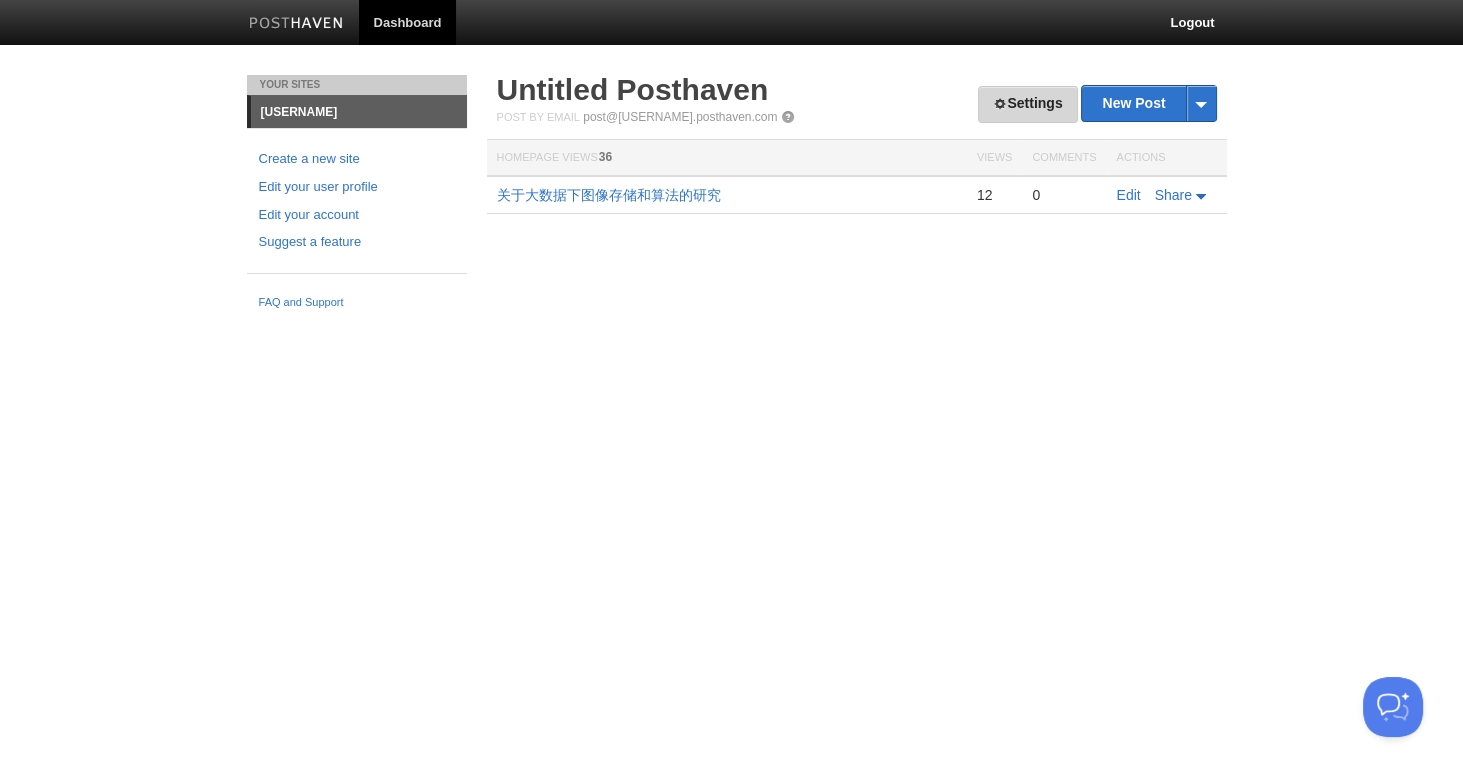 click on "Settings" at bounding box center [1027, 104] 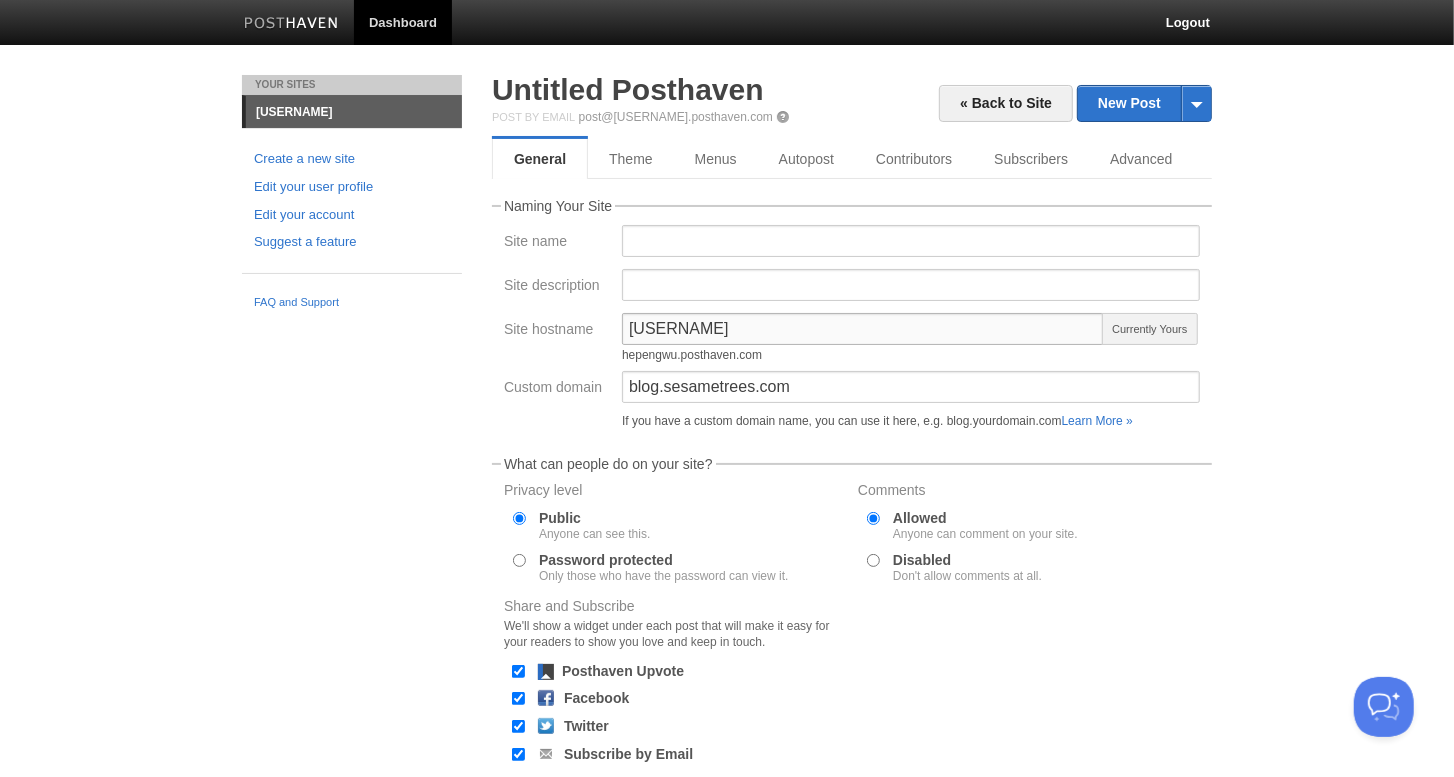 click on "hepengwu" at bounding box center (863, 329) 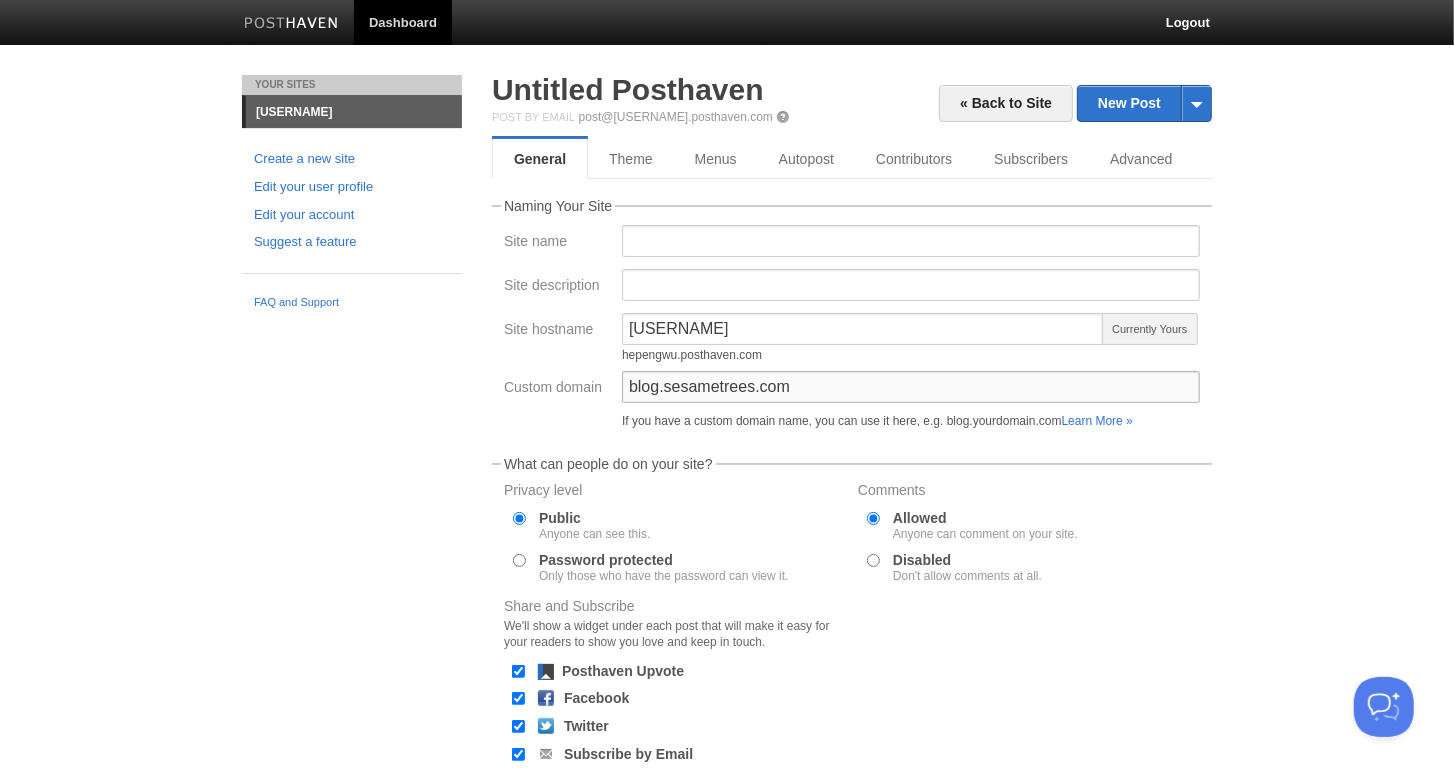 drag, startPoint x: 666, startPoint y: 393, endPoint x: 626, endPoint y: 389, distance: 40.1995 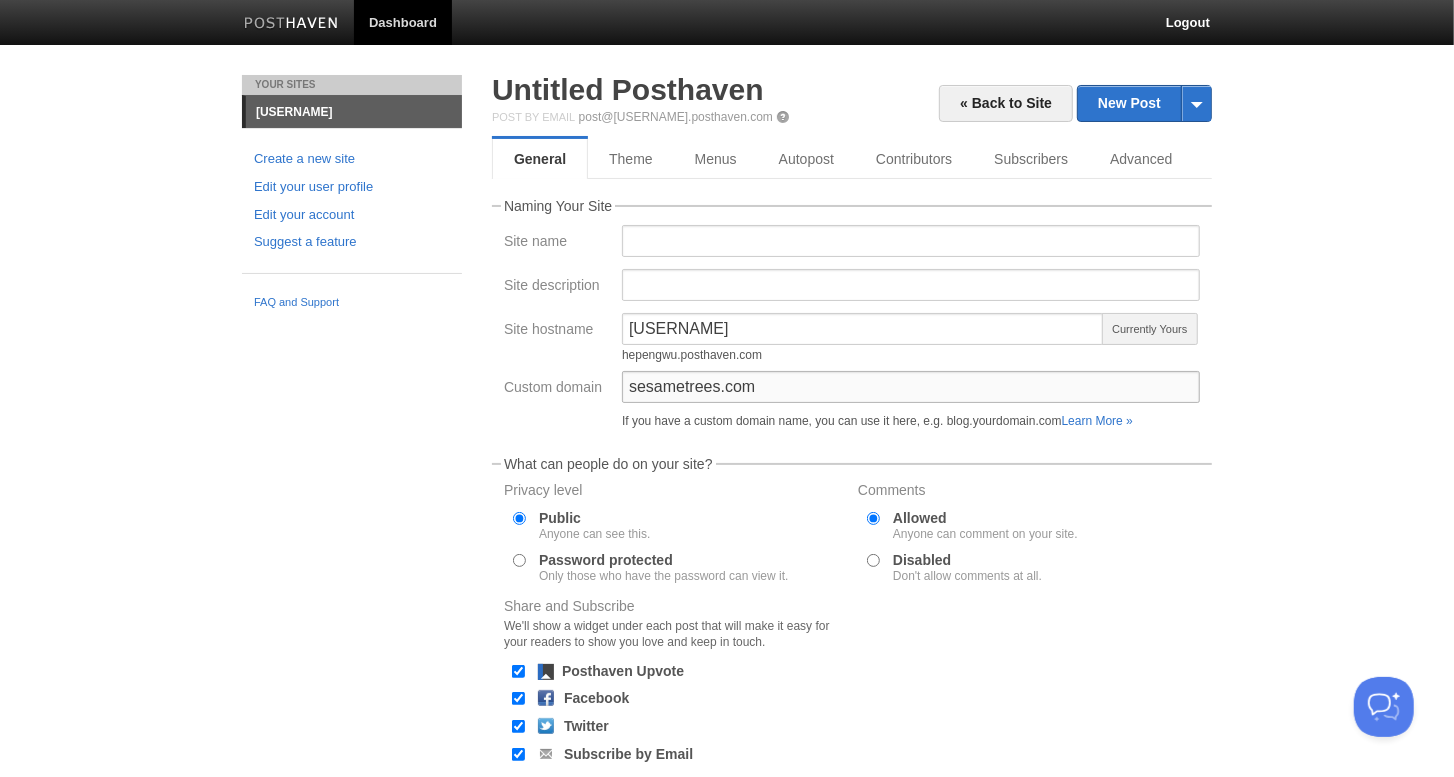 click on "sesametrees.com" at bounding box center [911, 387] 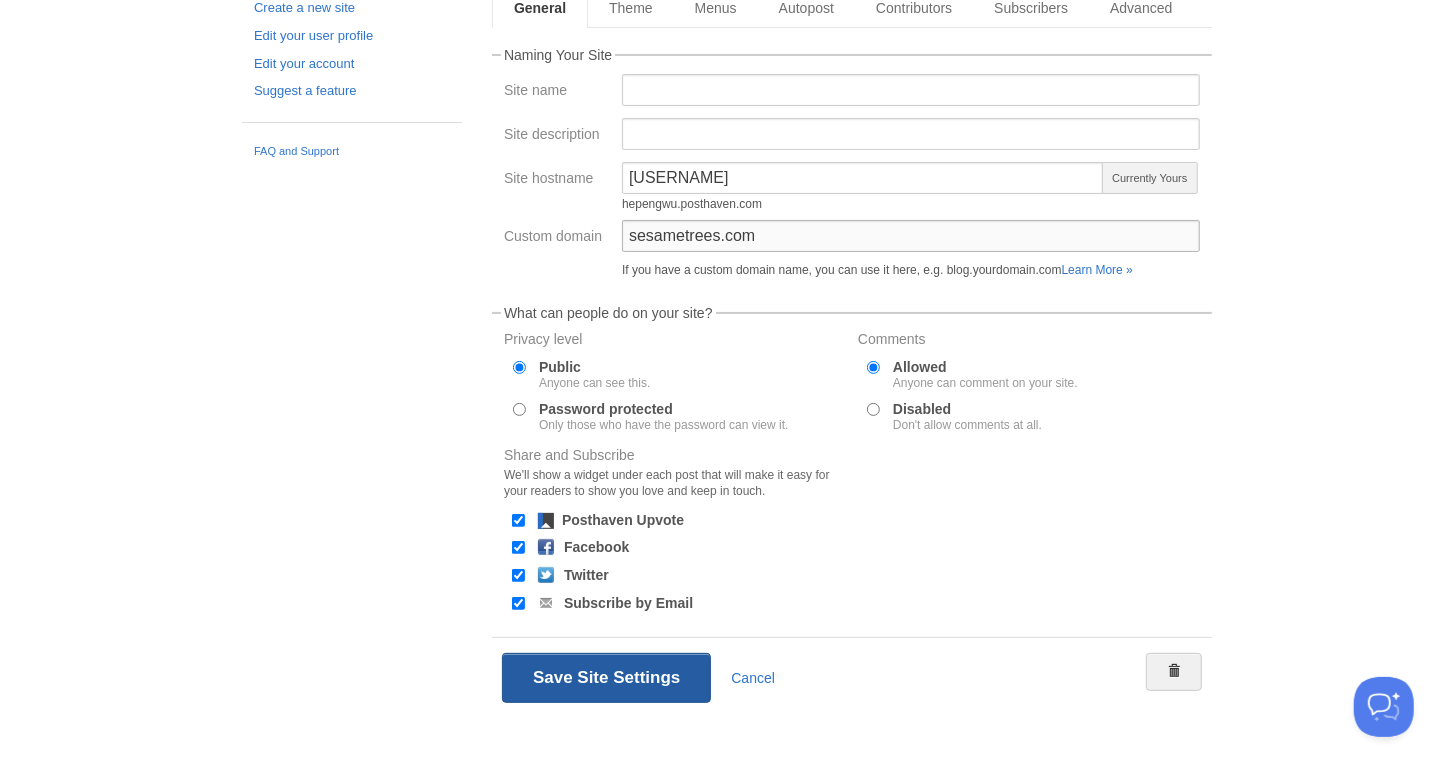 type on "sesametrees.com" 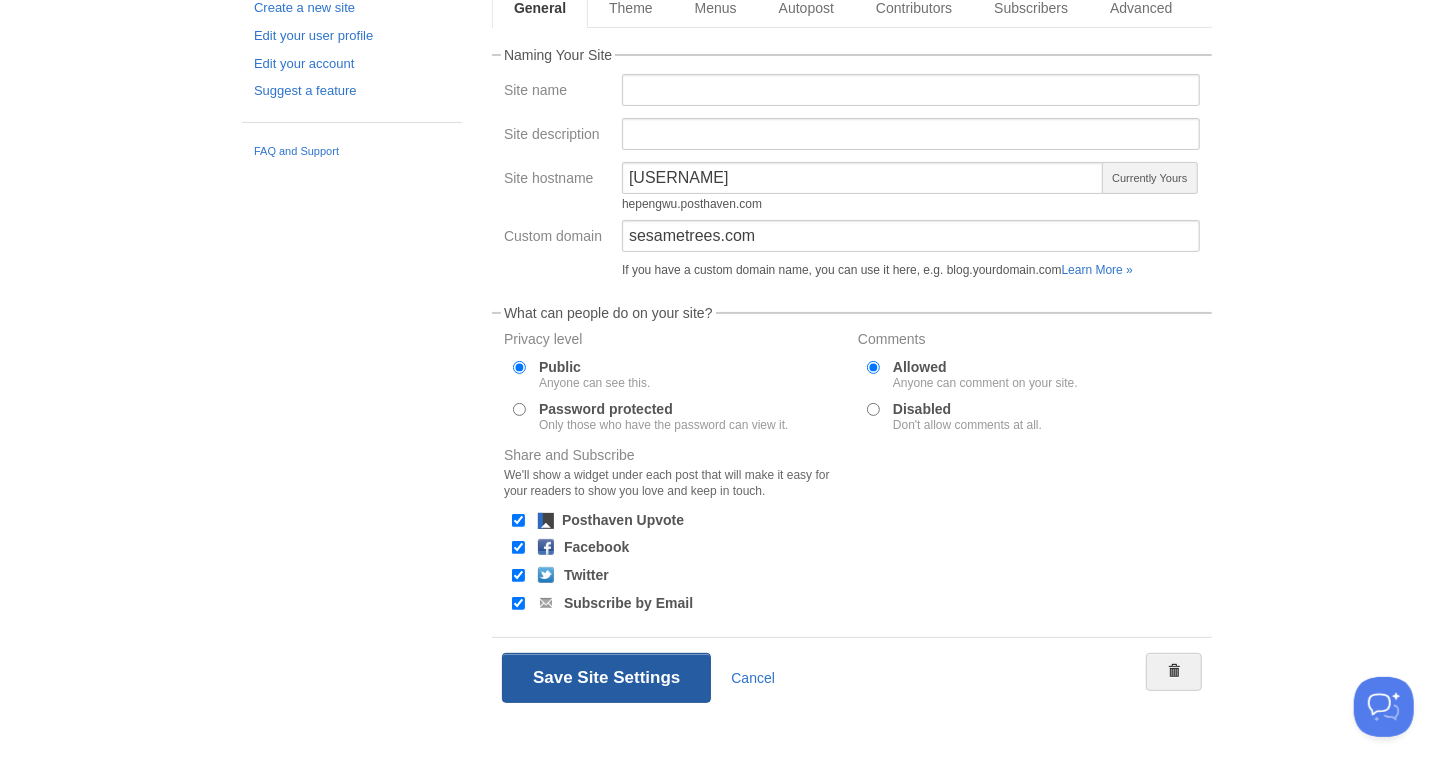 click on "Save Site Settings" at bounding box center [606, 678] 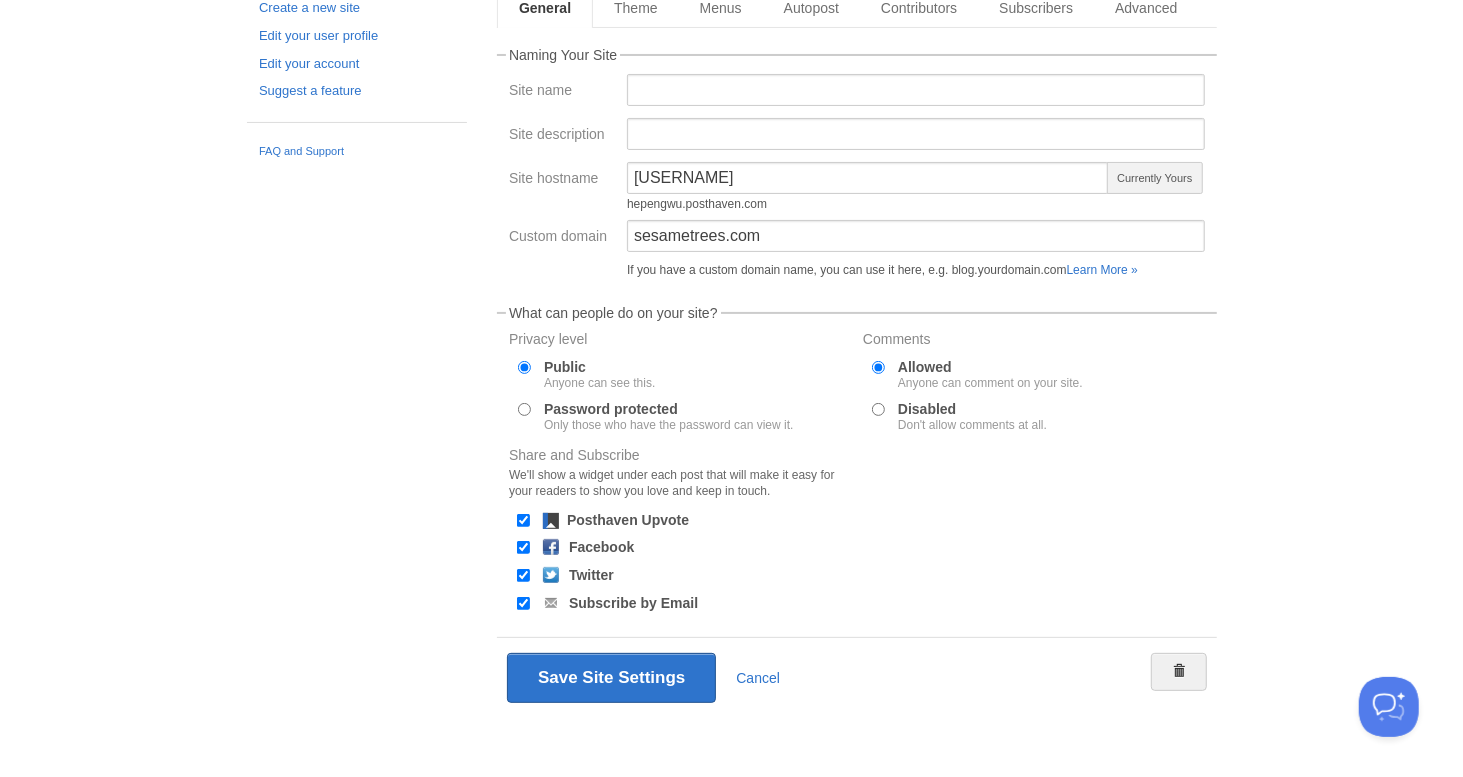 scroll, scrollTop: 0, scrollLeft: 0, axis: both 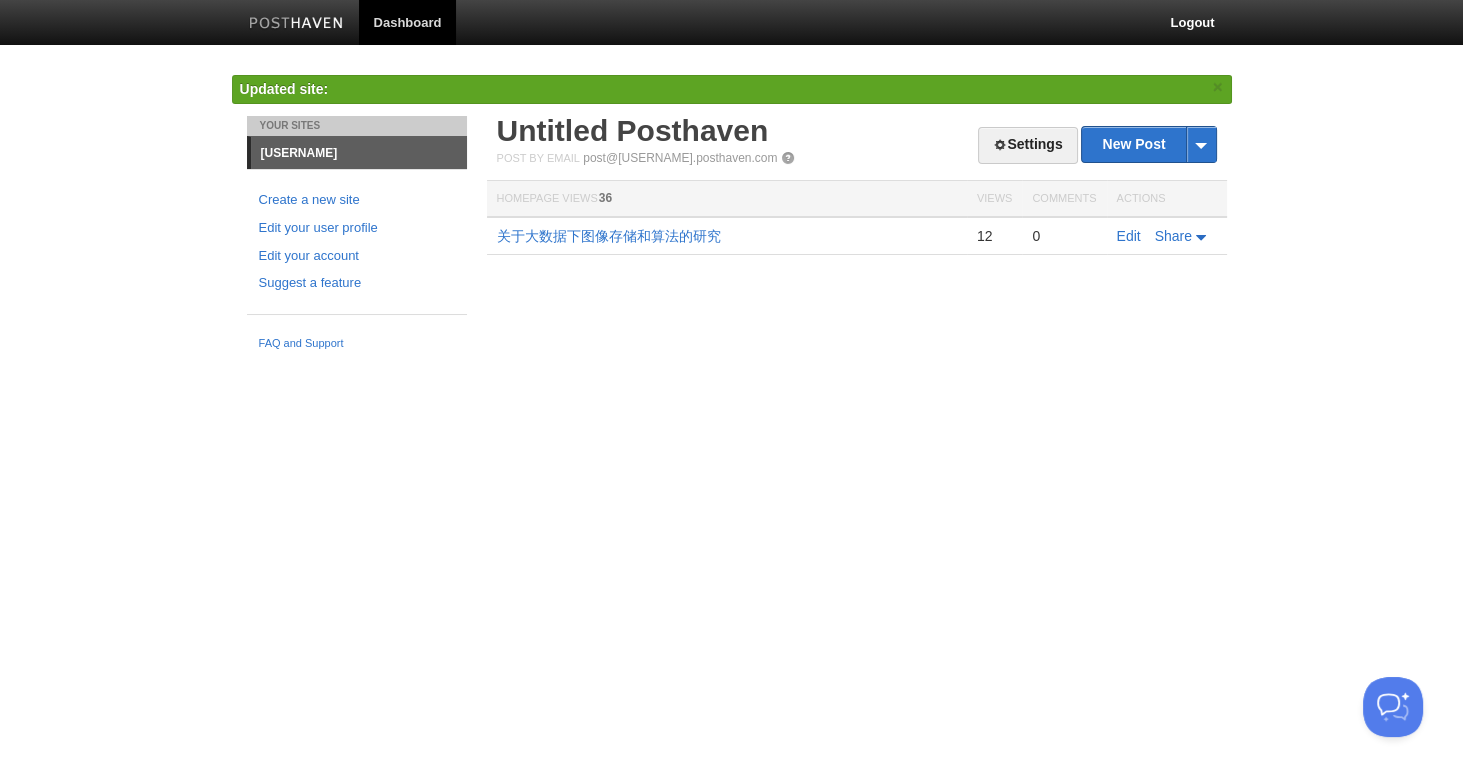 drag, startPoint x: 829, startPoint y: 338, endPoint x: 828, endPoint y: 281, distance: 57.00877 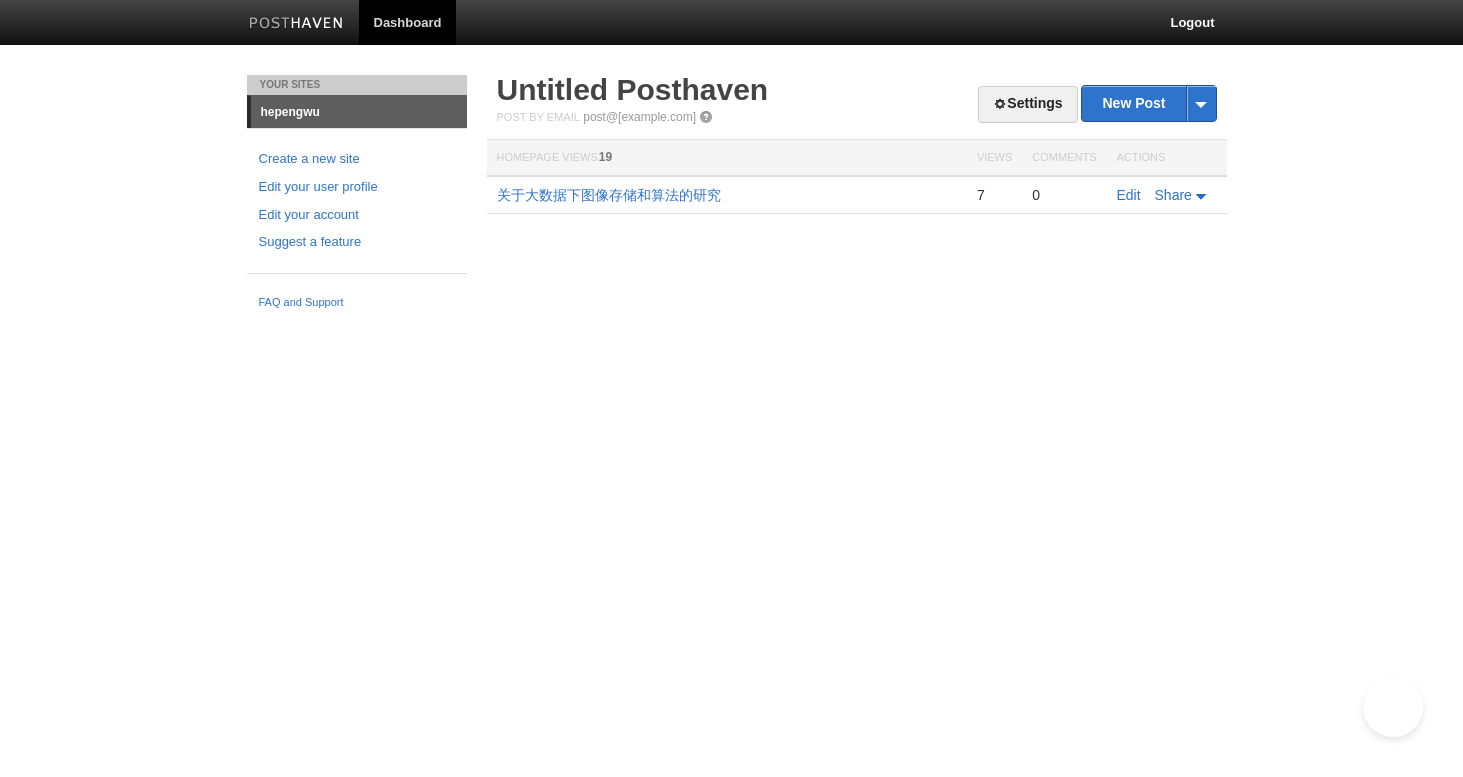 scroll, scrollTop: 0, scrollLeft: 0, axis: both 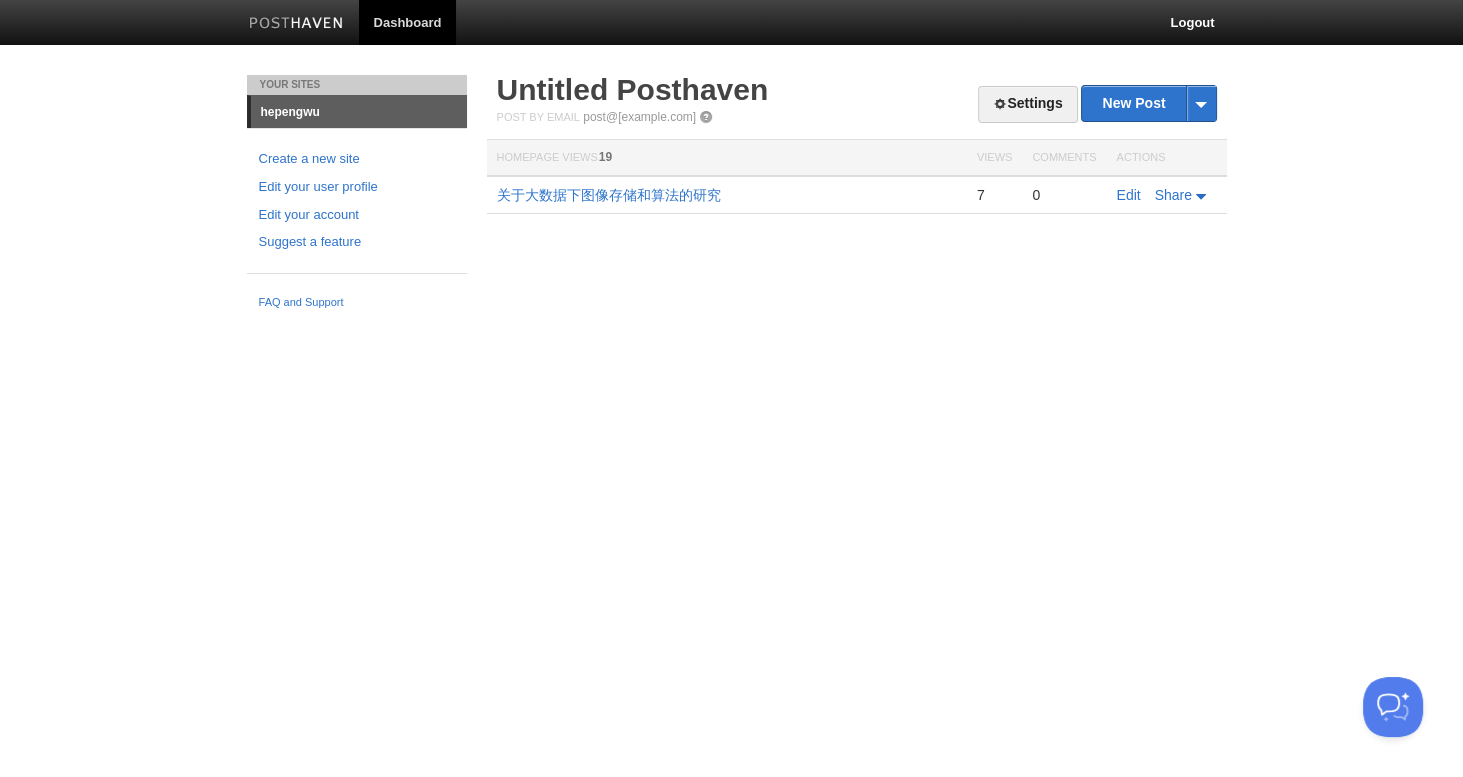 click on "关于大数据下图像存储和算法的研究" at bounding box center [609, 195] 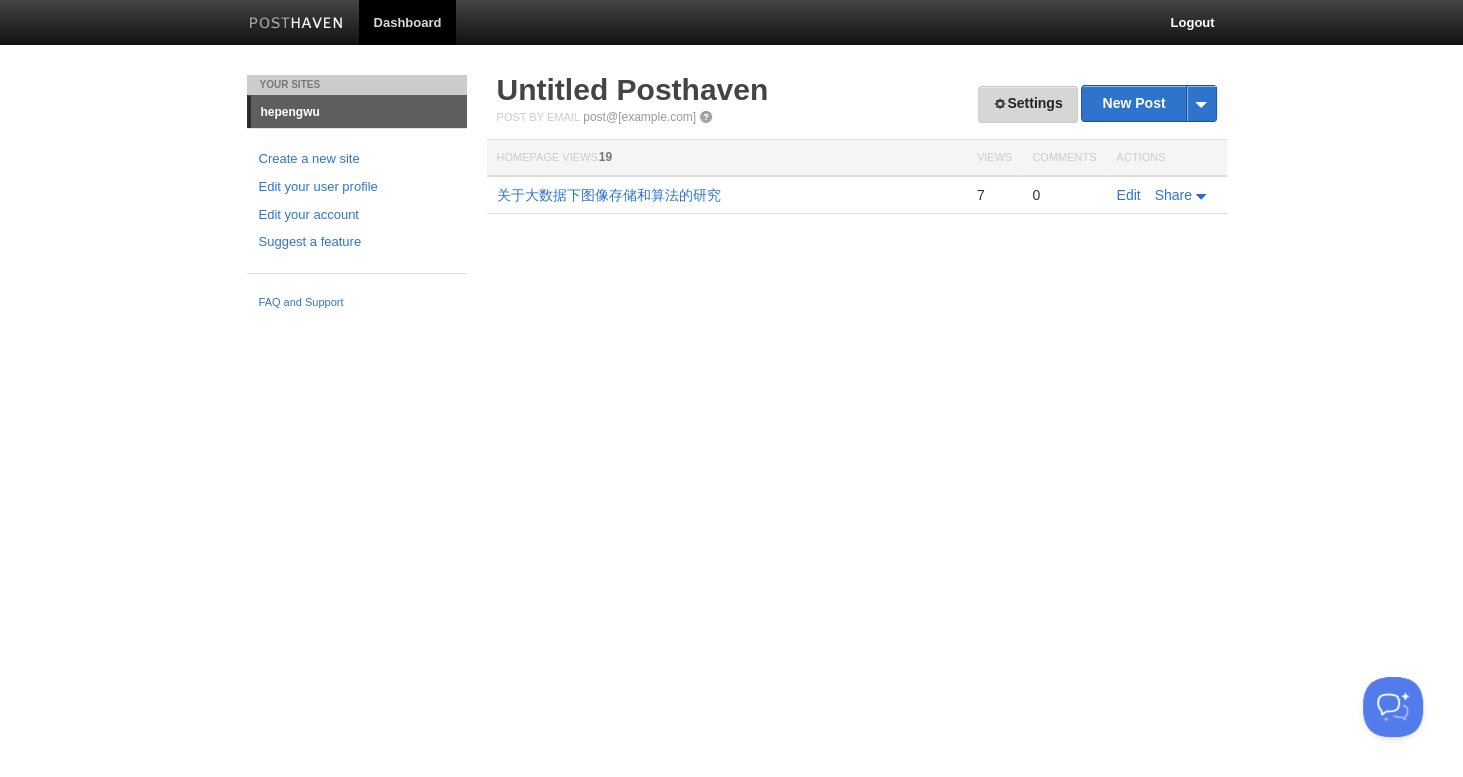 click on "Settings" at bounding box center (1027, 104) 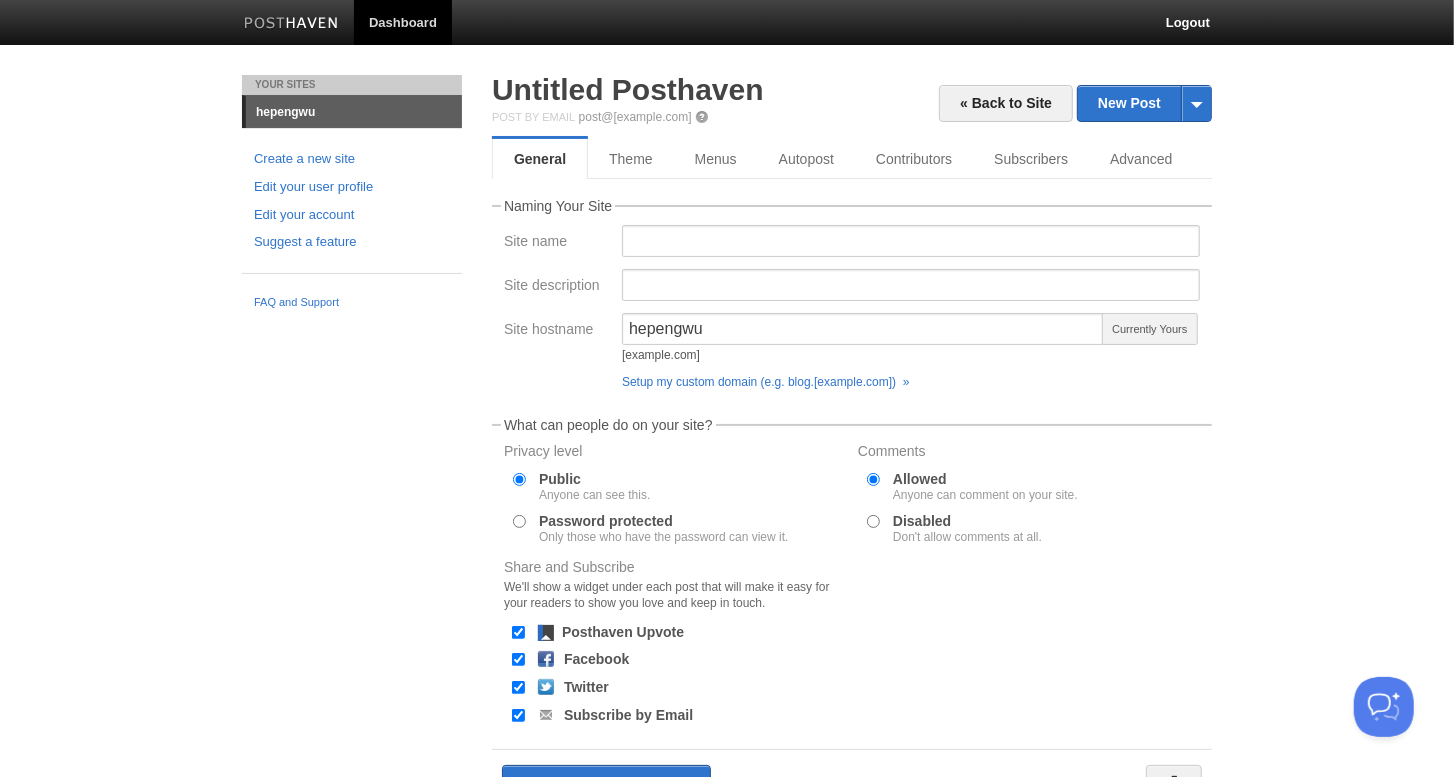 drag, startPoint x: 814, startPoint y: 357, endPoint x: 624, endPoint y: 357, distance: 190 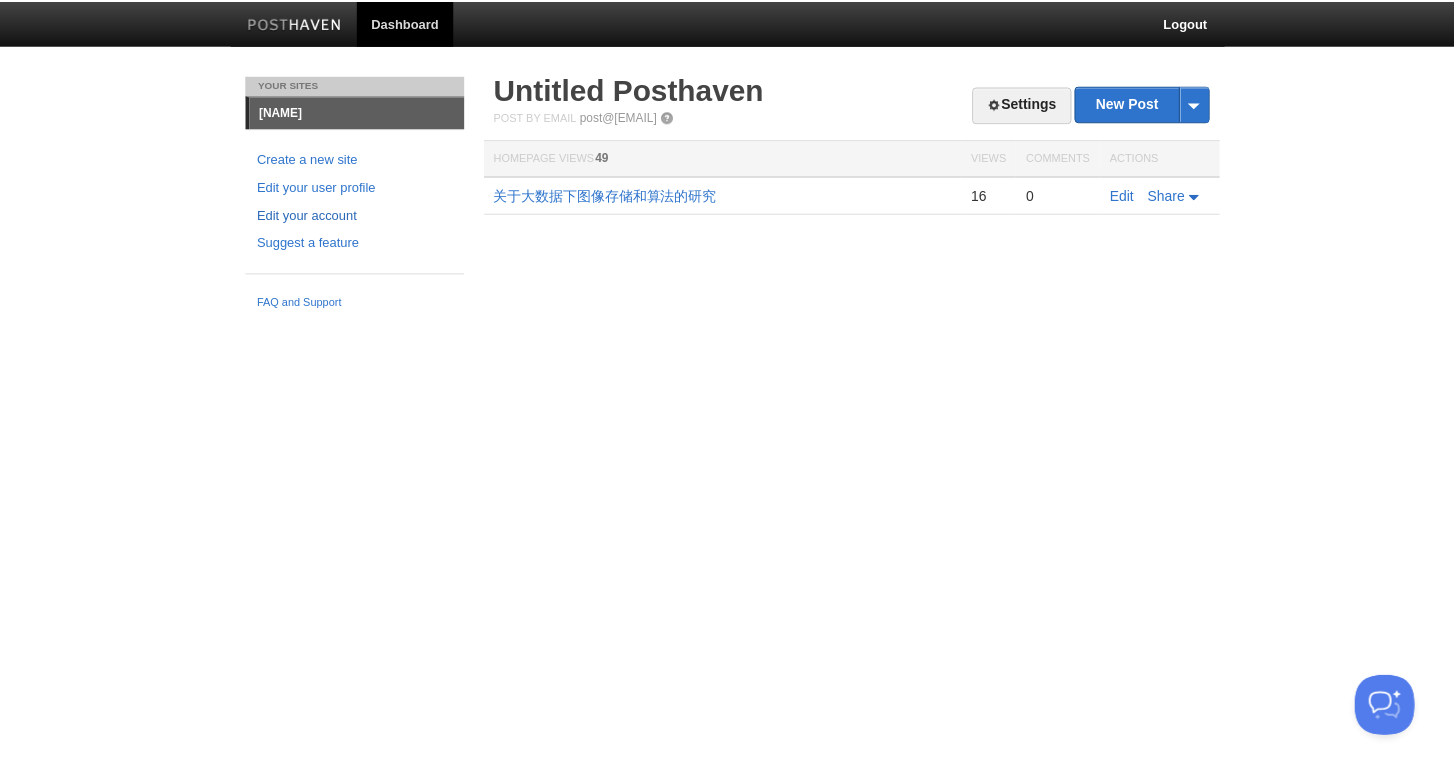 scroll, scrollTop: 0, scrollLeft: 0, axis: both 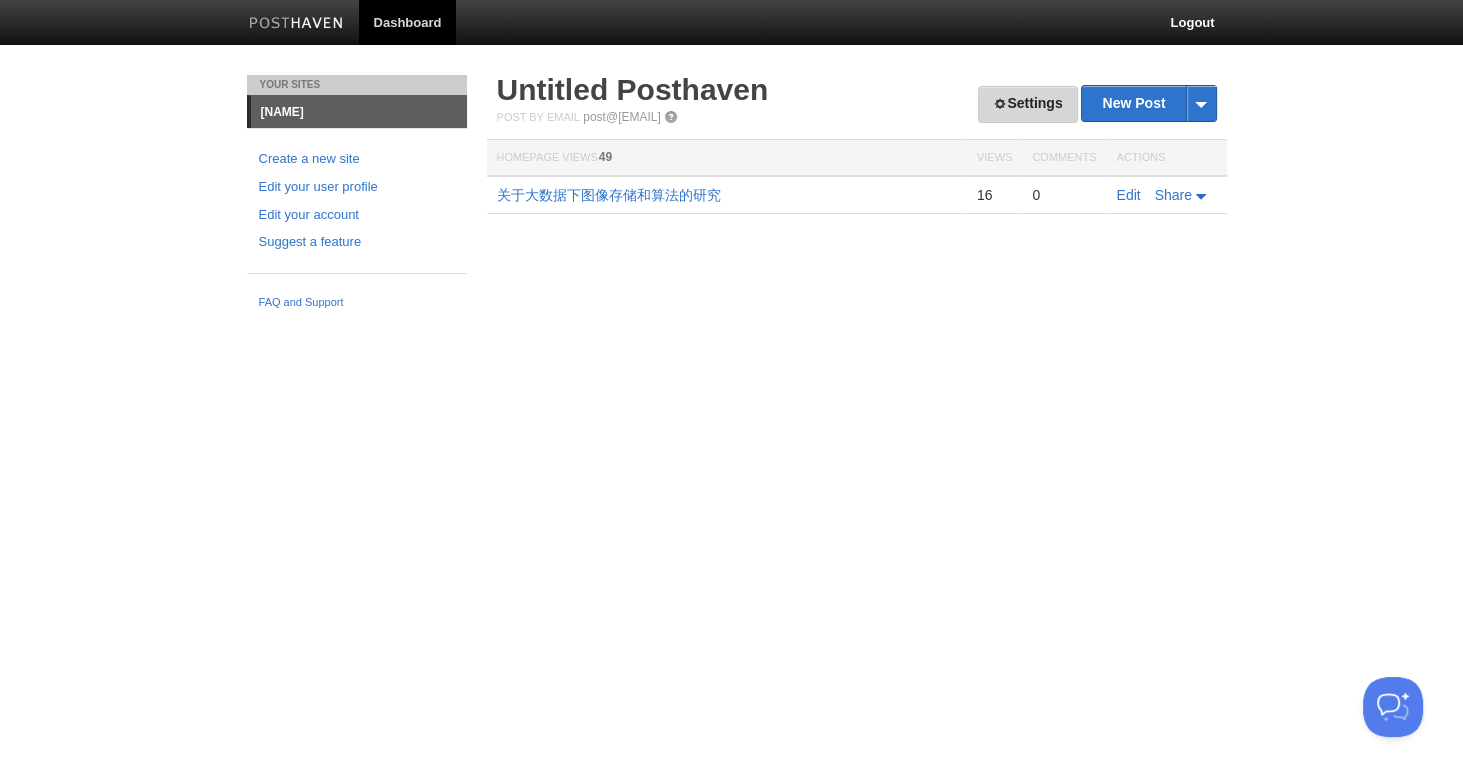 click on "Settings" at bounding box center (1027, 104) 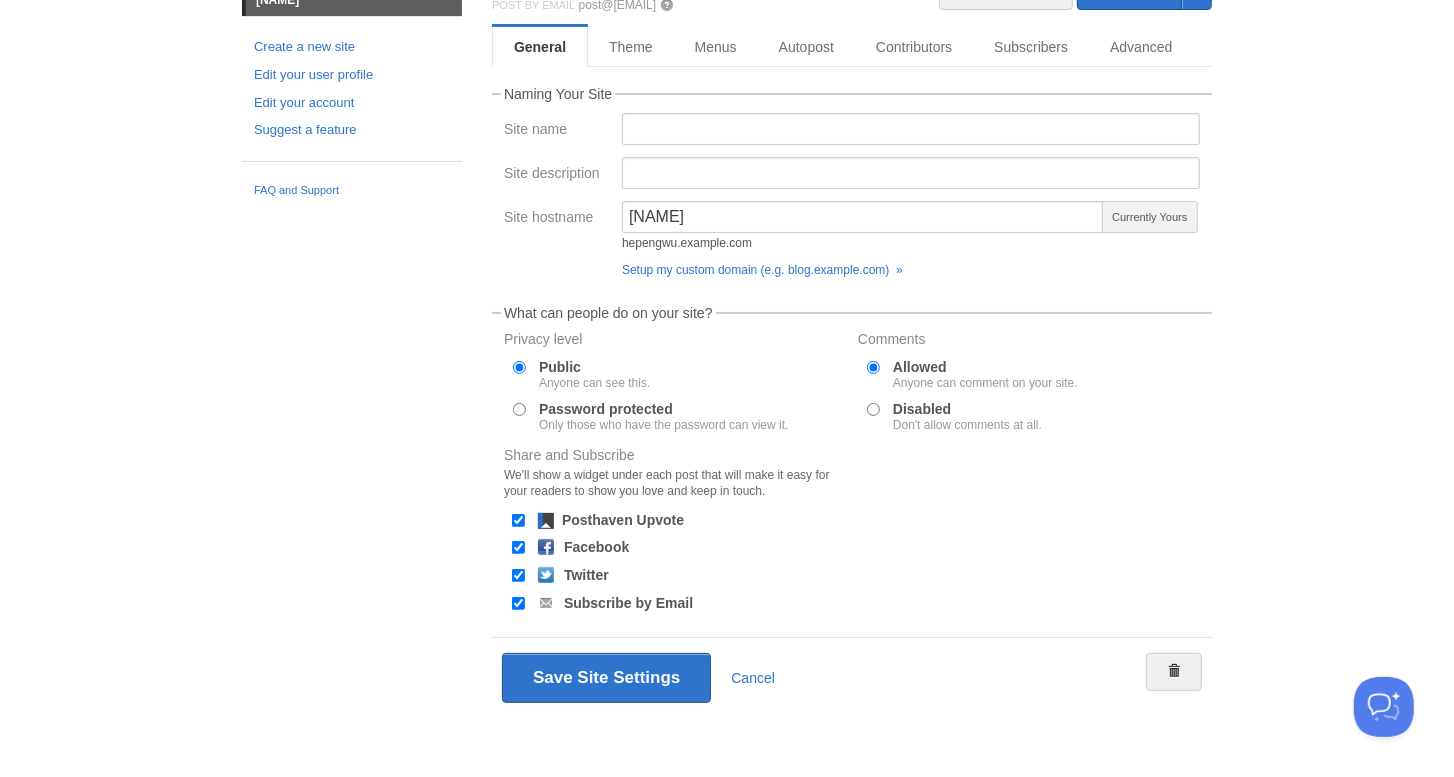 scroll, scrollTop: 0, scrollLeft: 0, axis: both 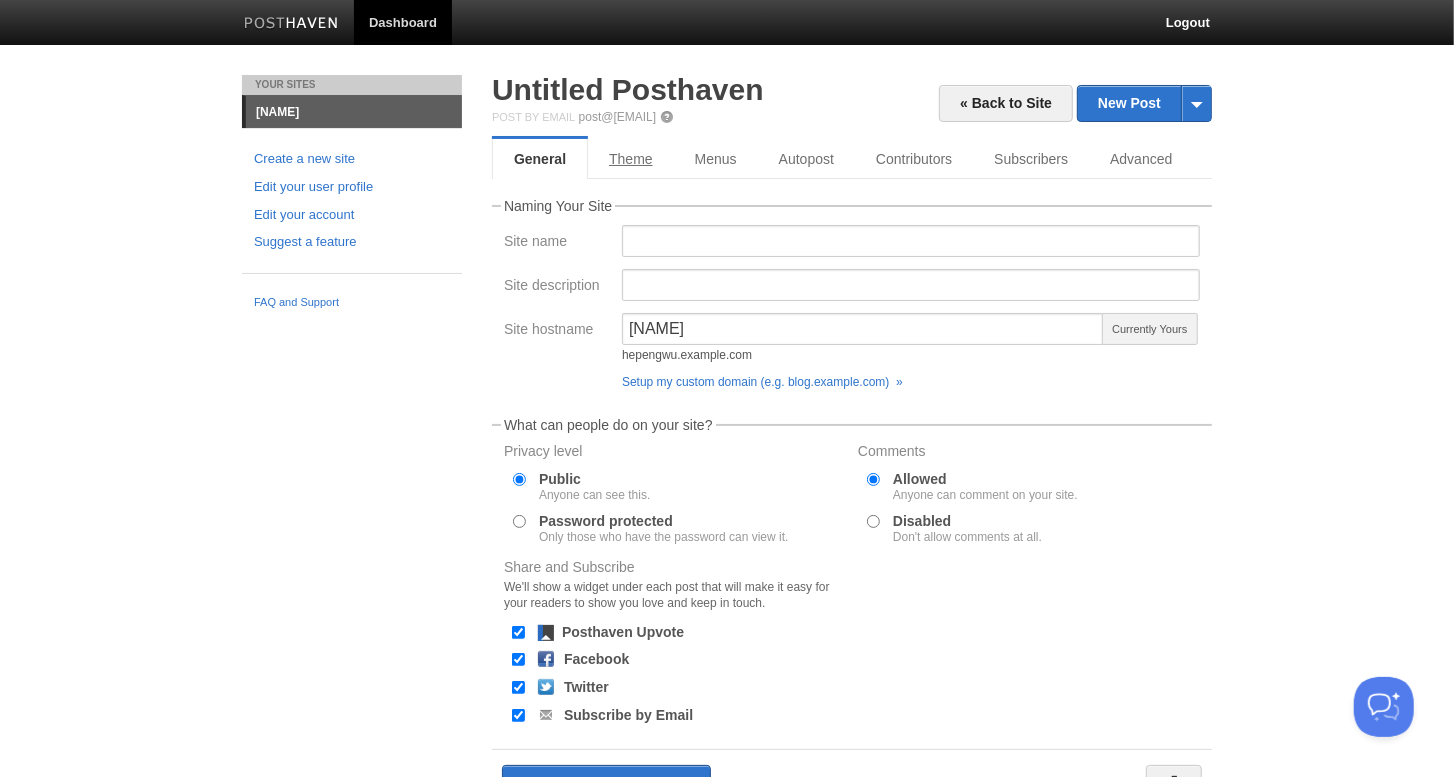 click on "Theme" at bounding box center (631, 159) 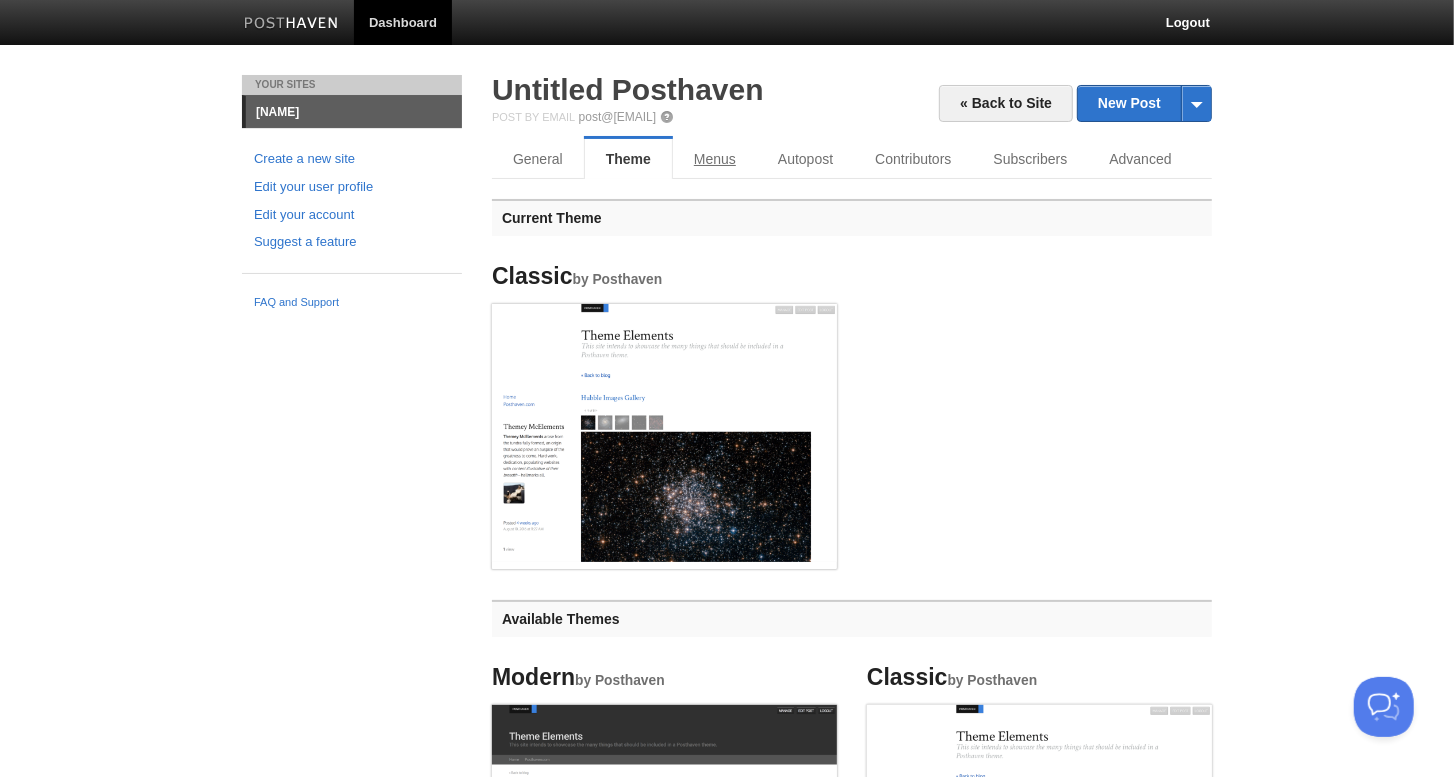click on "Menus" at bounding box center [715, 159] 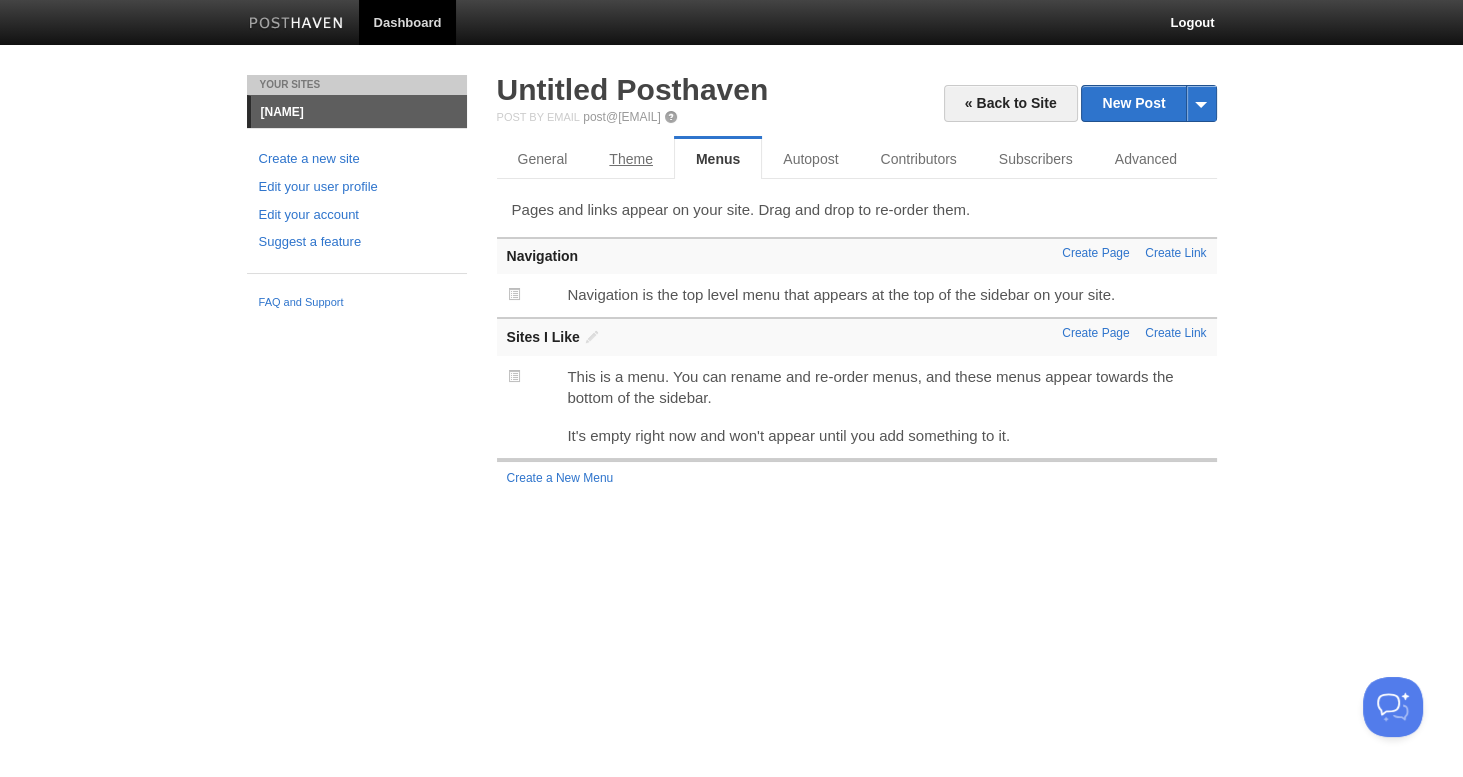 click on "Theme" at bounding box center [631, 159] 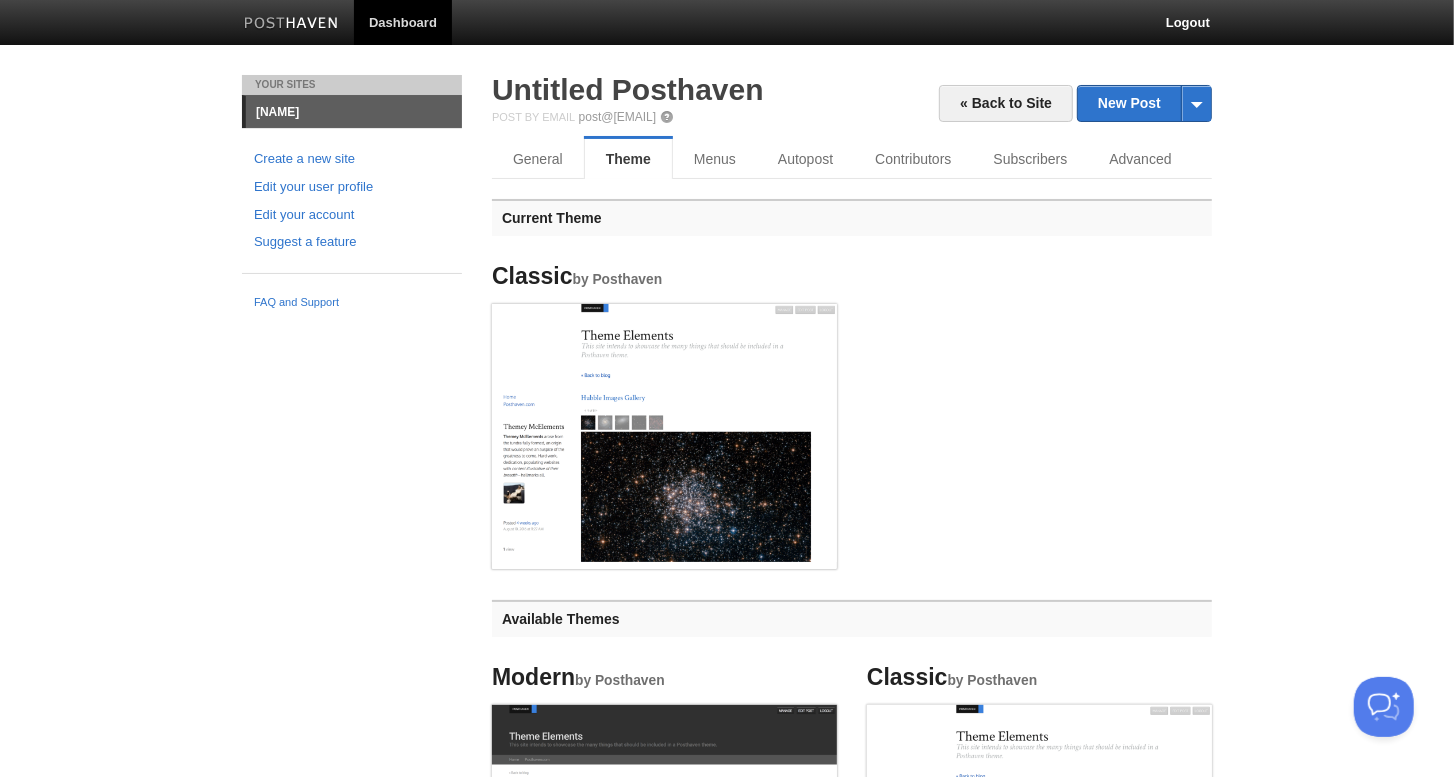 click at bounding box center [664, 433] 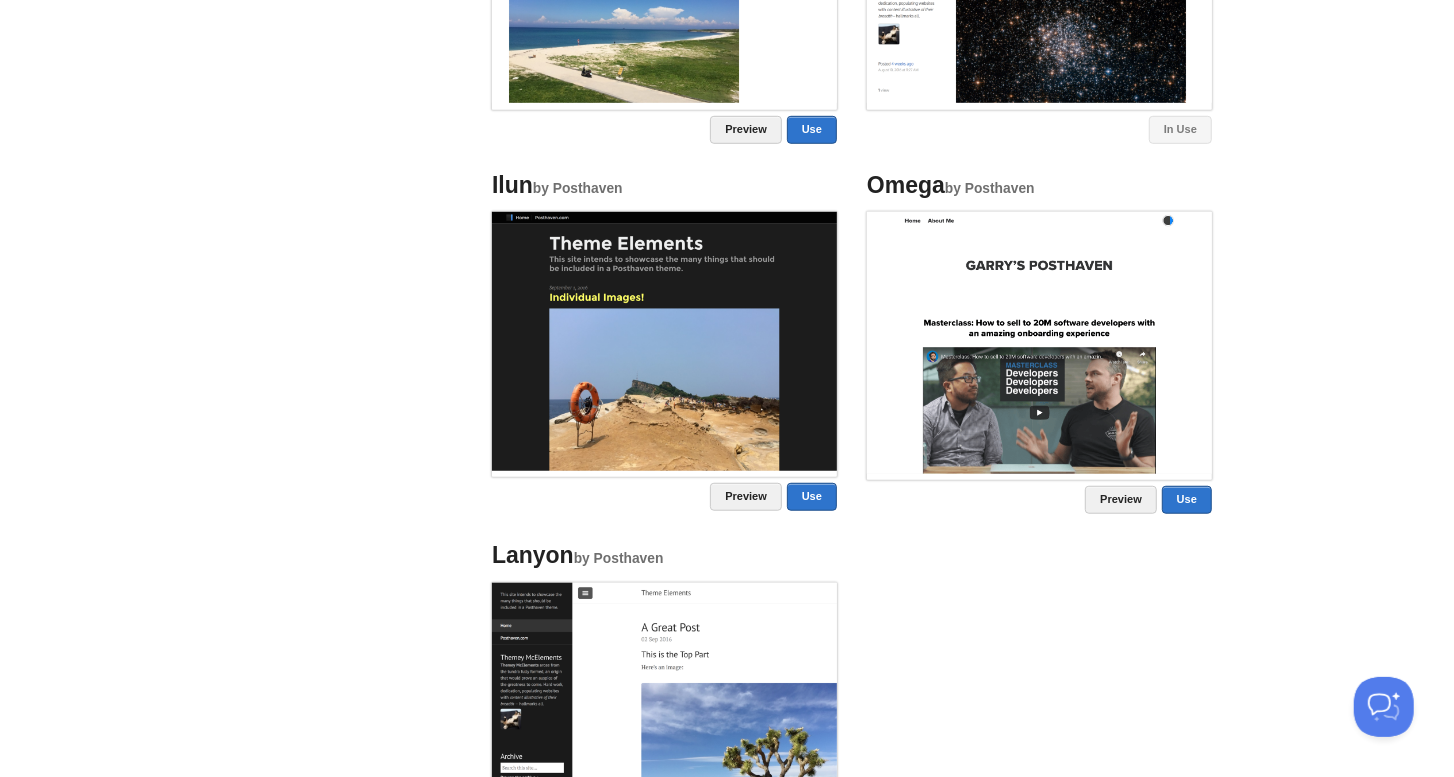 scroll, scrollTop: 0, scrollLeft: 0, axis: both 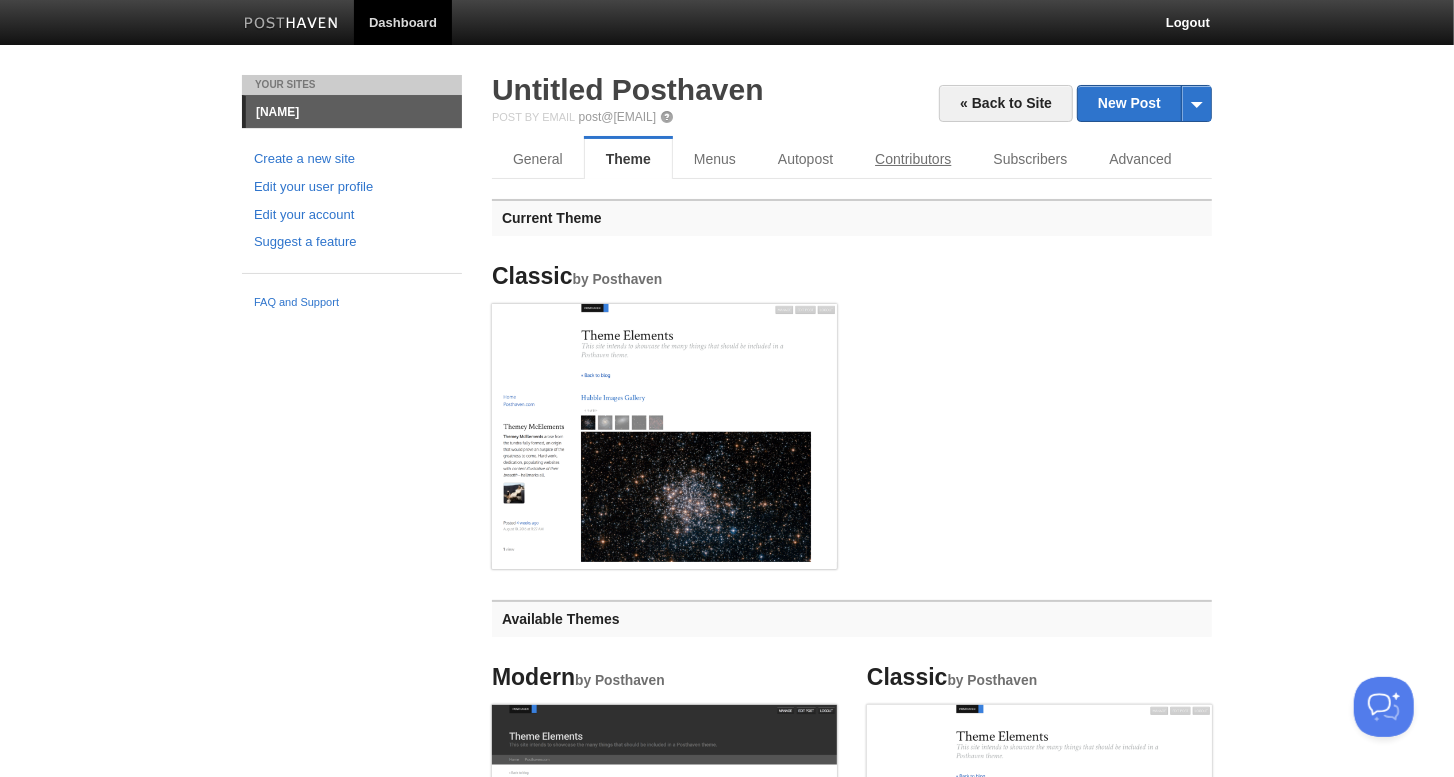 click on "Contributors" at bounding box center (913, 159) 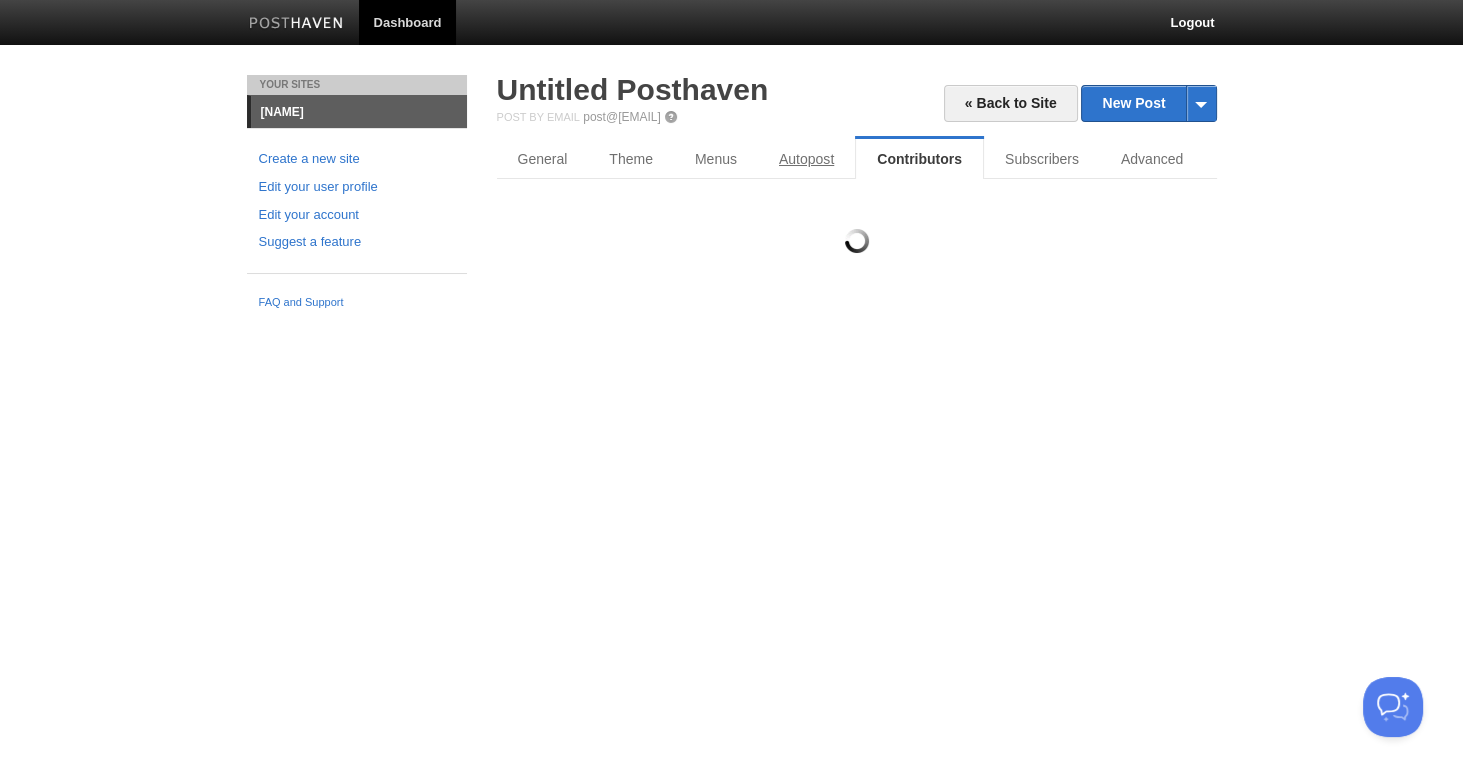 click on "Autopost" at bounding box center (806, 159) 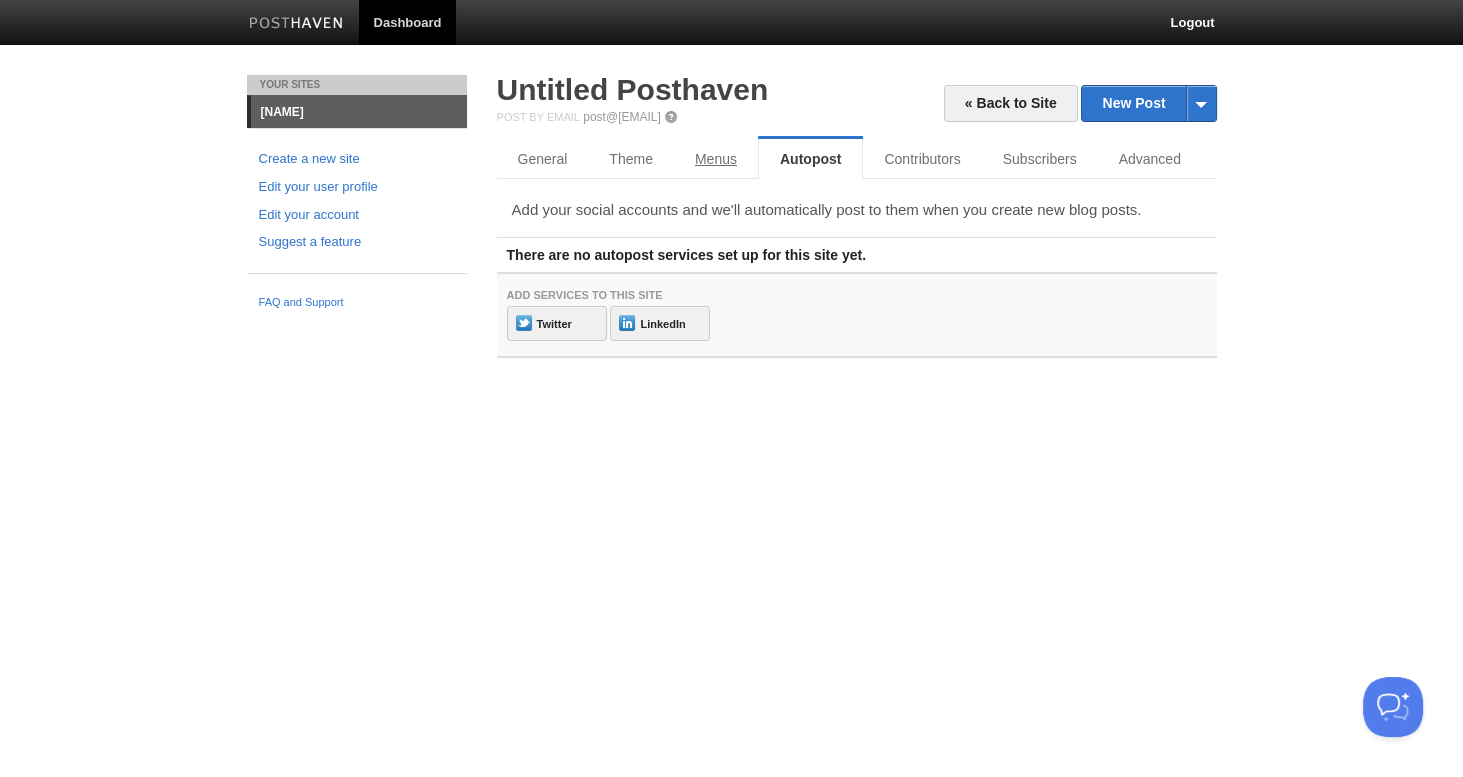 click on "Menus" at bounding box center (716, 159) 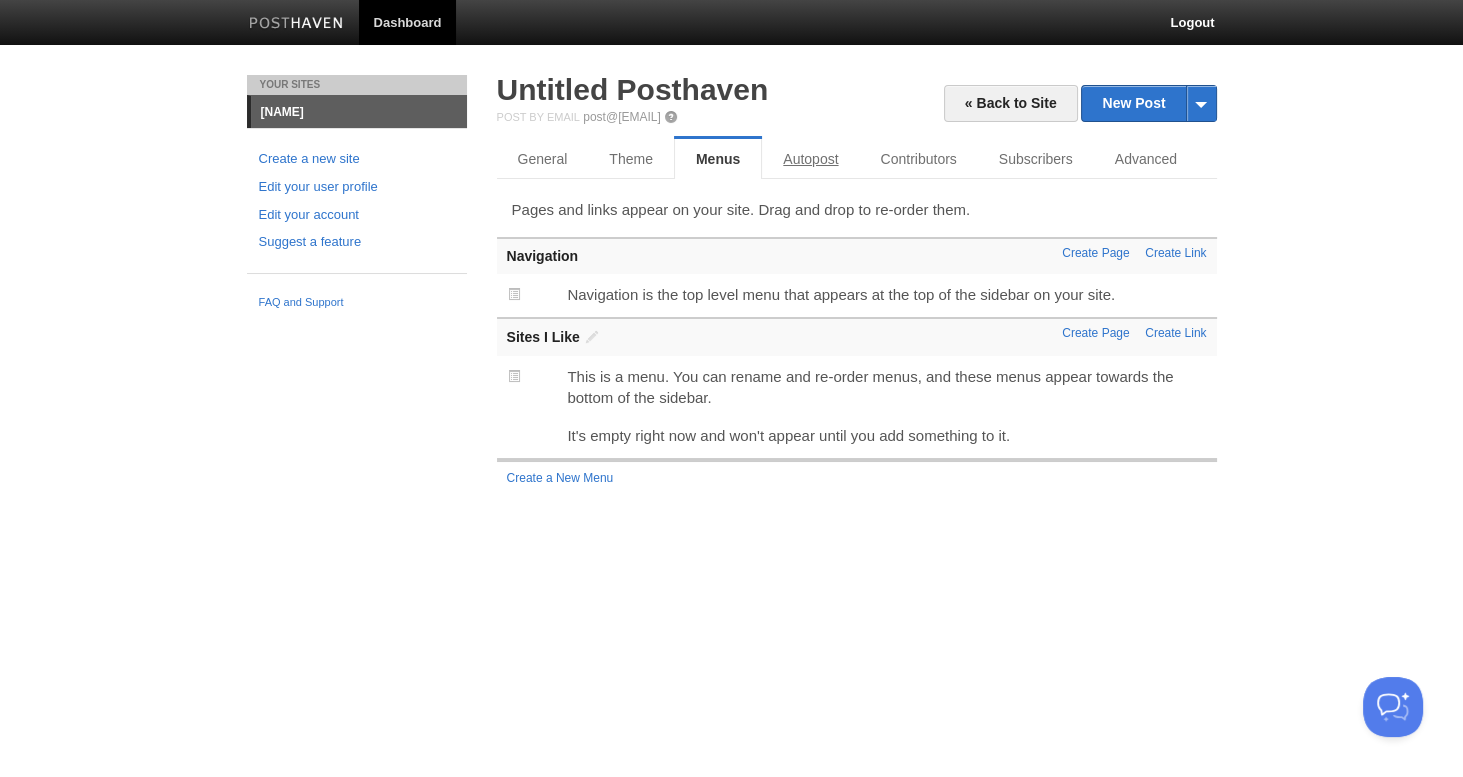 click on "Autopost" at bounding box center [810, 159] 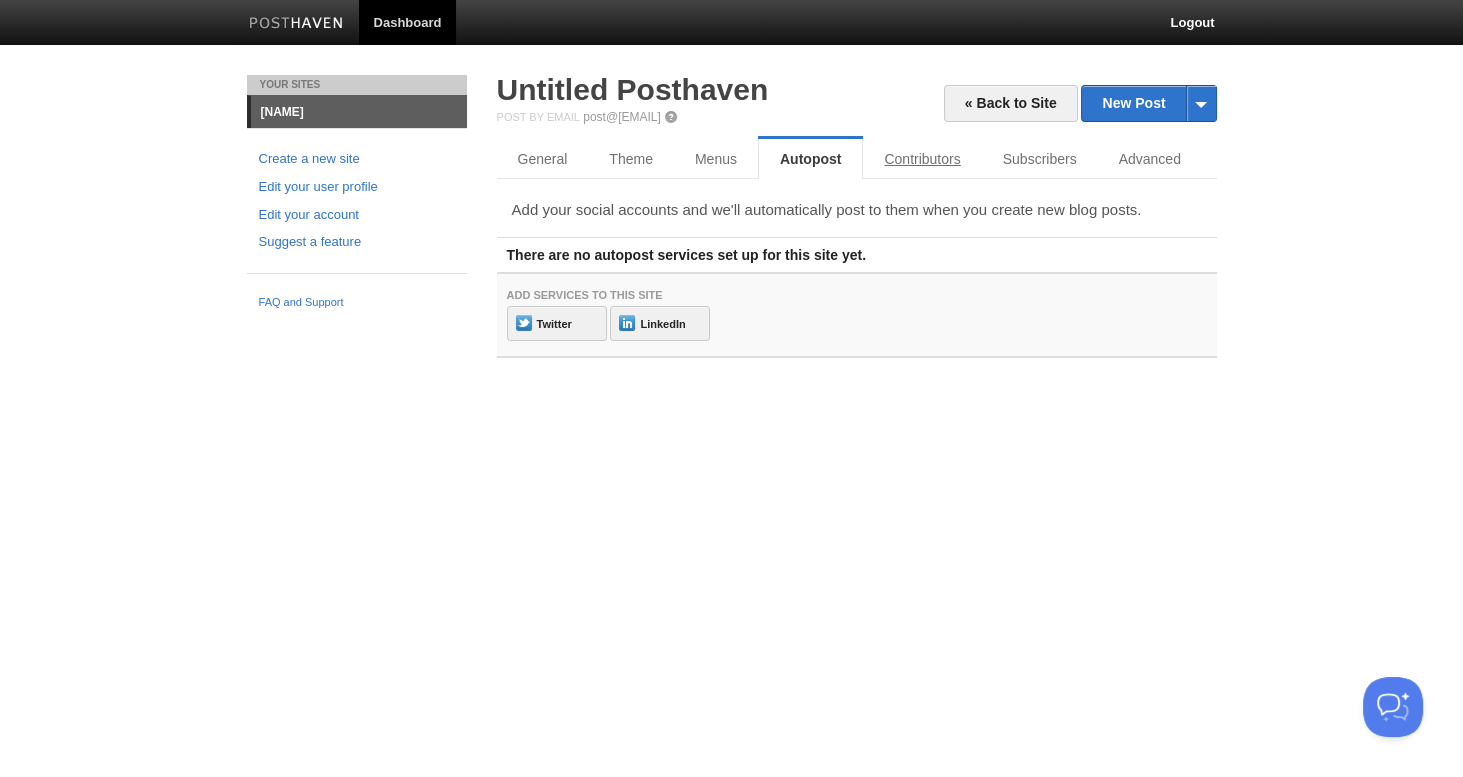 click on "Contributors" at bounding box center [922, 159] 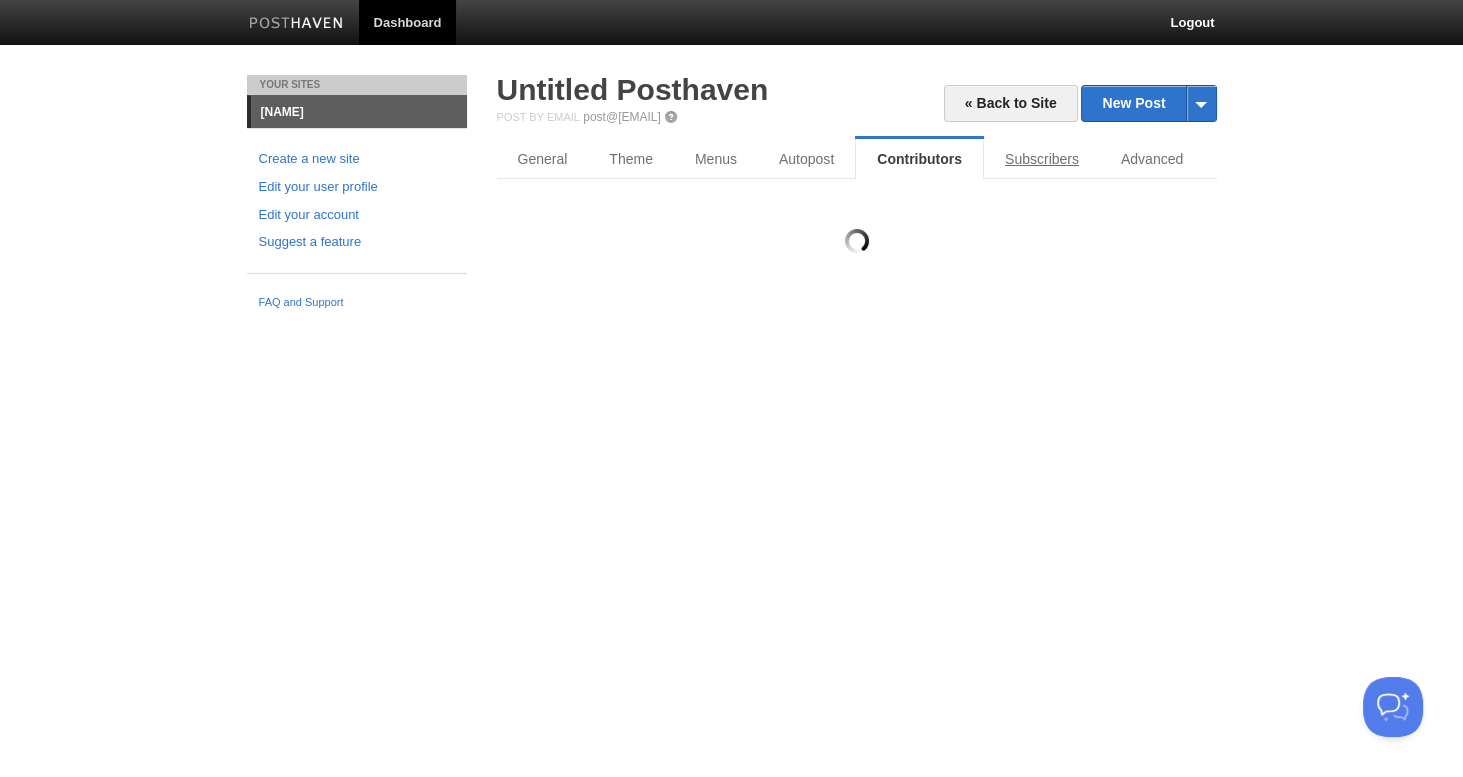 click on "Subscribers" at bounding box center [1042, 159] 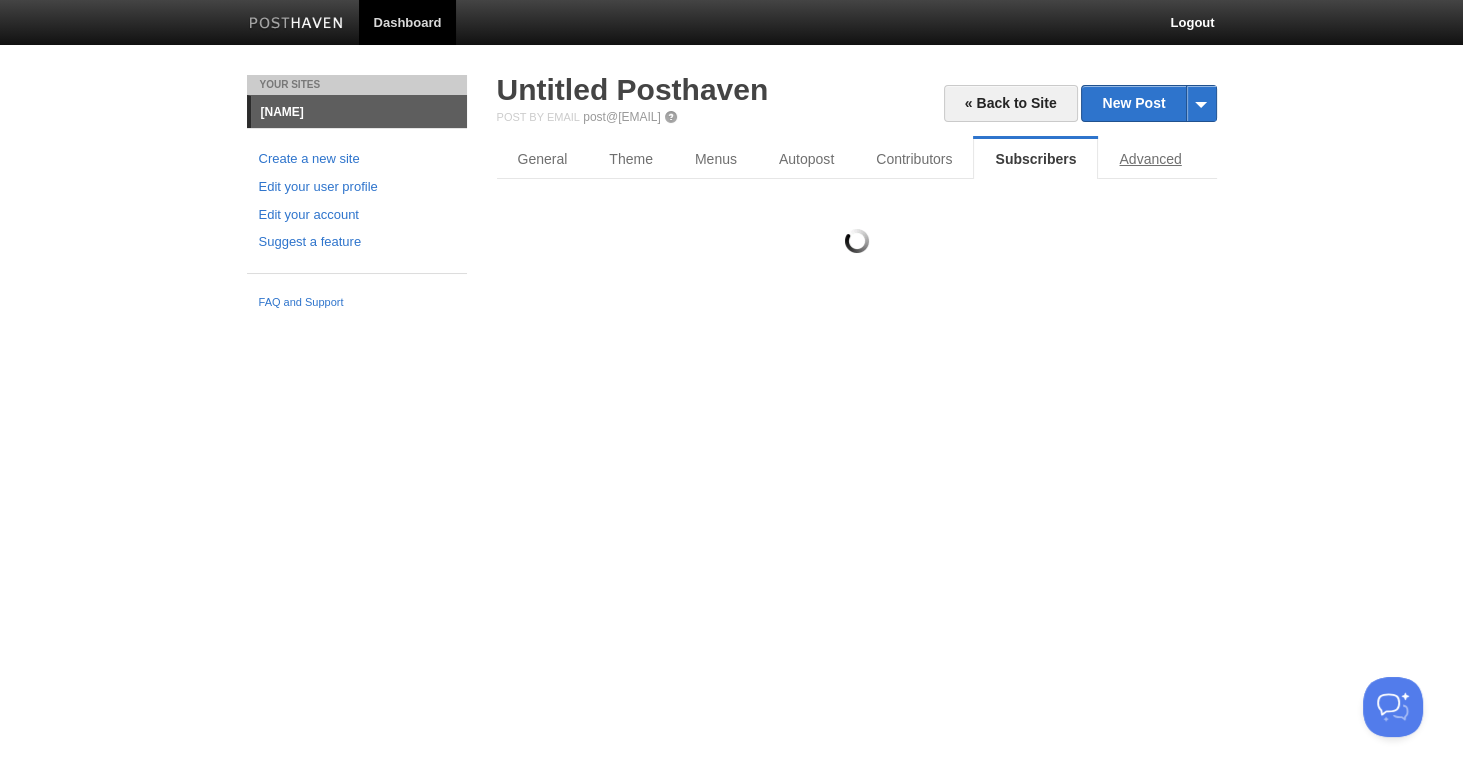 click on "Advanced" at bounding box center [1150, 159] 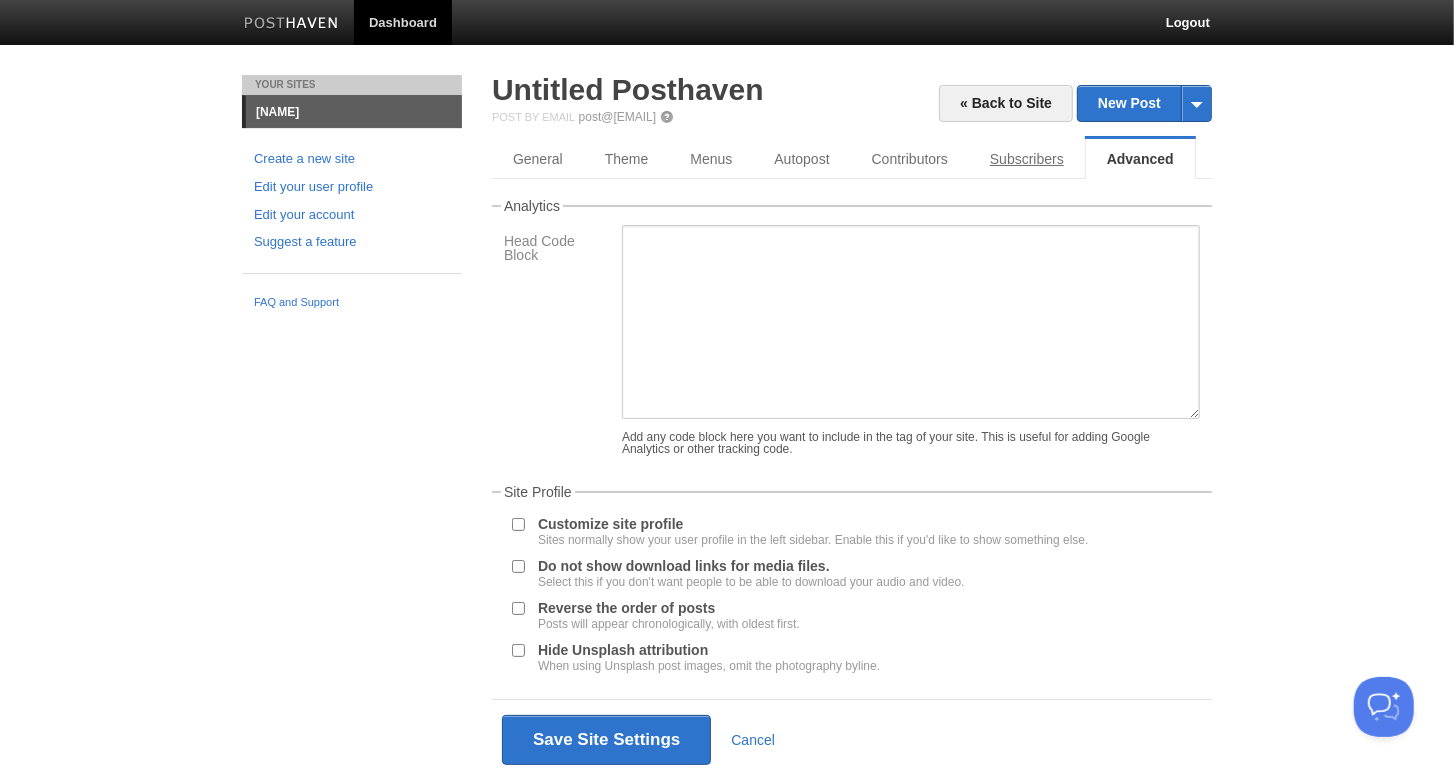click on "Subscribers" at bounding box center [1027, 159] 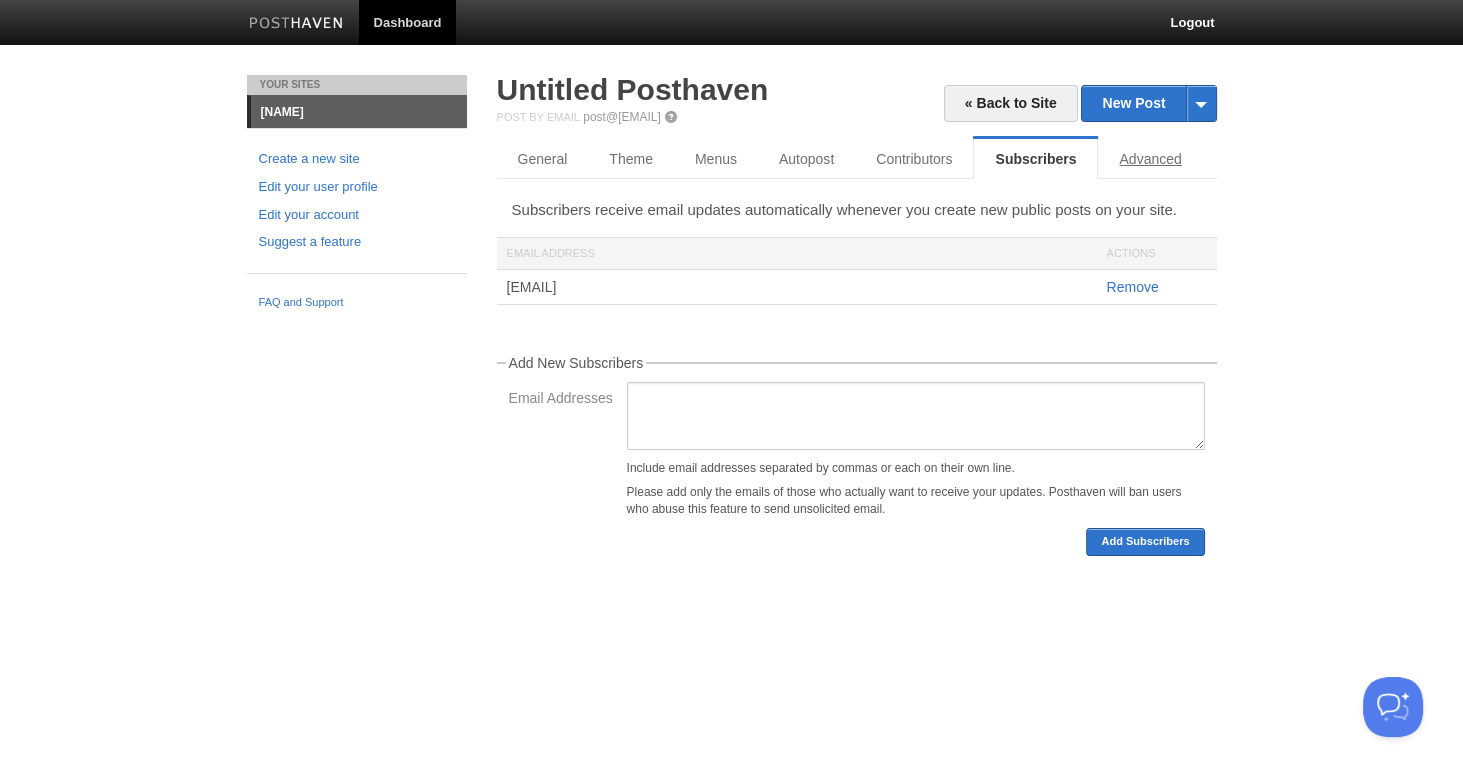 click on "Advanced" at bounding box center (1150, 159) 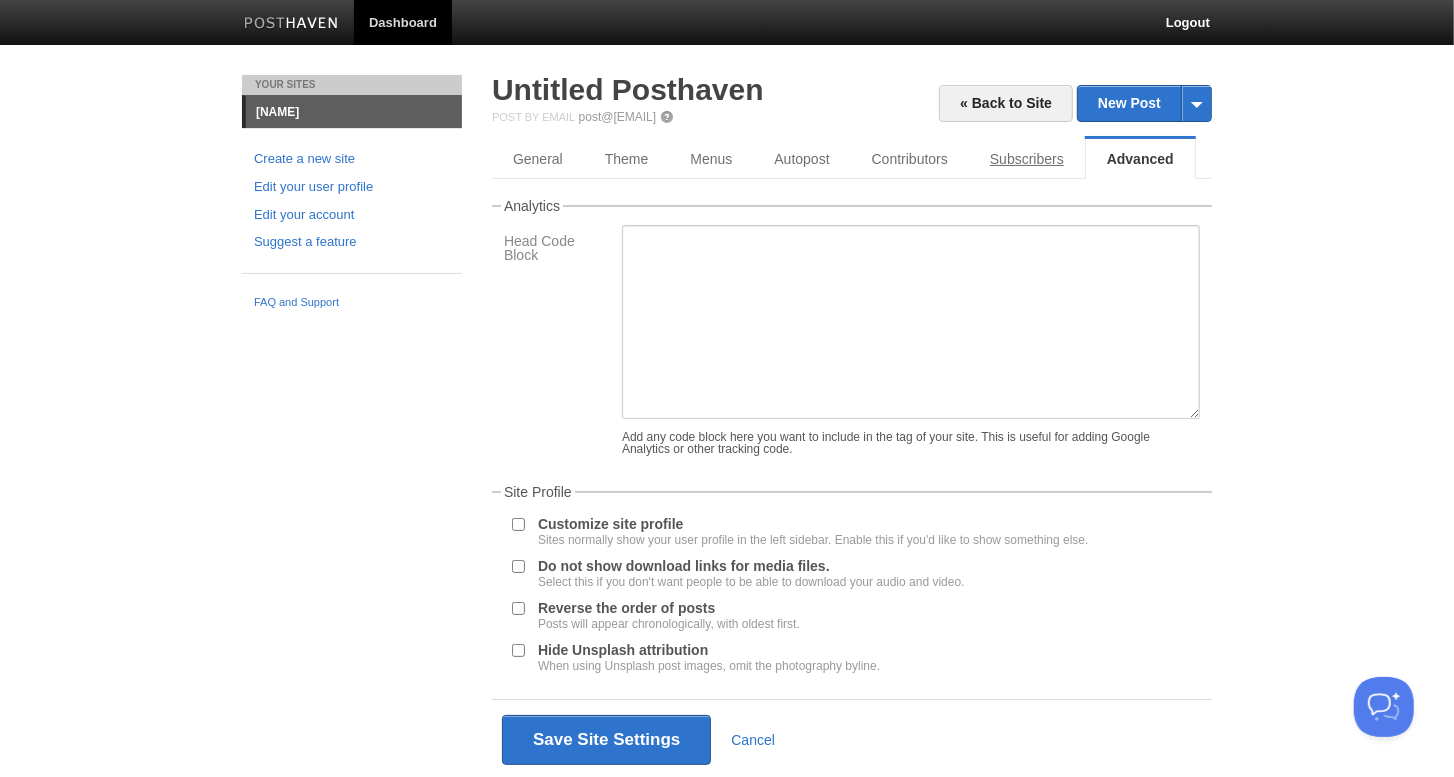 click on "Subscribers" at bounding box center (1027, 159) 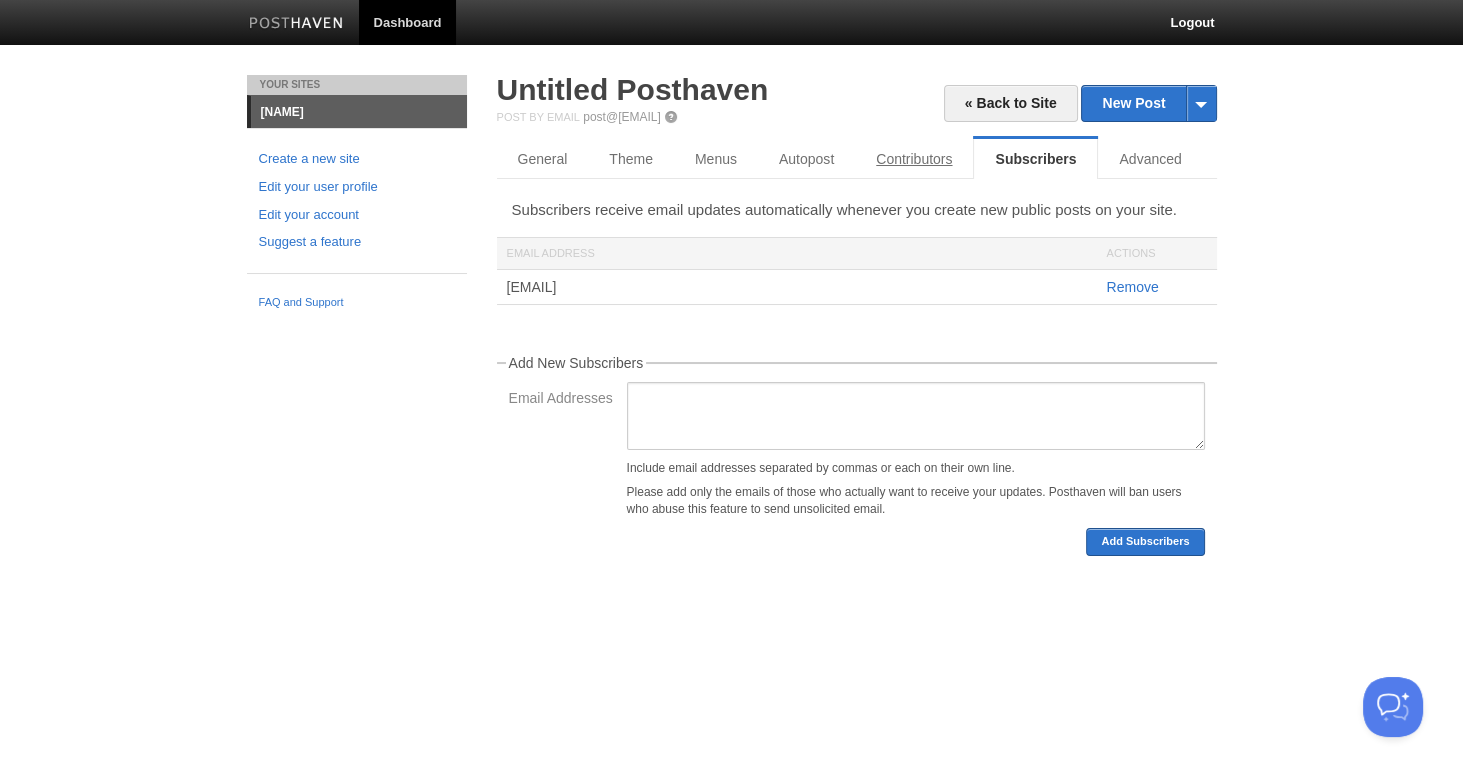 click on "Contributors" at bounding box center (914, 159) 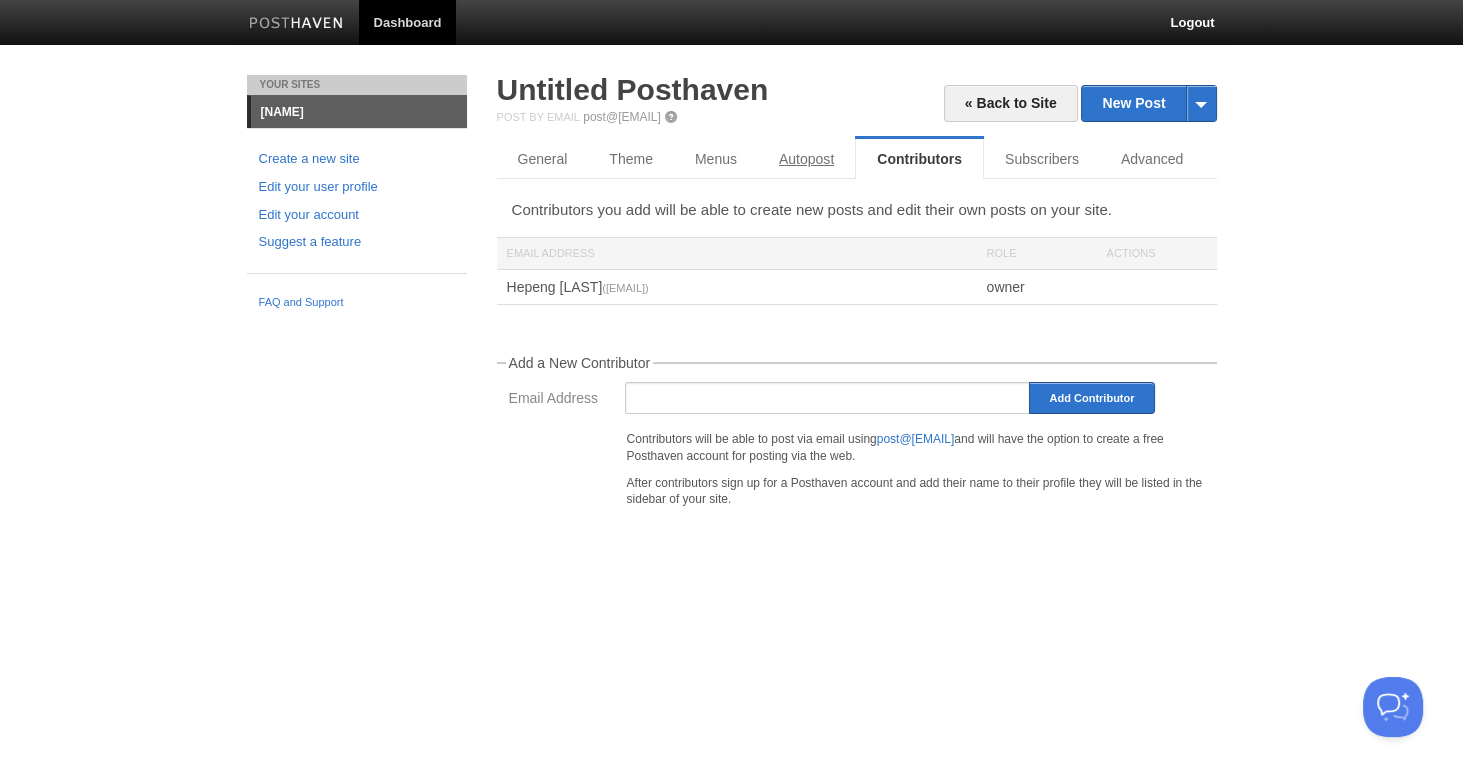 click on "Autopost" at bounding box center (806, 159) 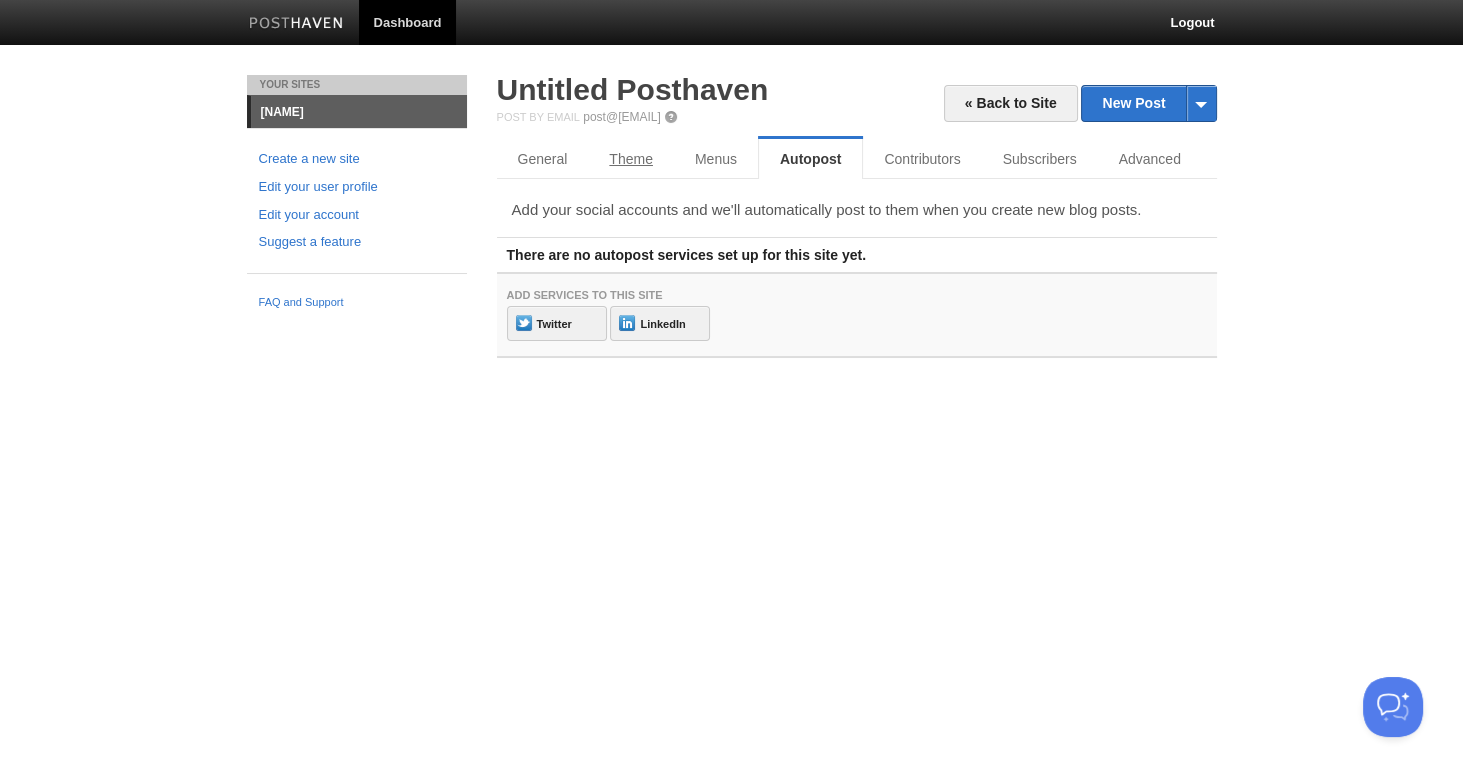 click on "Theme" at bounding box center [631, 159] 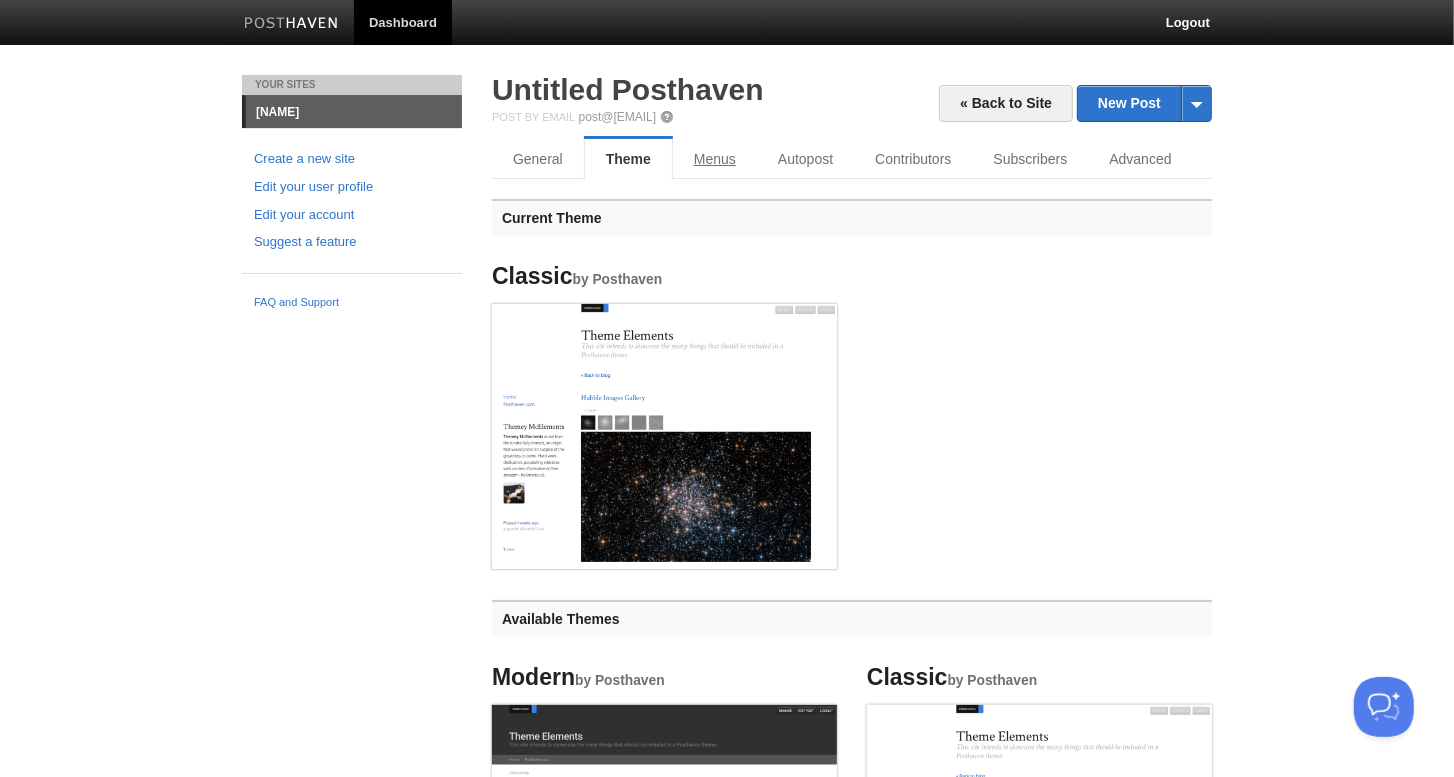 click on "Menus" at bounding box center [715, 159] 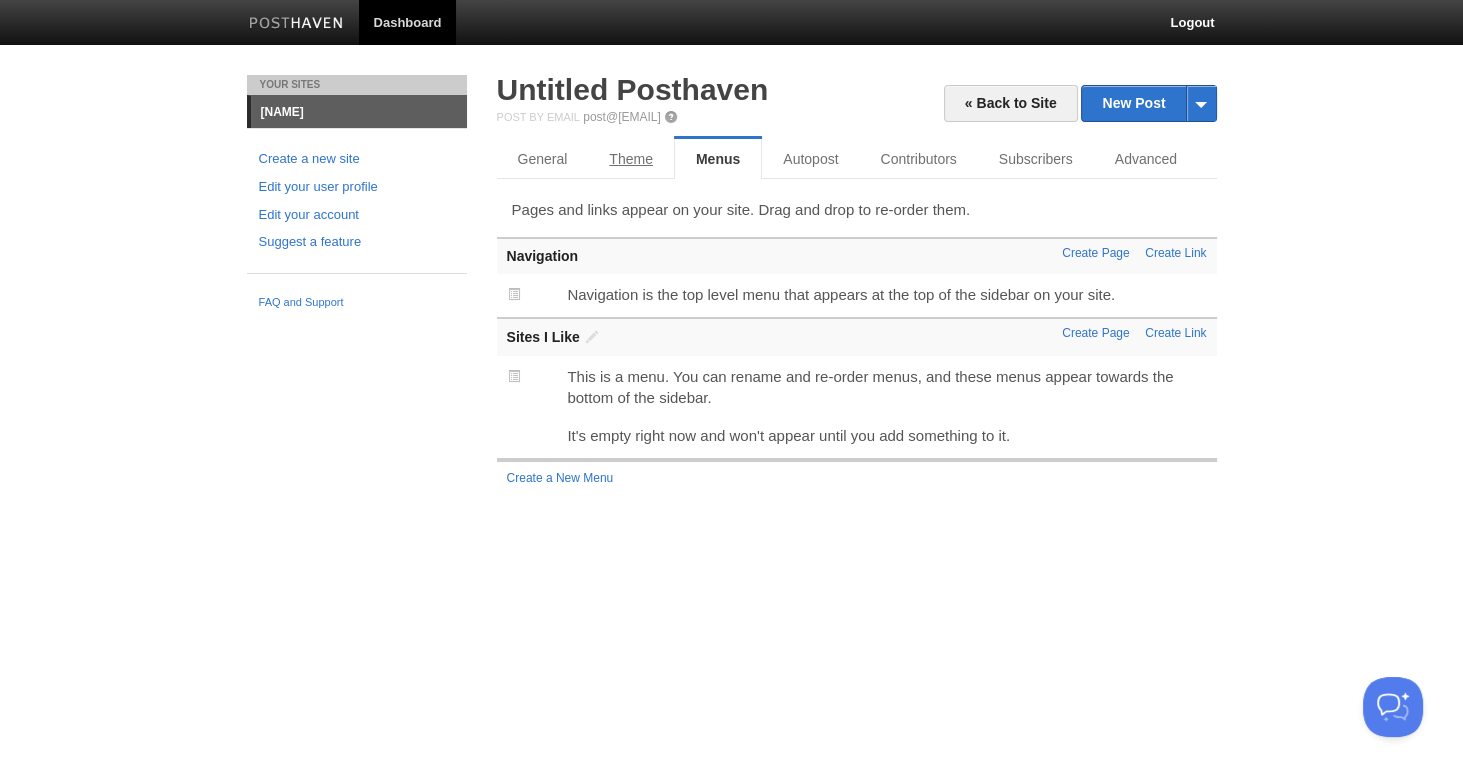 click on "Theme" at bounding box center (631, 159) 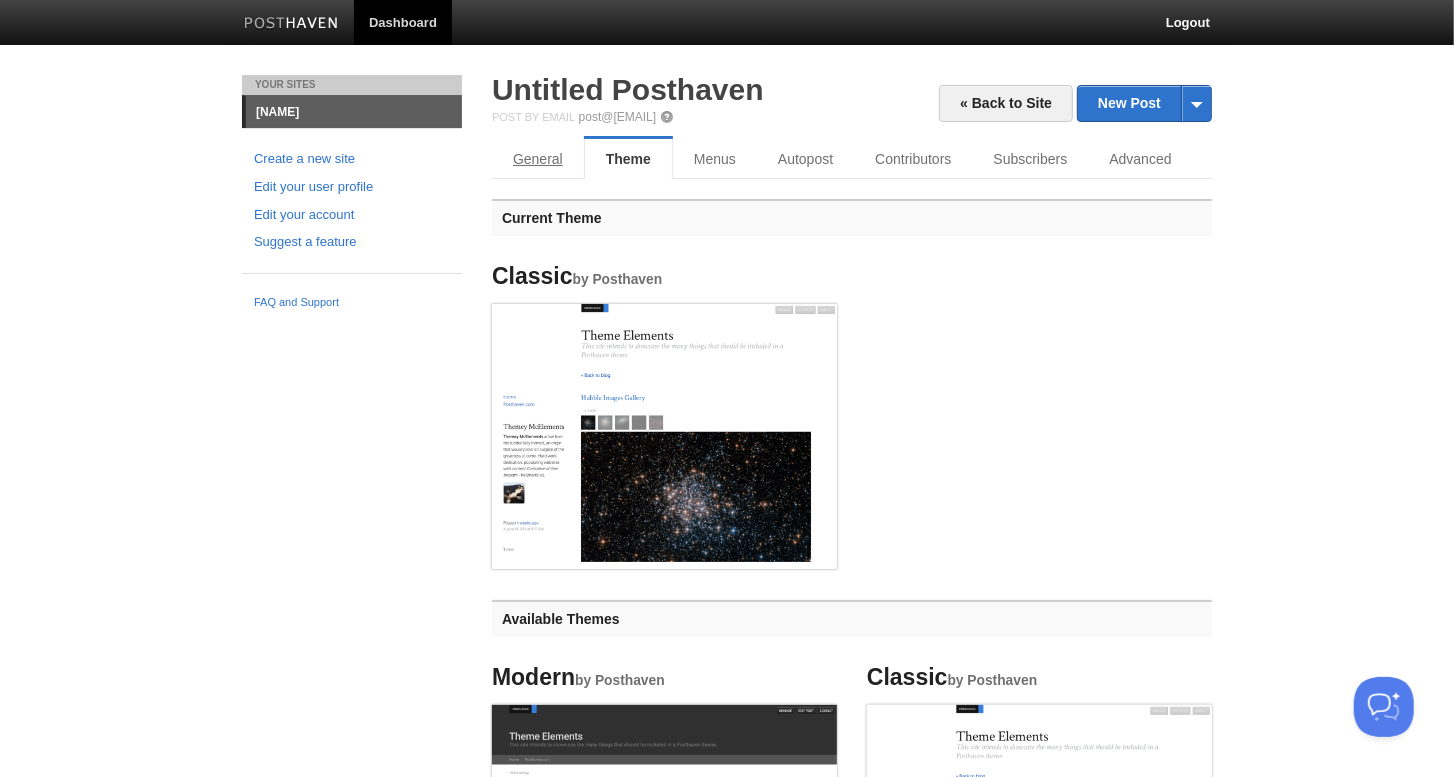 click on "General" at bounding box center [538, 159] 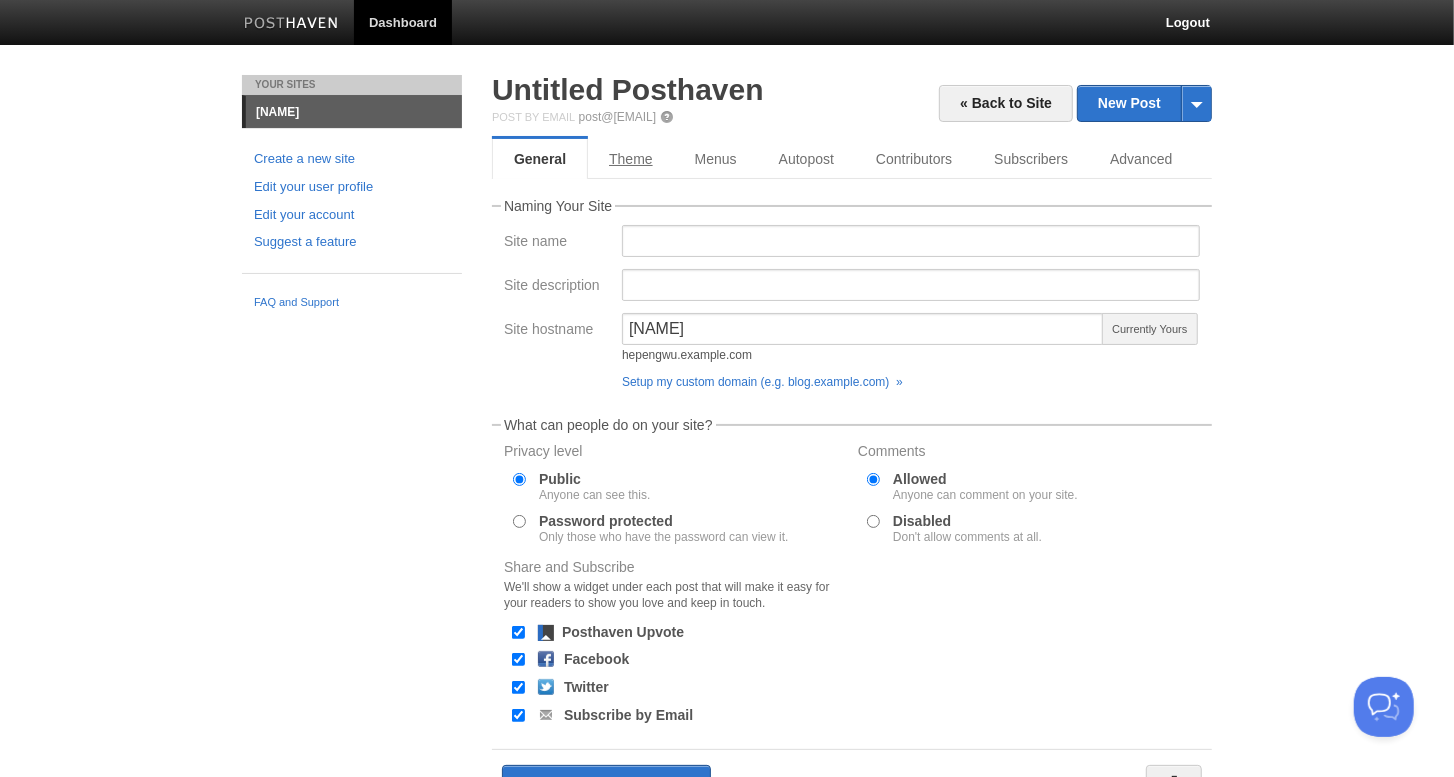 click on "Theme" at bounding box center [631, 159] 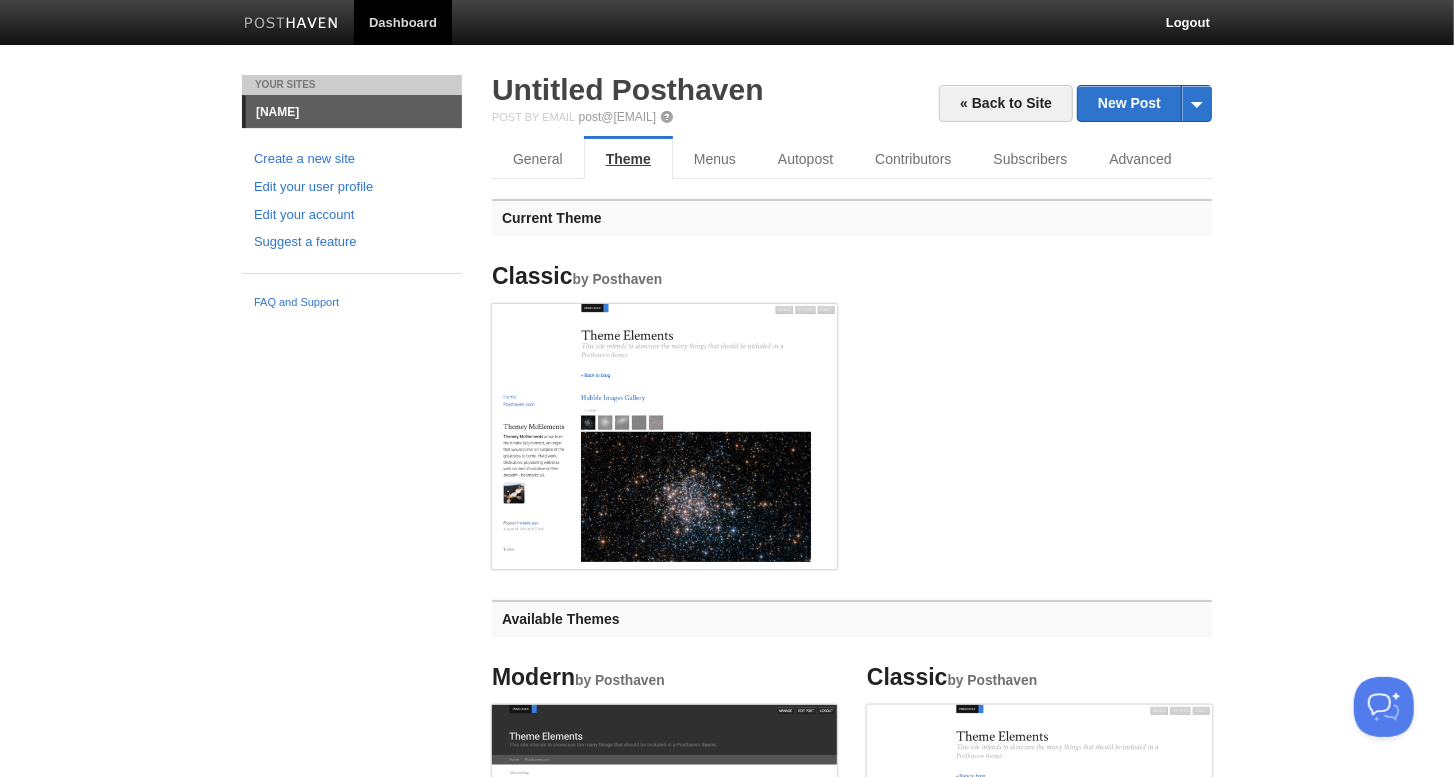 click on "Theme" at bounding box center [628, 159] 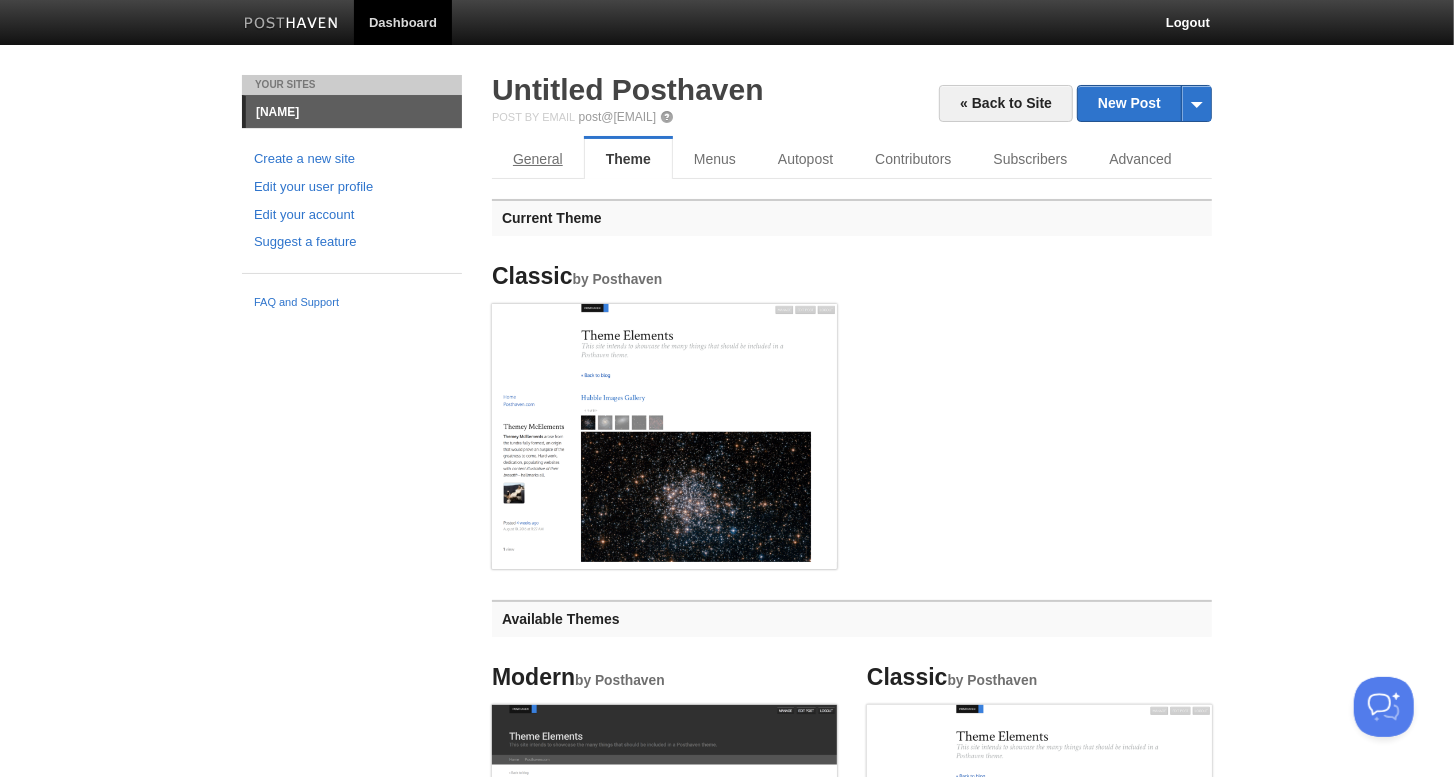 click on "General" at bounding box center [538, 159] 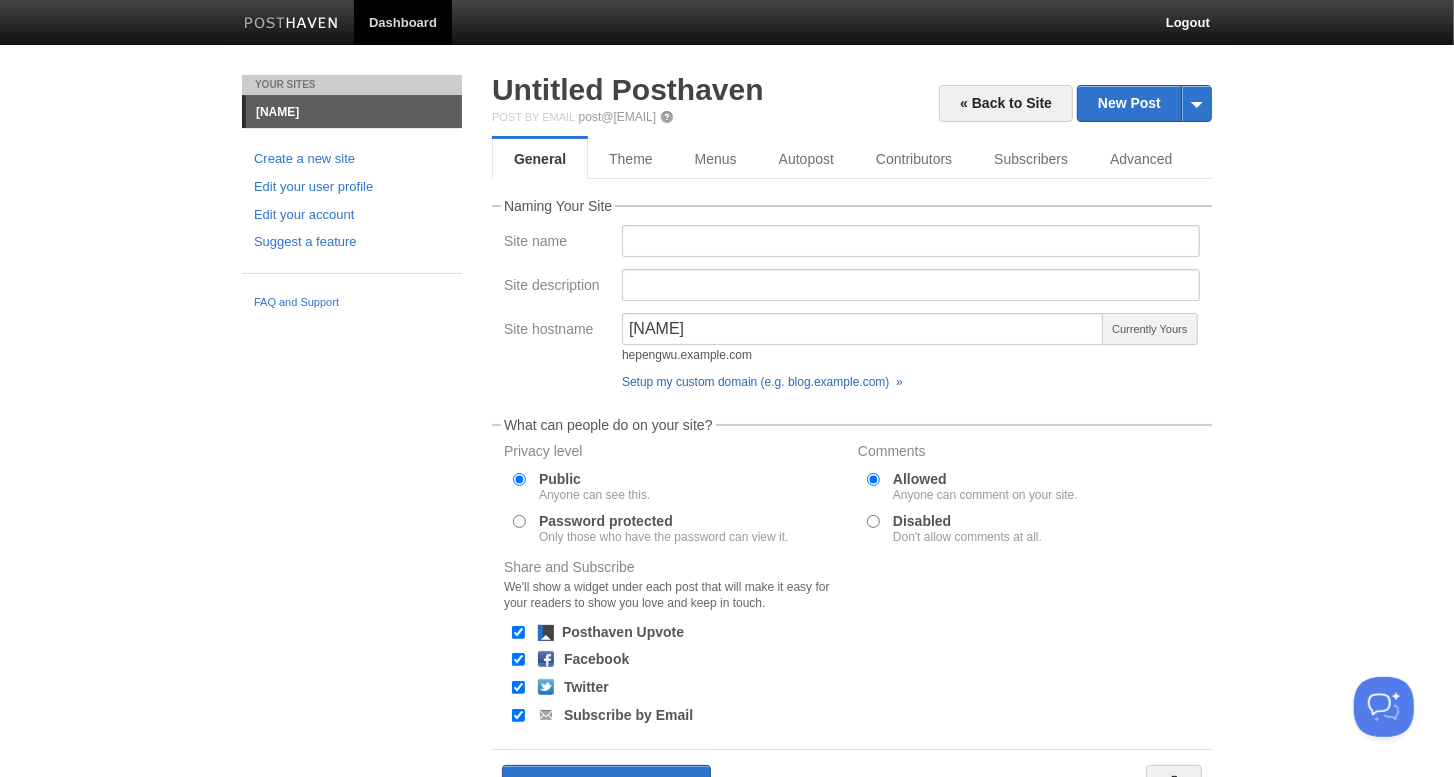 click on "Setup my custom domain (e.g. blog.yourdomain.com)  »" at bounding box center (762, 382) 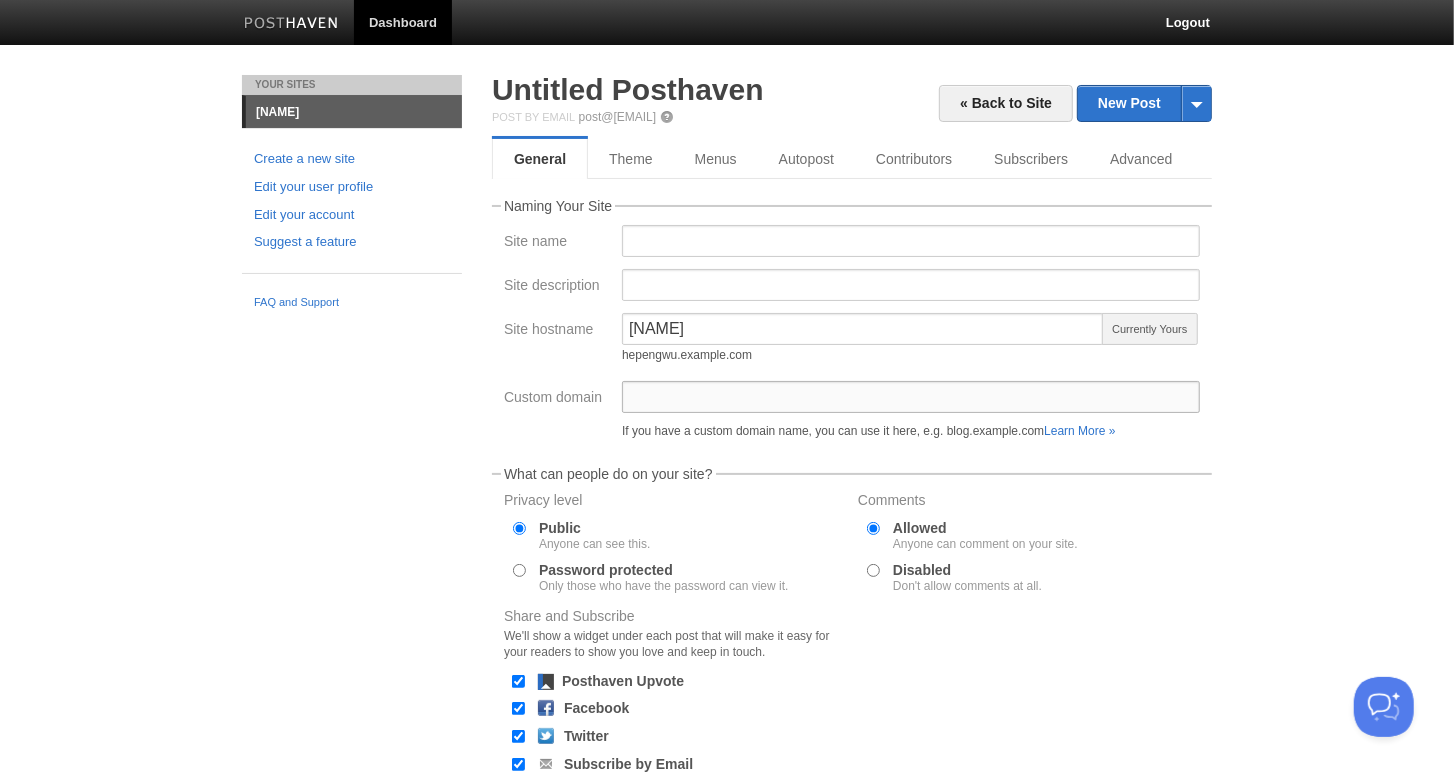 click on "Custom domain" at bounding box center [911, 397] 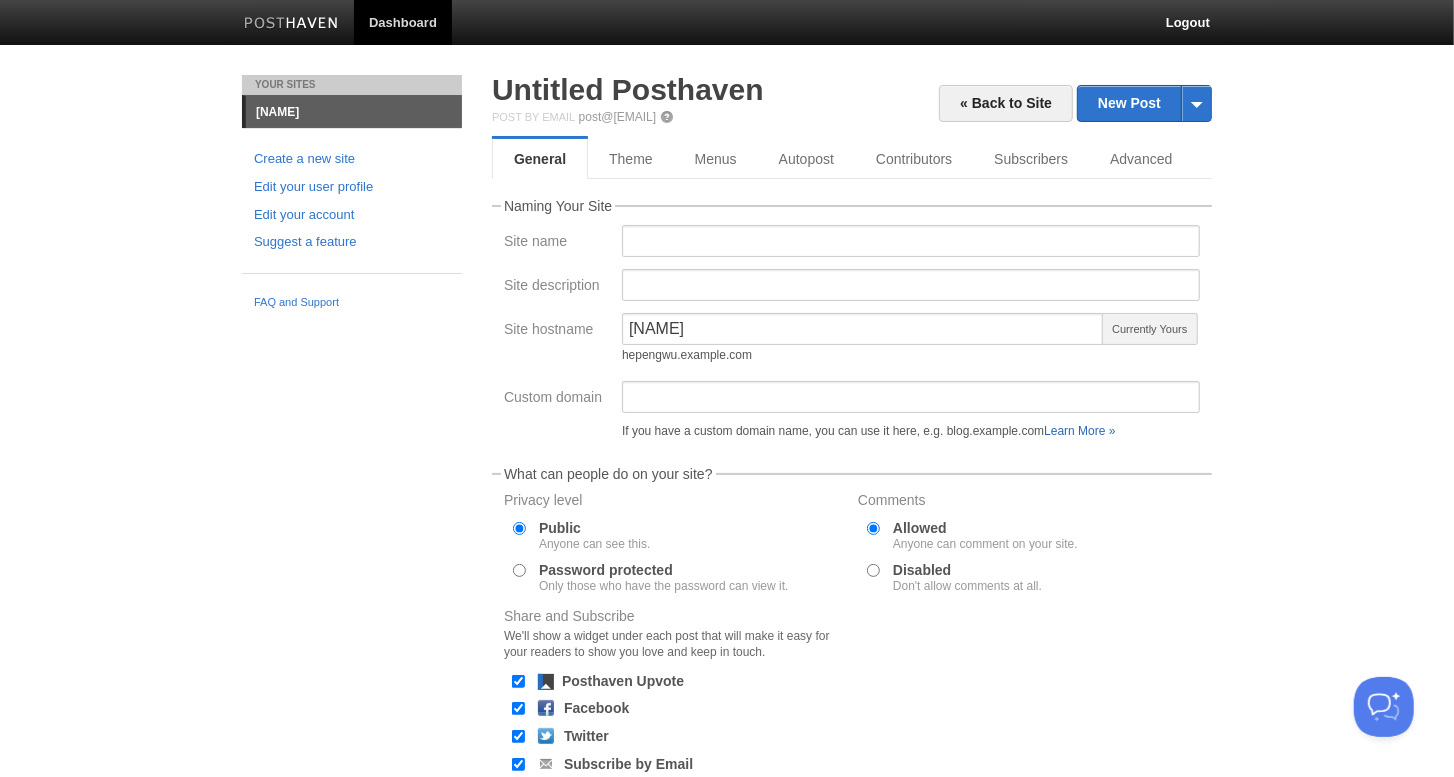 click on "Learn More »" at bounding box center (1079, 431) 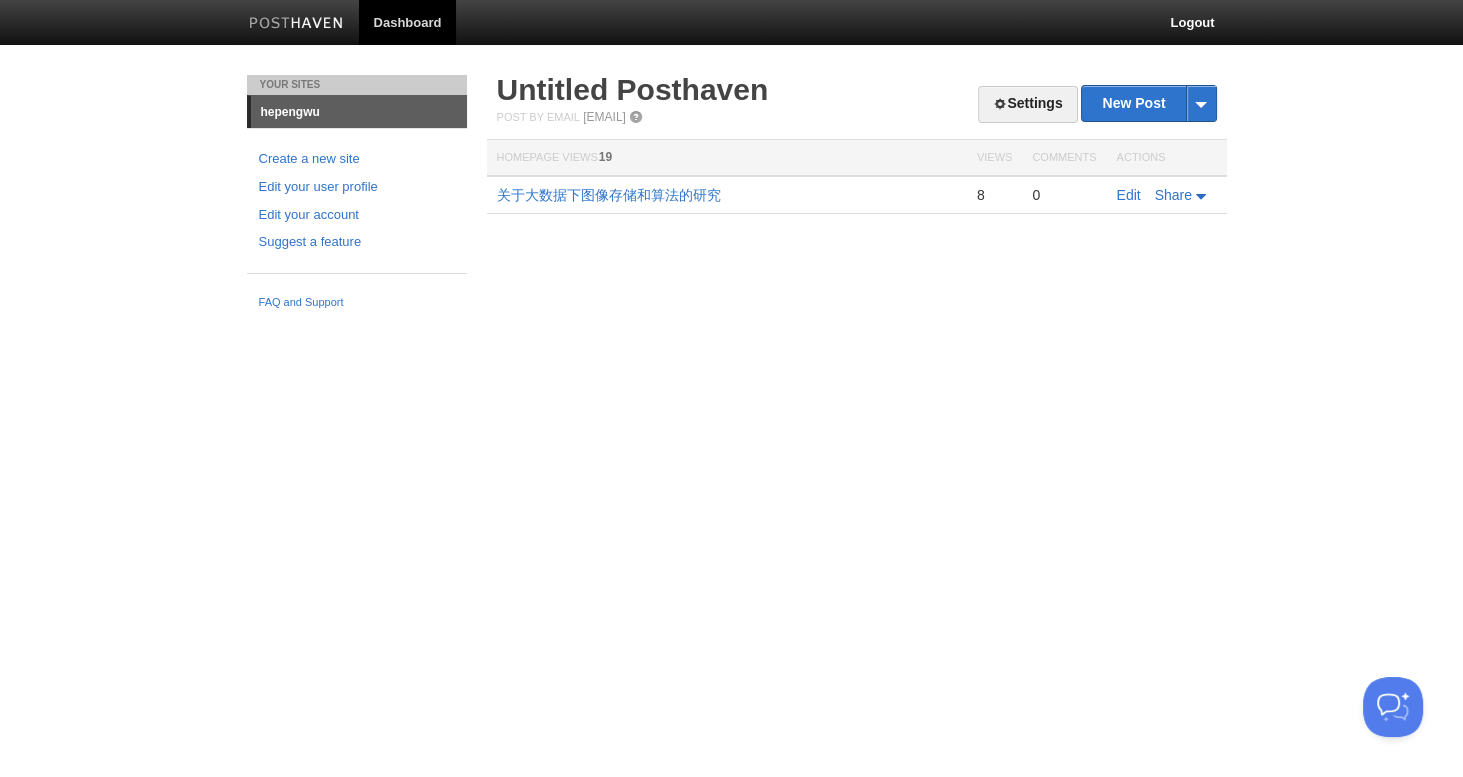 scroll, scrollTop: 0, scrollLeft: 0, axis: both 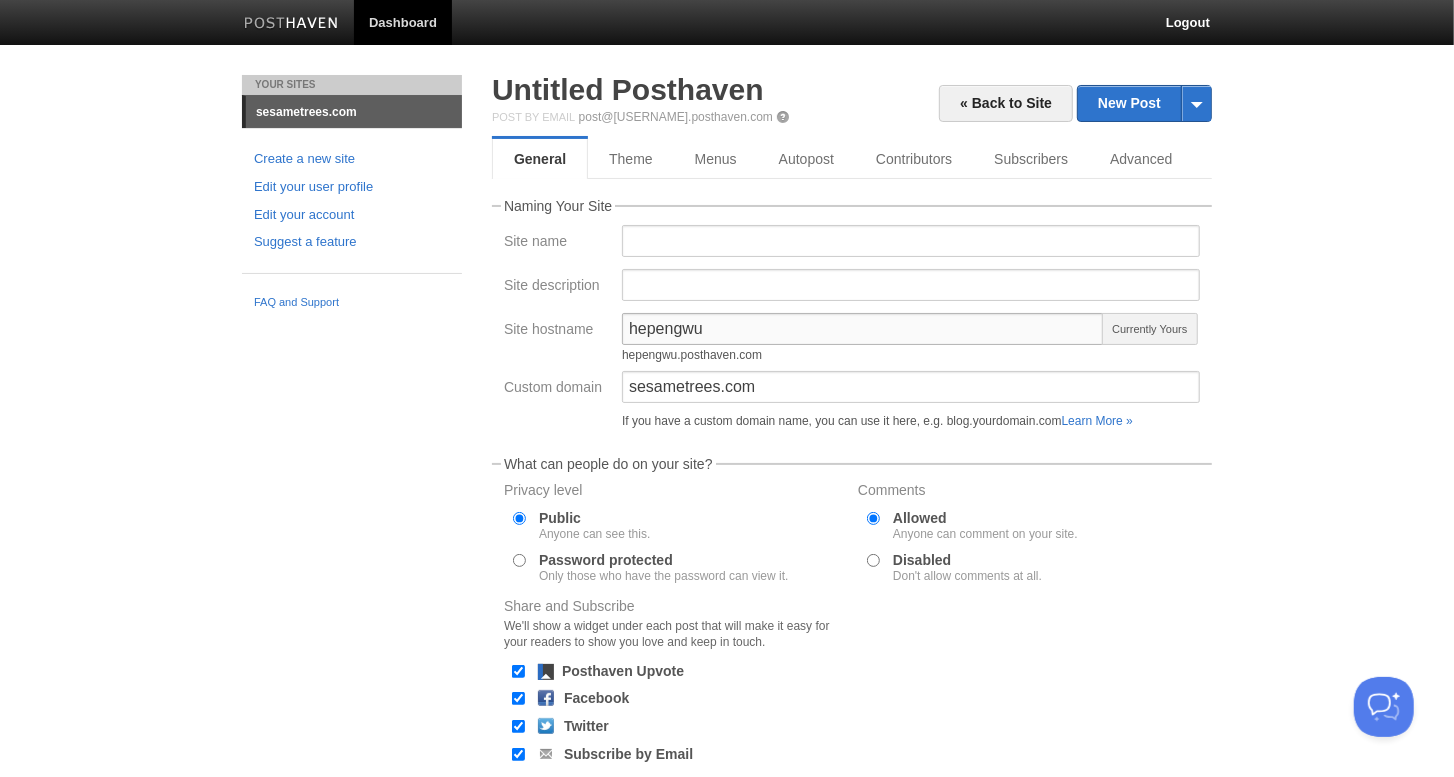 drag, startPoint x: 730, startPoint y: 337, endPoint x: 748, endPoint y: 334, distance: 18.248287 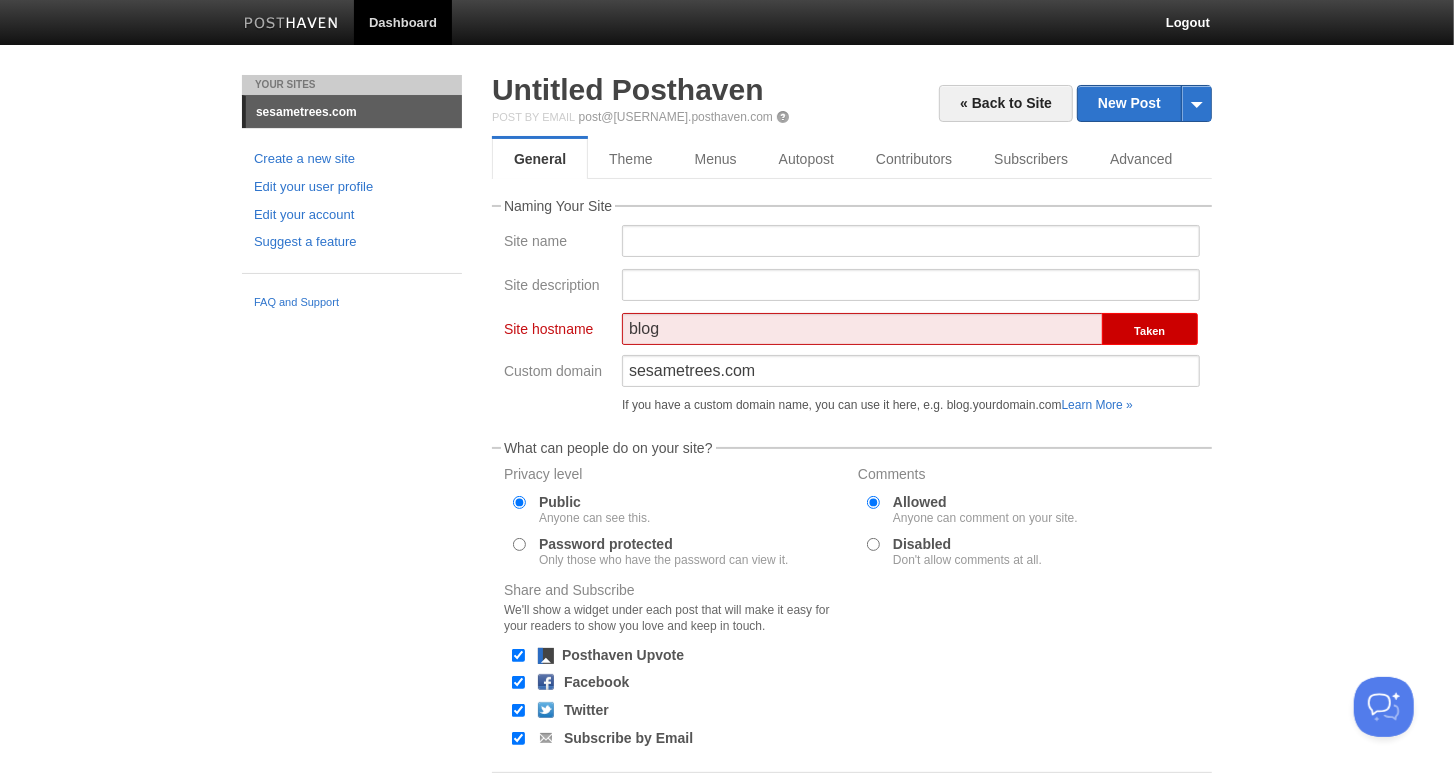 type on "blog" 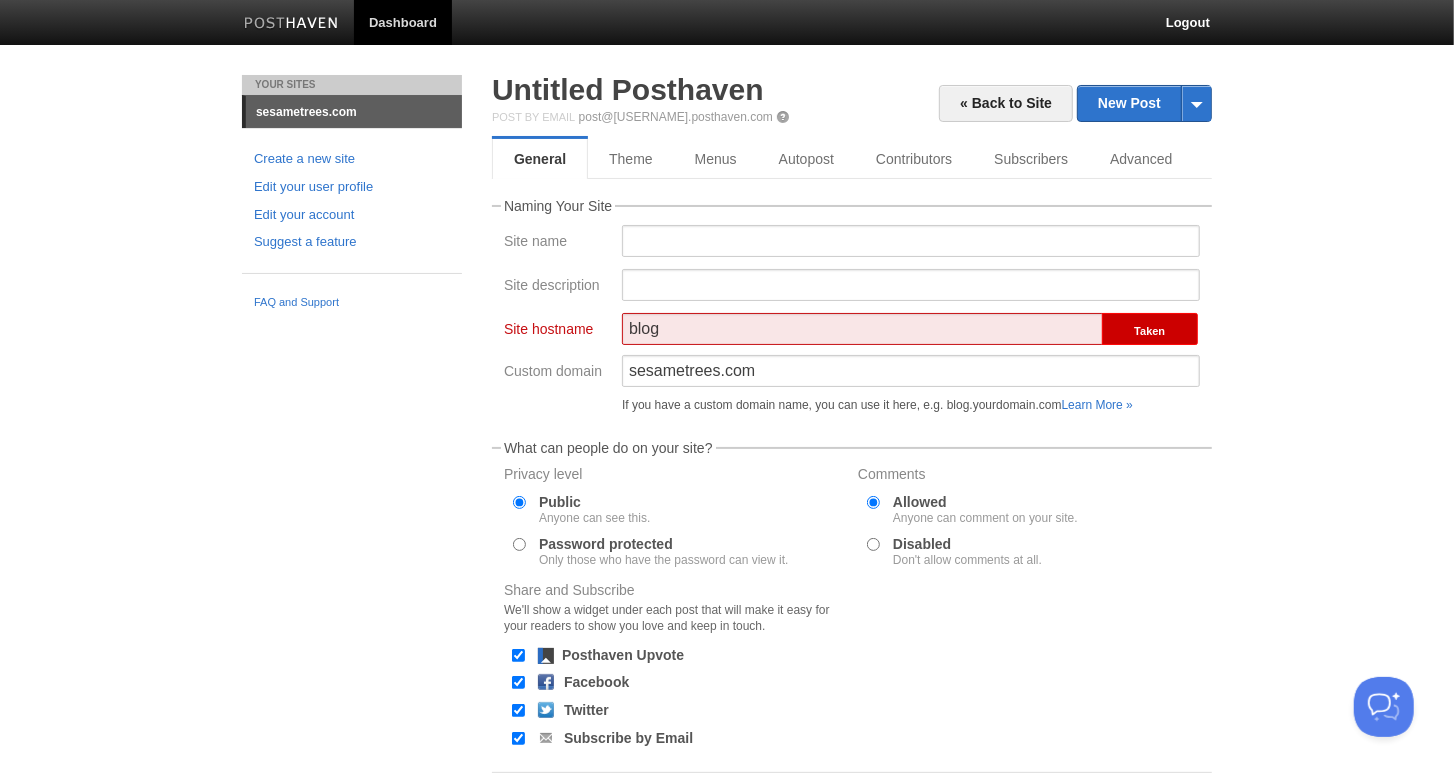 click on "sesametrees.com
If you have a custom domain name, you can use it here, e.g. blog.yourdomain.com
Learn More »" at bounding box center [911, 388] 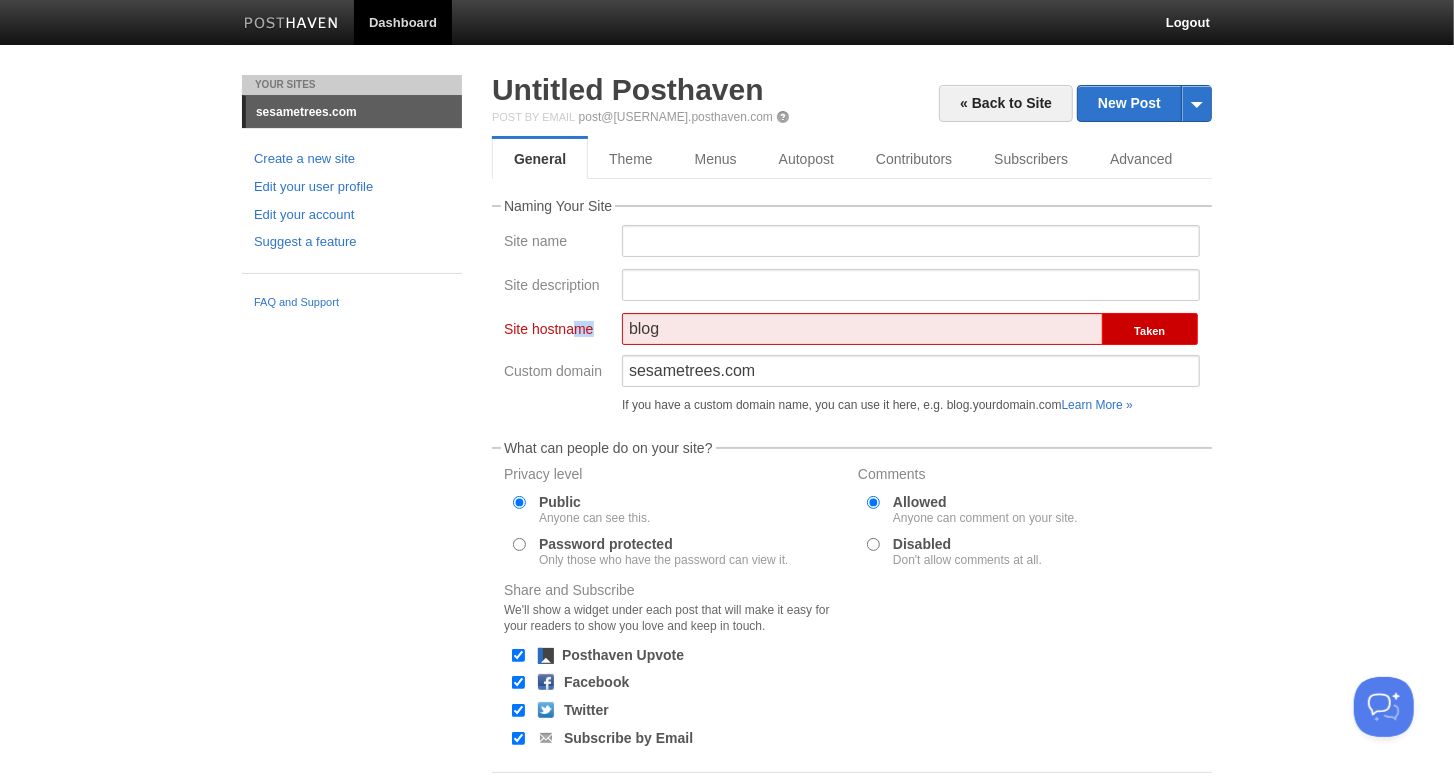 click on "Site hostname" at bounding box center (557, 331) 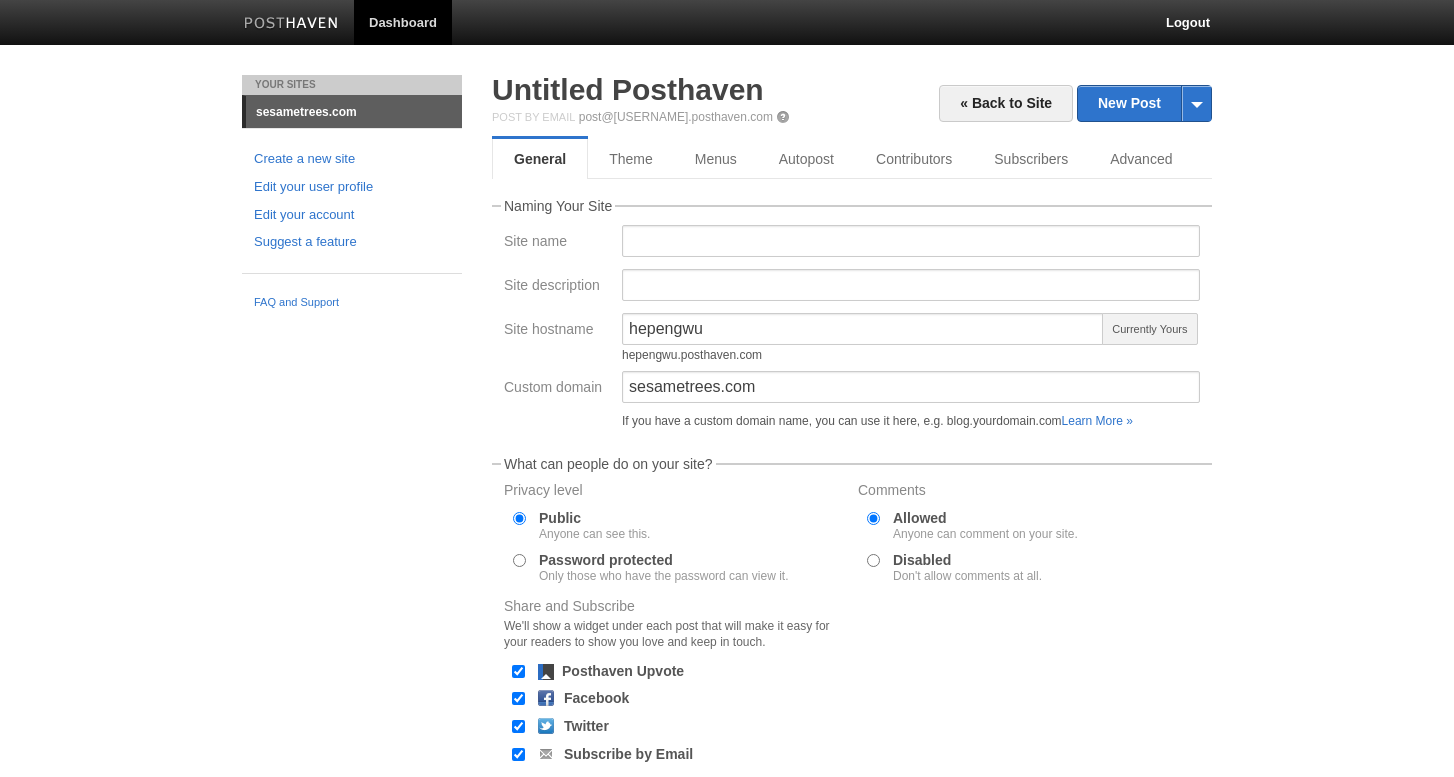 scroll, scrollTop: 0, scrollLeft: 0, axis: both 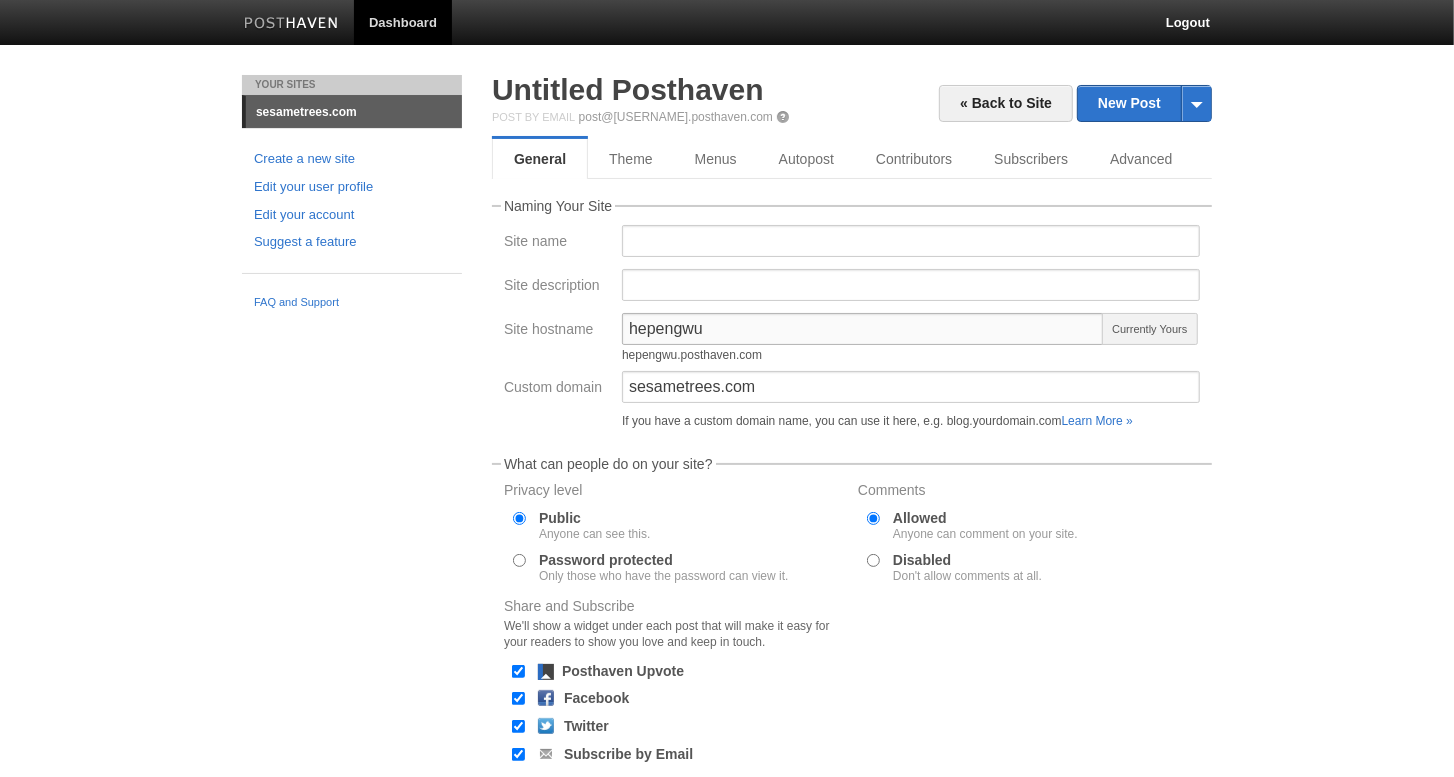click on "hepengwu" at bounding box center (863, 329) 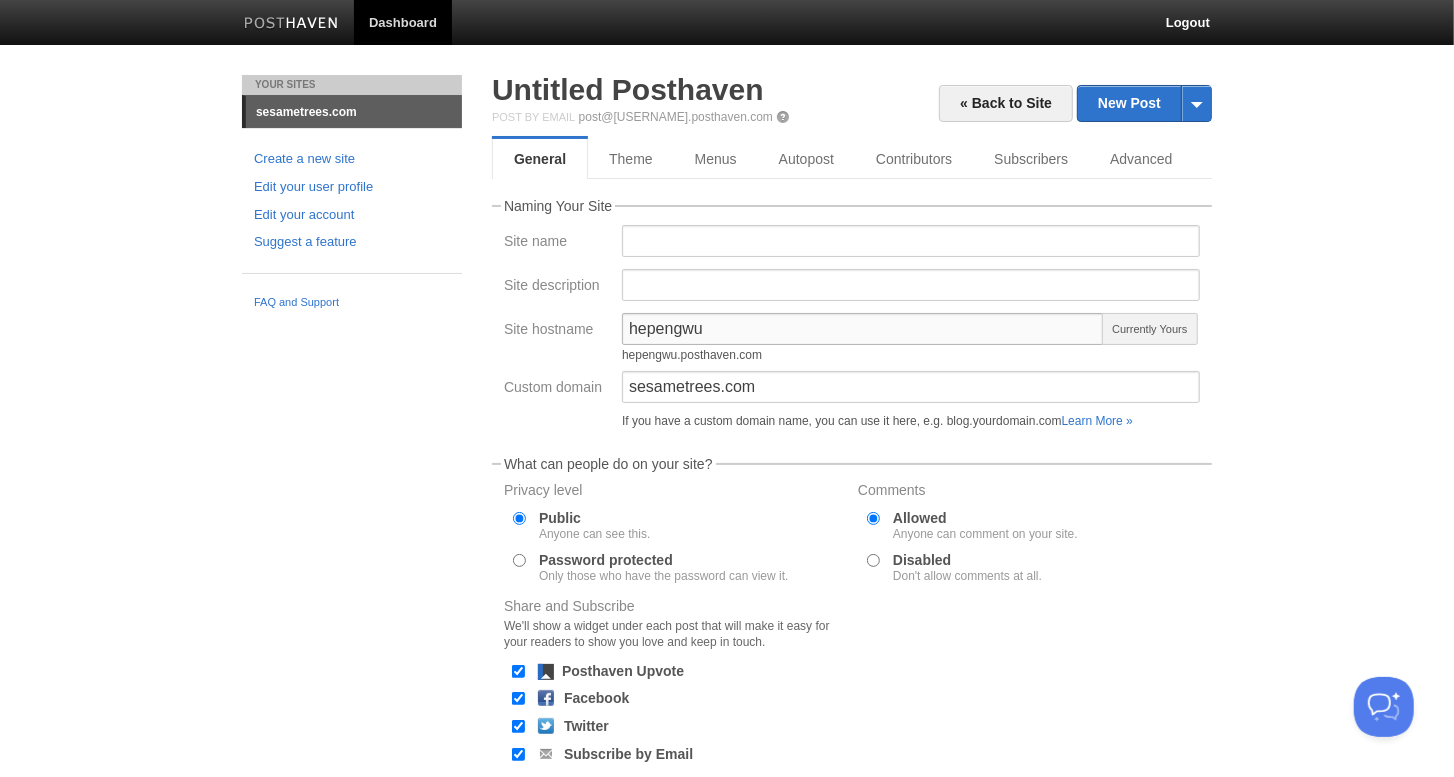 scroll, scrollTop: 0, scrollLeft: 0, axis: both 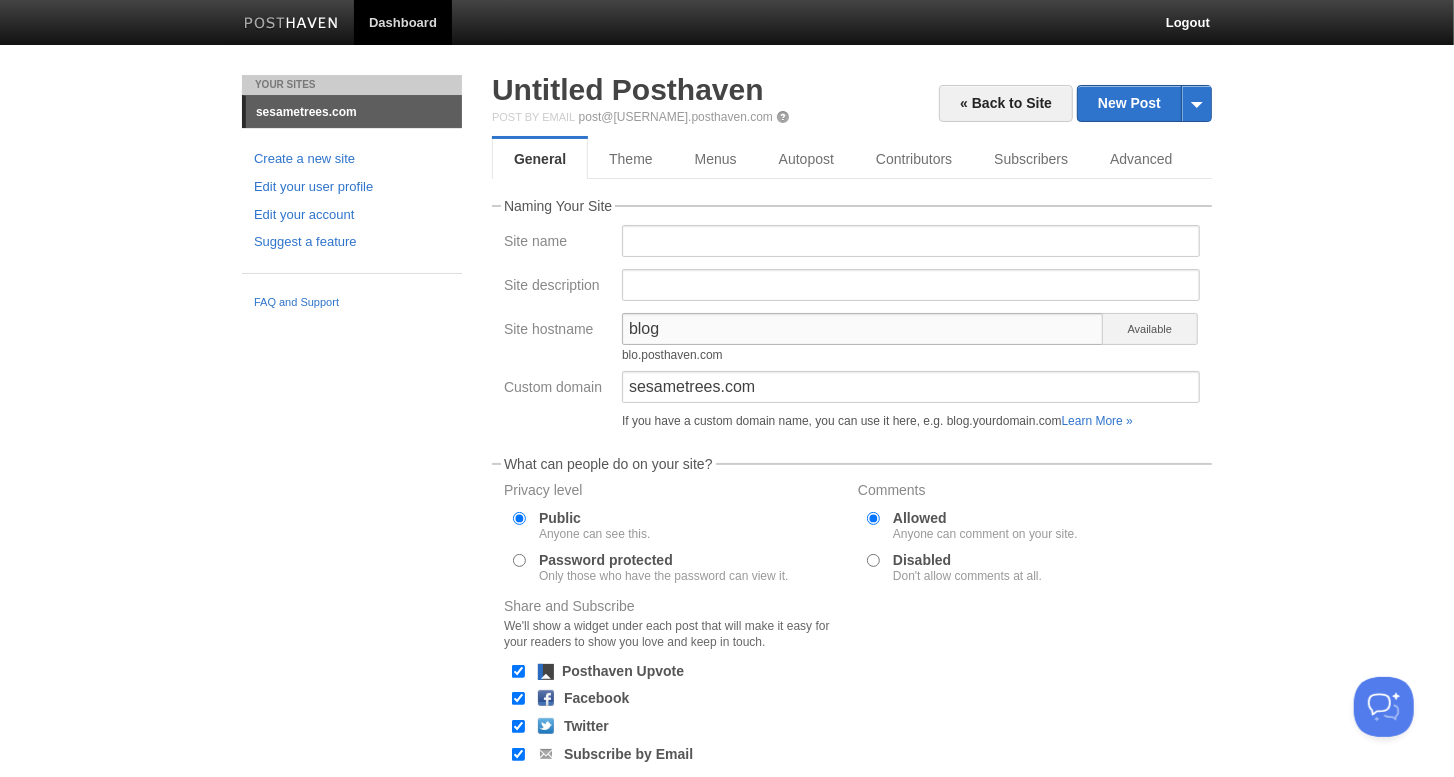 type on "blog" 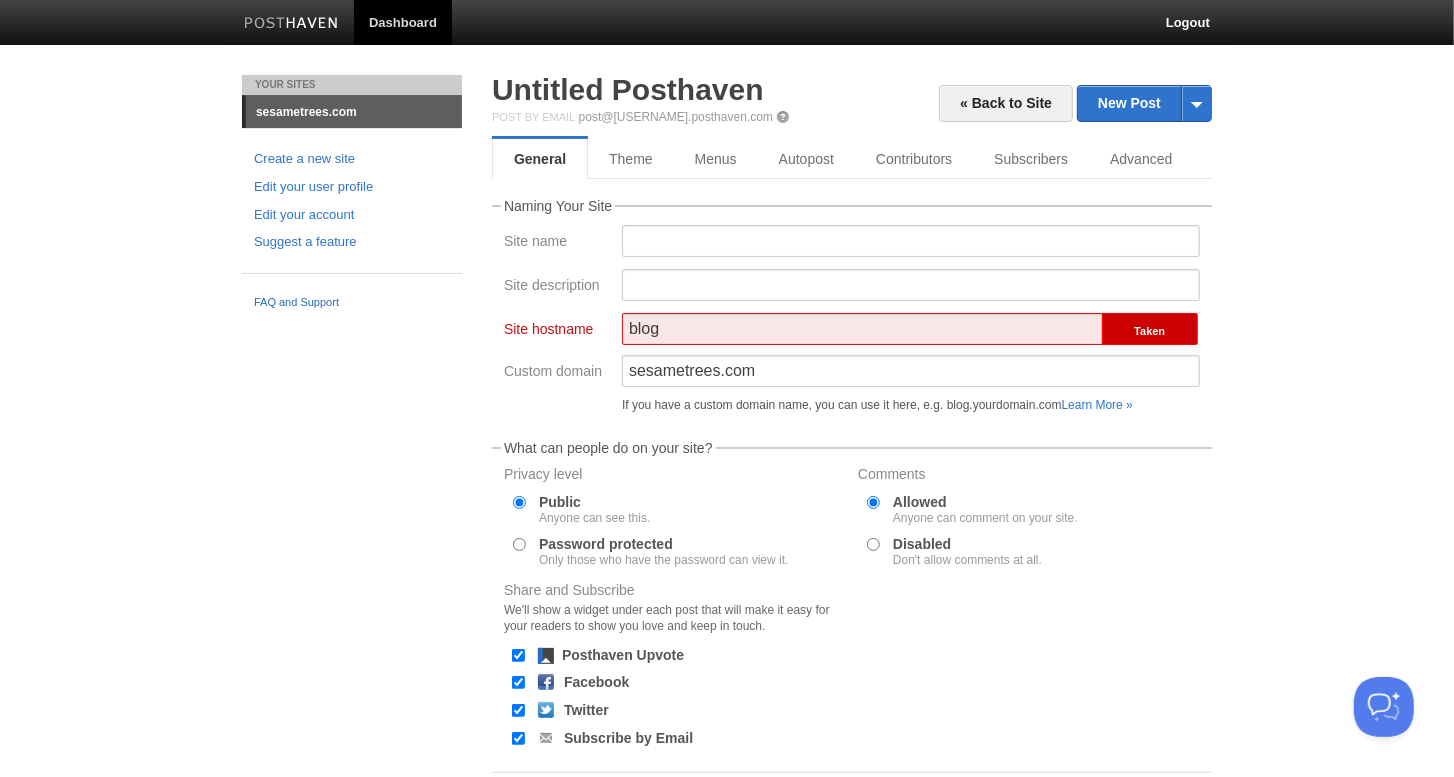 click on "FAQ and Support" at bounding box center [352, 303] 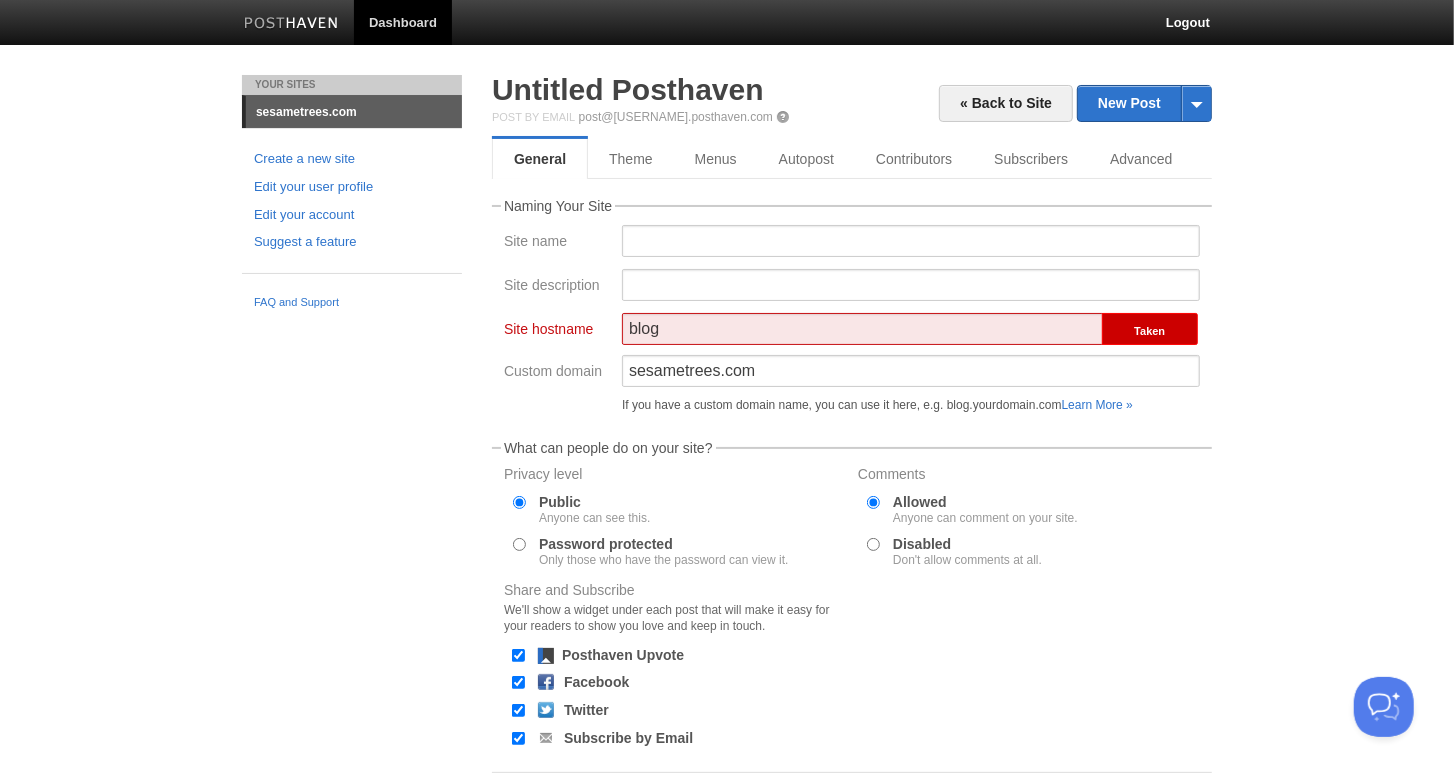 click on "blog" at bounding box center (863, 329) 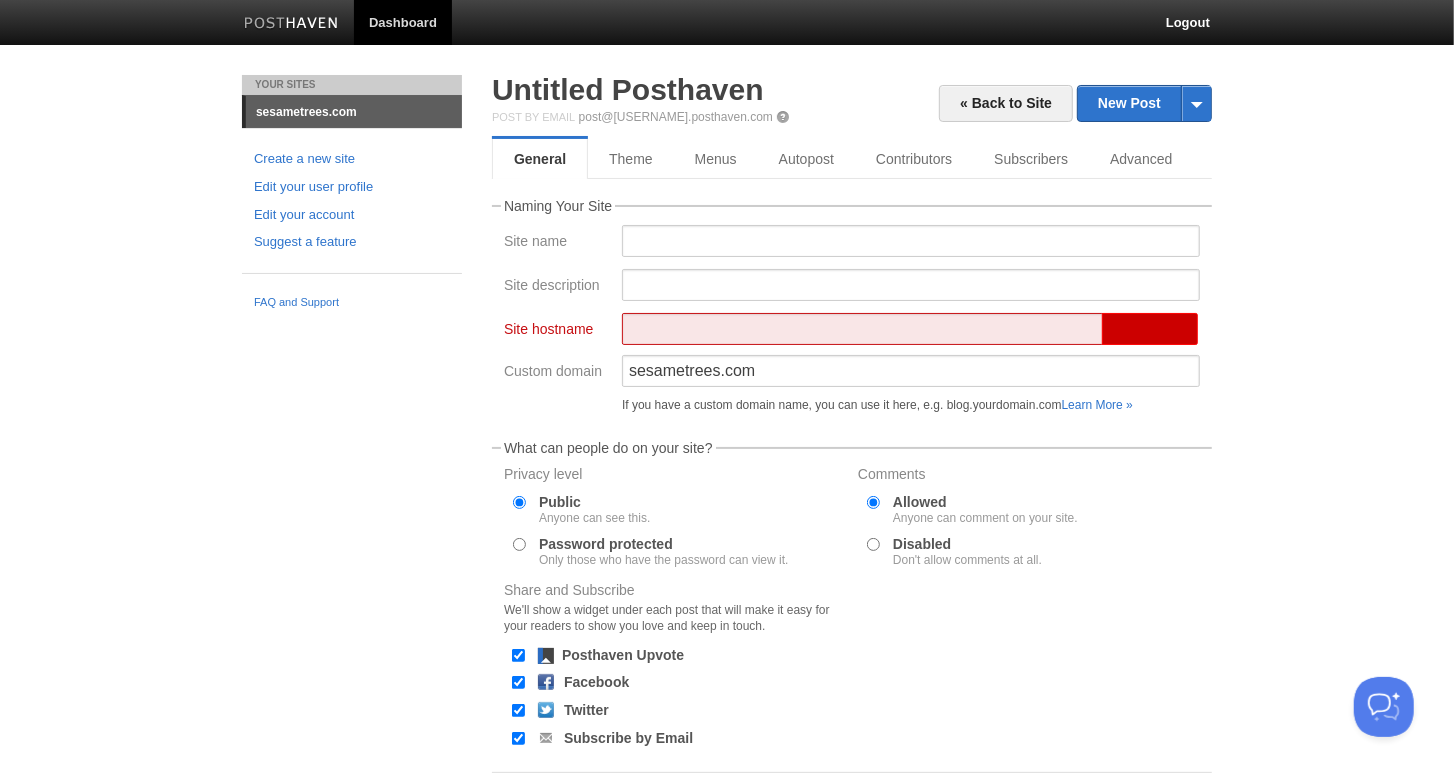 type 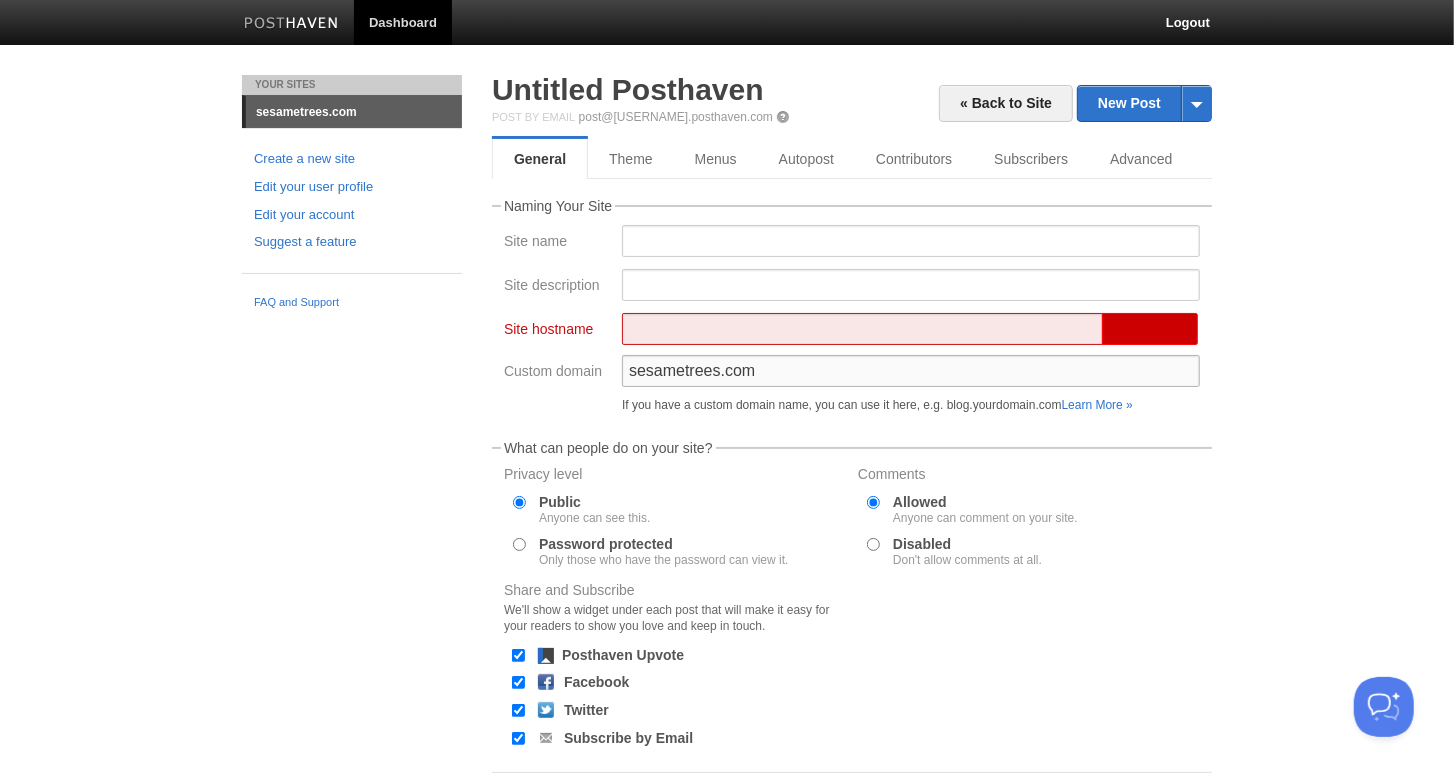 click on "sesametrees.com" at bounding box center (911, 371) 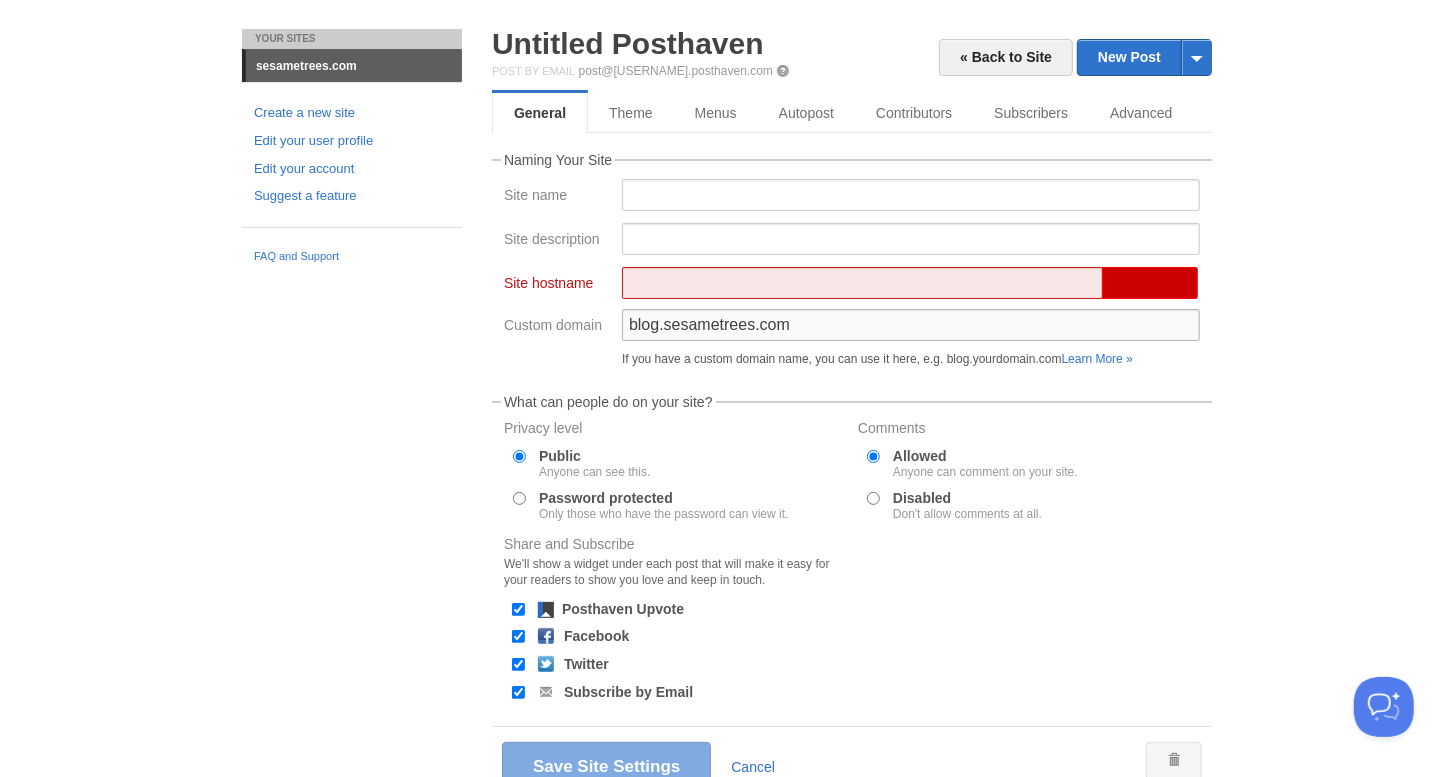 scroll, scrollTop: 173, scrollLeft: 0, axis: vertical 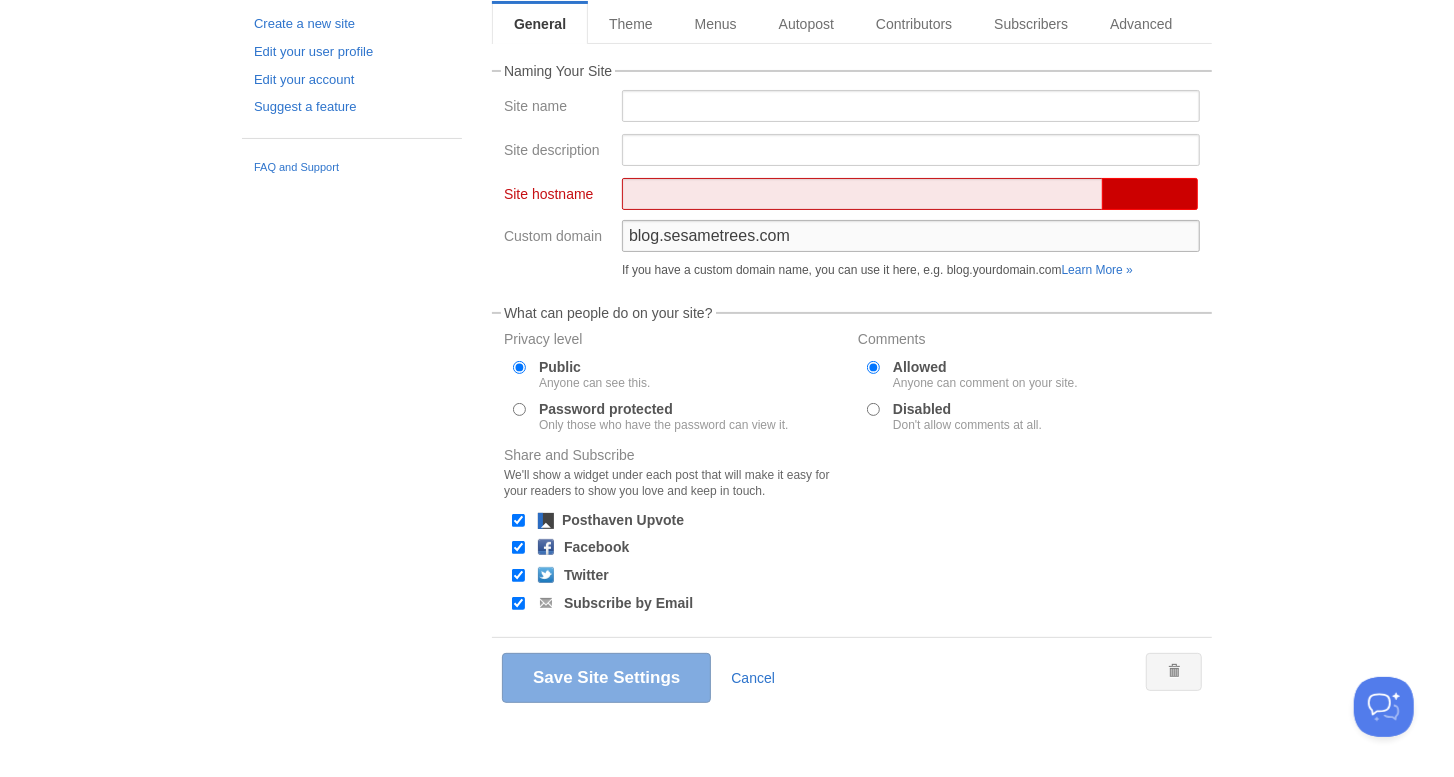 type on "blog.sesametrees.com" 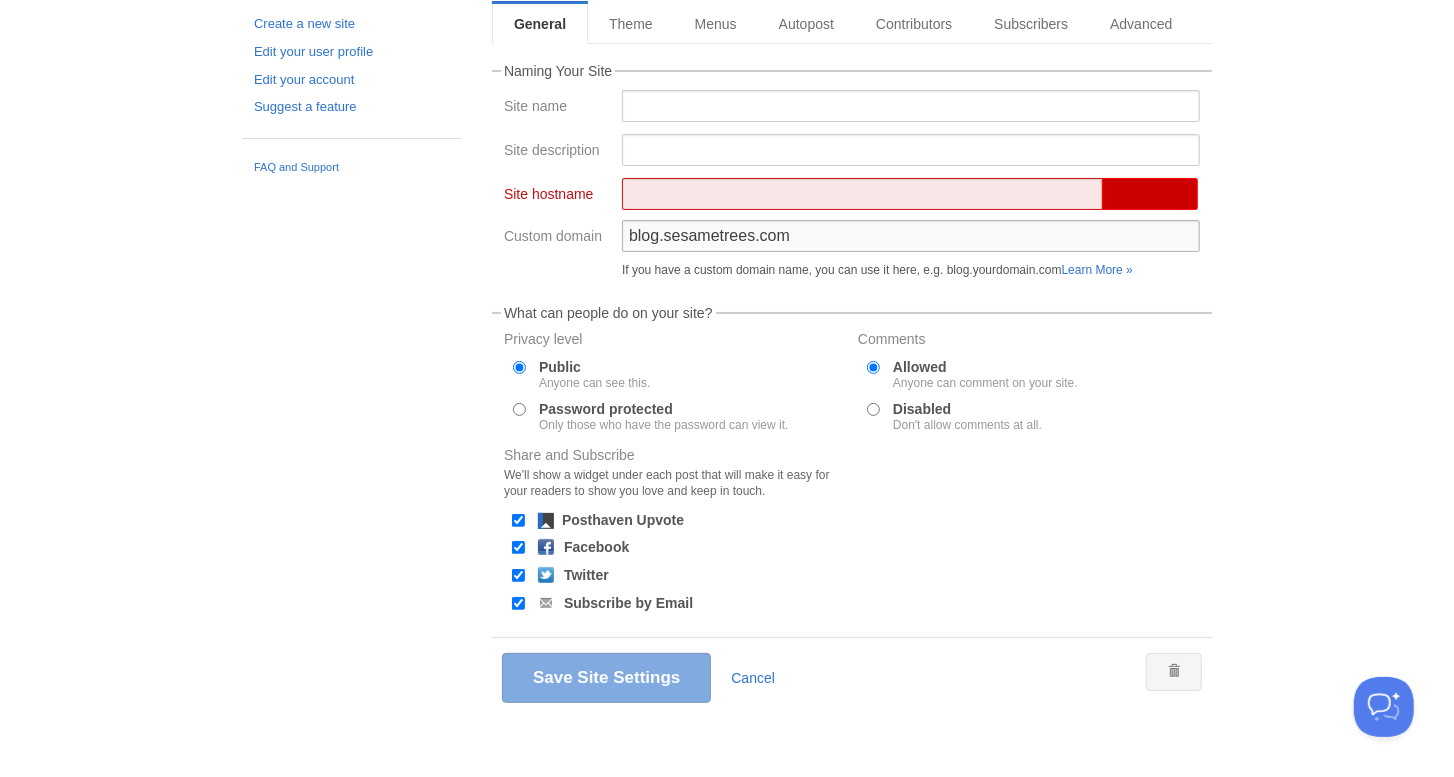 click on "blog.sesametrees.com" at bounding box center (911, 236) 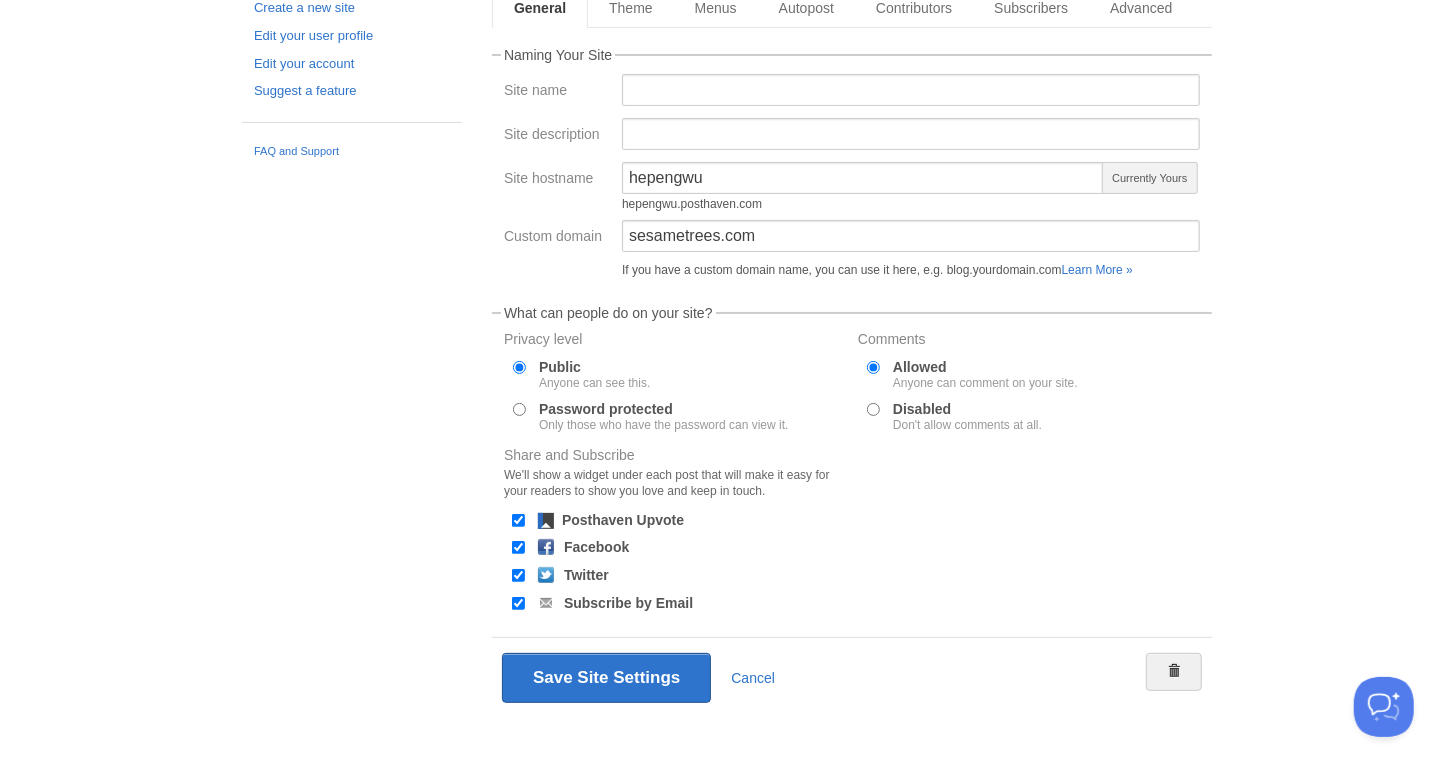scroll, scrollTop: 0, scrollLeft: 0, axis: both 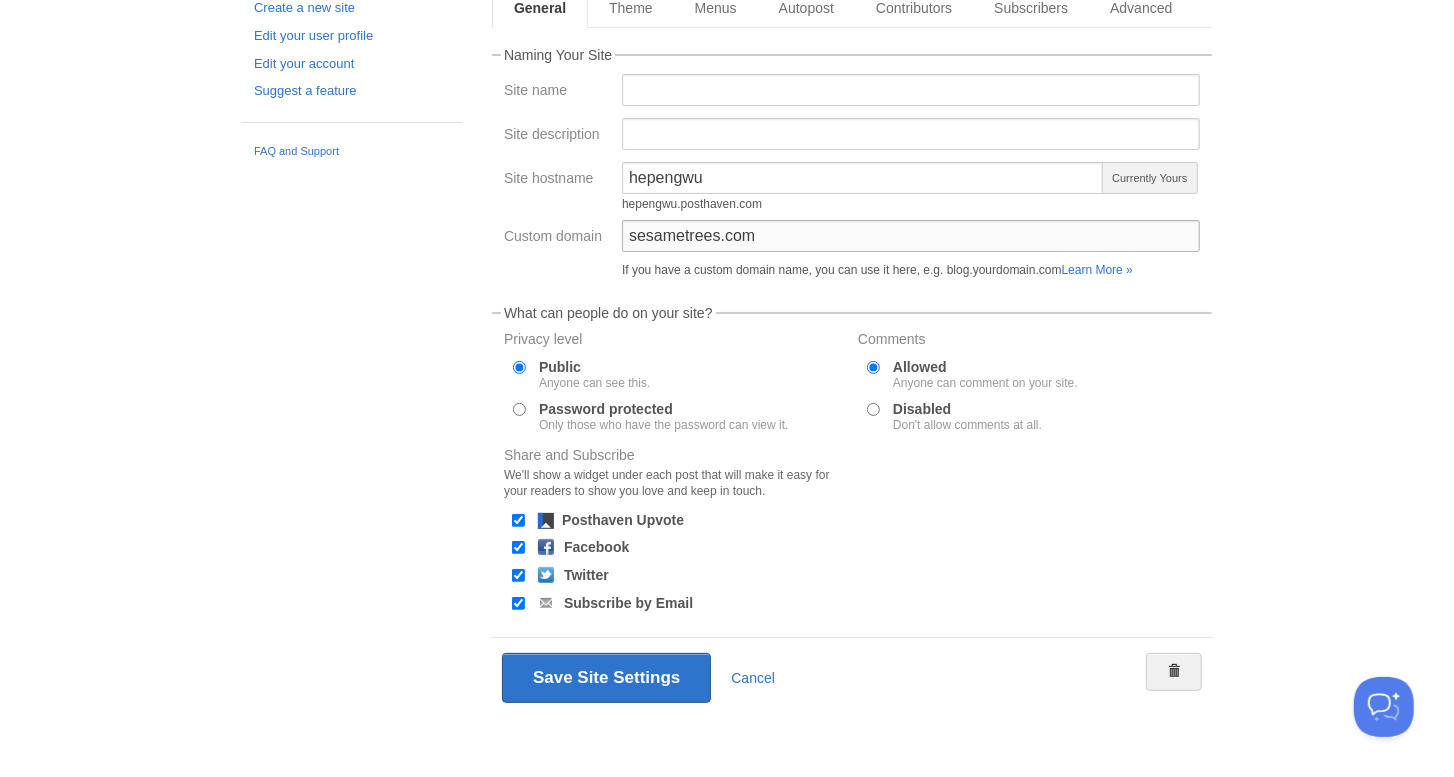 click on "sesametrees.com" at bounding box center [911, 236] 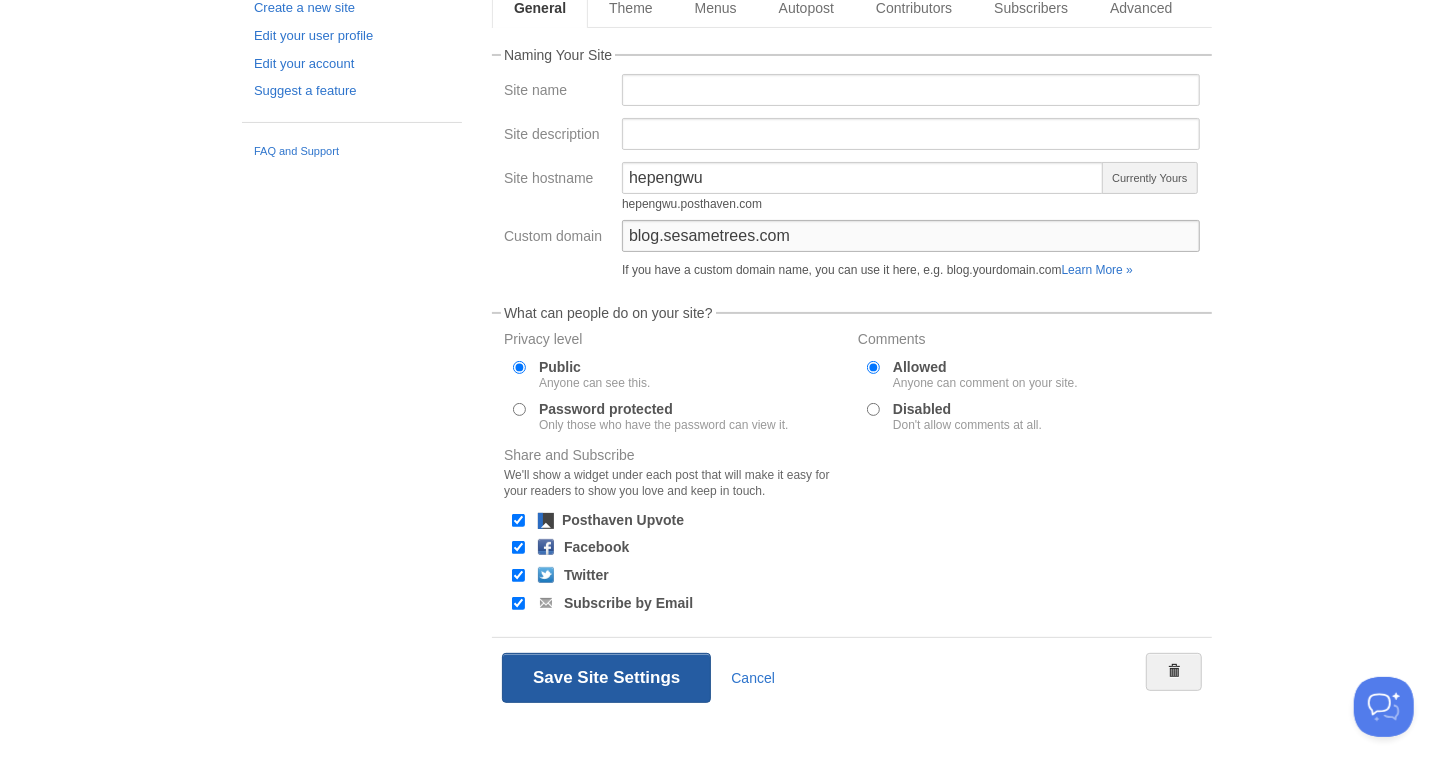 type on "blog.sesametrees.com" 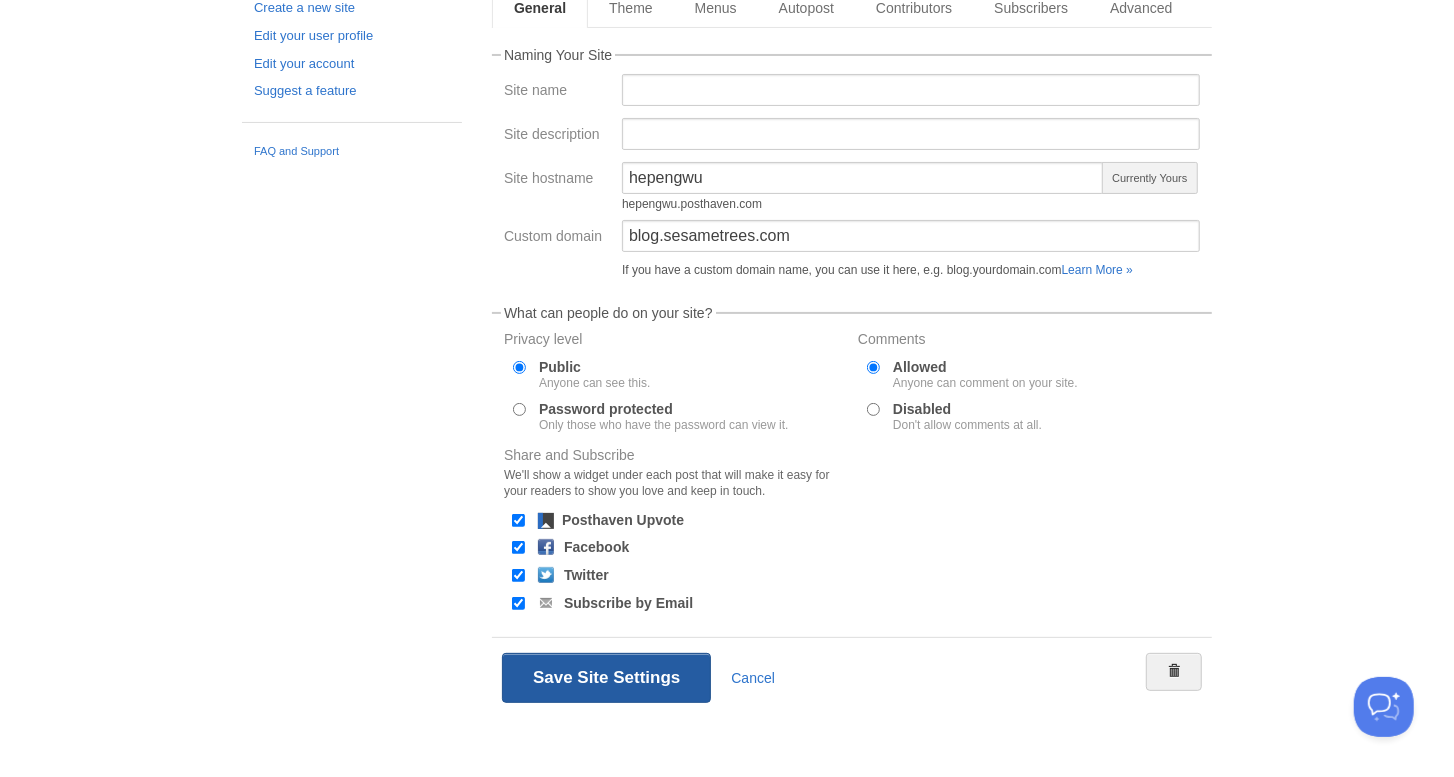 click on "Save Site Settings" at bounding box center [606, 678] 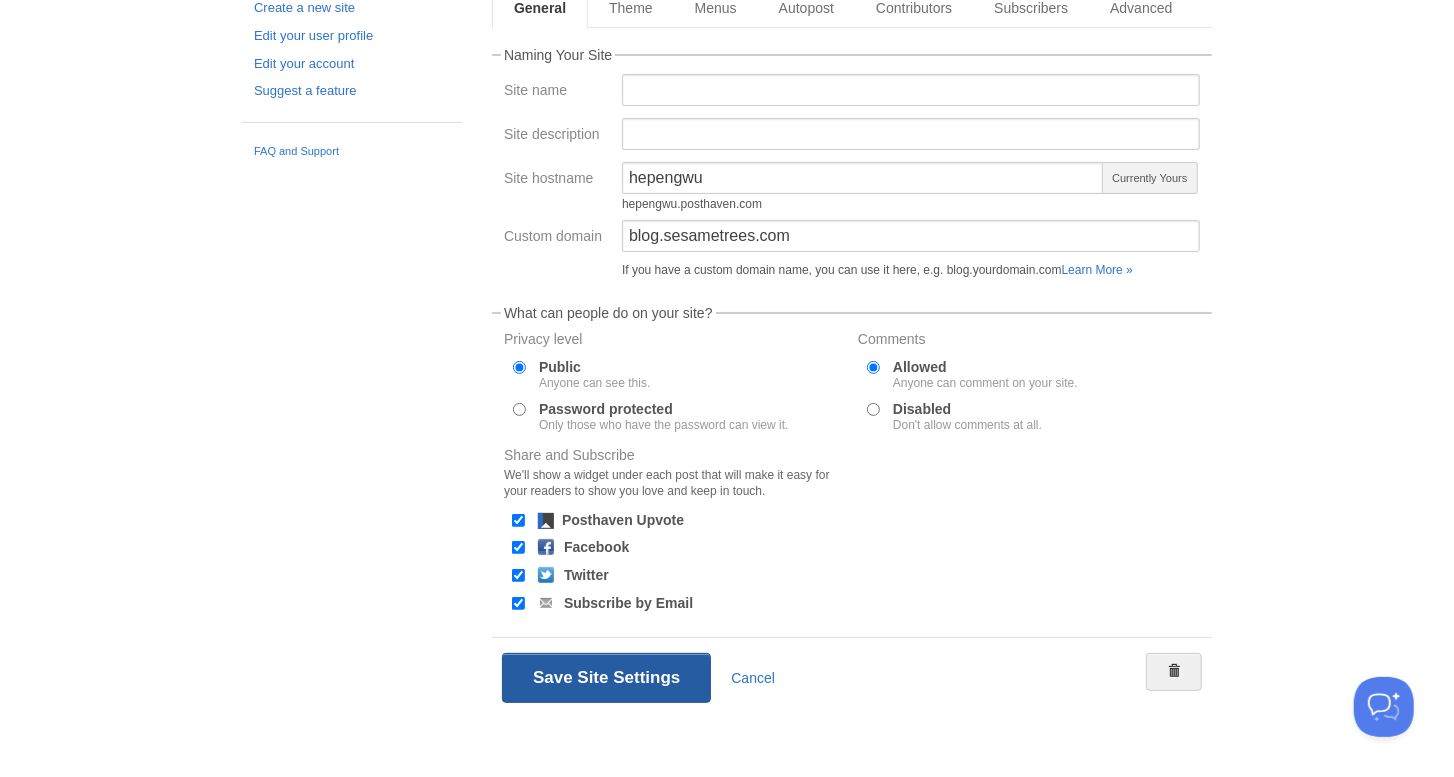 click on "Save Site Settings" at bounding box center [606, 678] 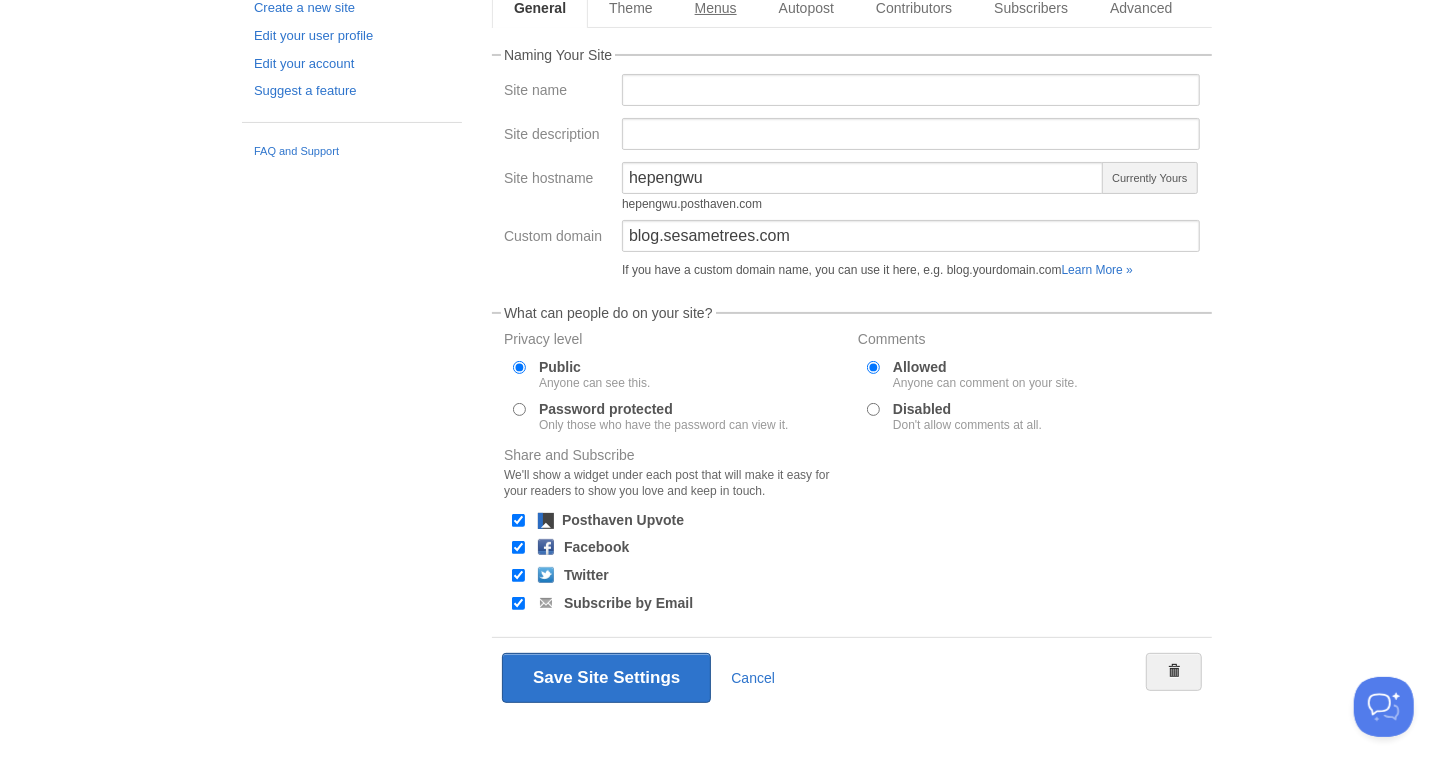scroll, scrollTop: 0, scrollLeft: 0, axis: both 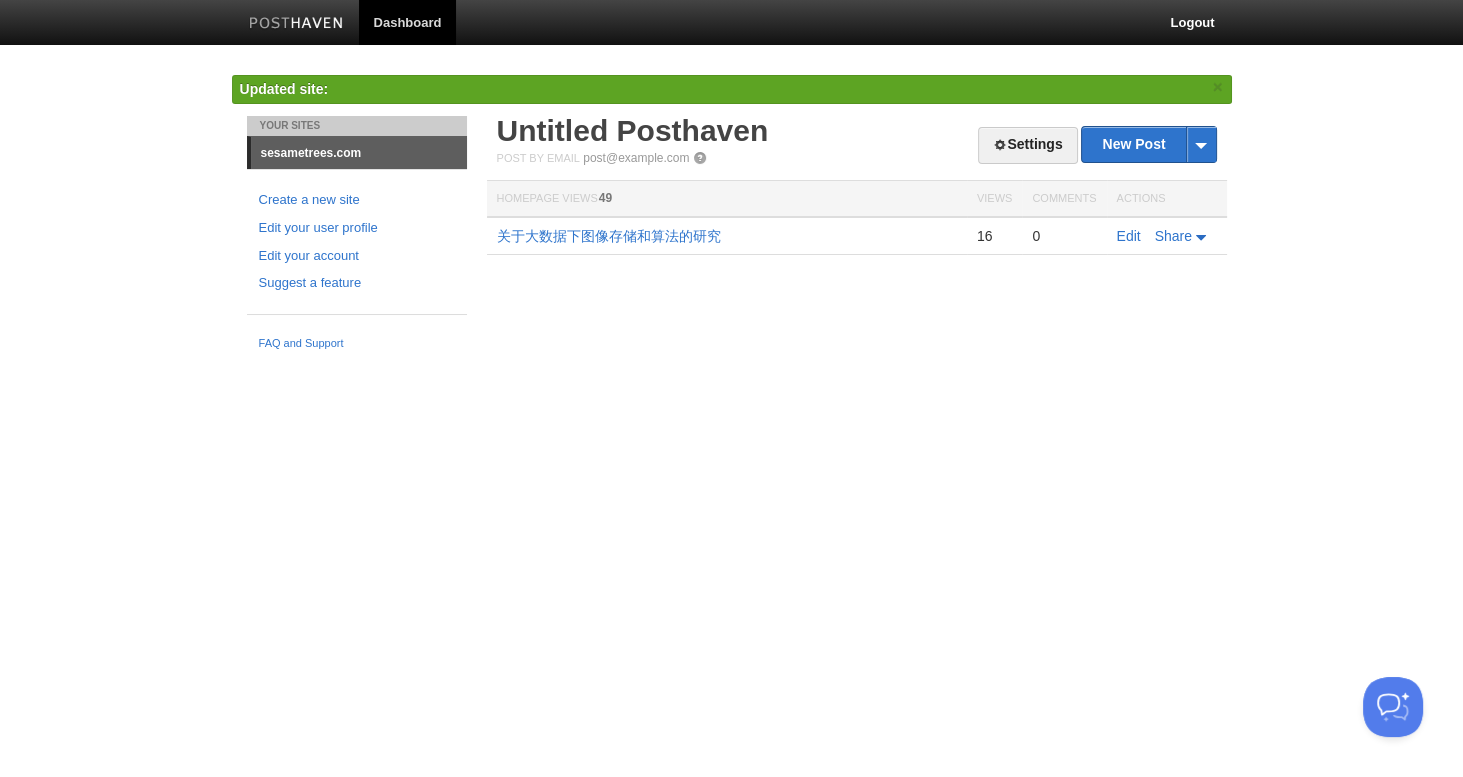 click on "Dashboard
Logout
Updated site:
×
Your Sites sesametrees.com
Create a new site
Edit your user profile
Edit your account
Suggest a feature
FAQ and Support
Settings
New Post
by Web
by Email
Untitled Posthaven
Post by Email
post@hepengwu.posthaven.com
Homepage Views
49
Views
Comments
Actions
关于大数据下图像存储和算法的研究
16
0
Edit
Share" at bounding box center (731, 180) 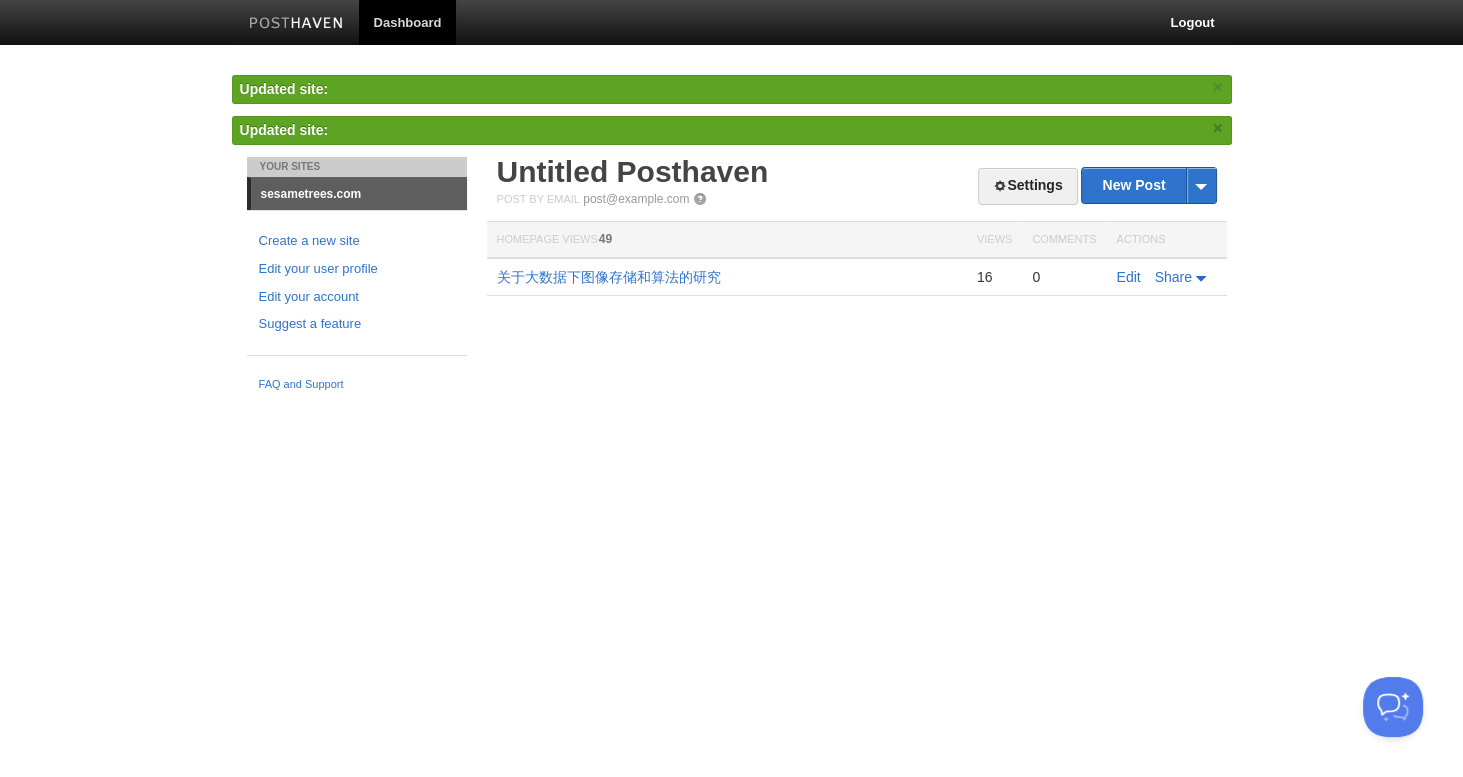 click on "×" at bounding box center (1218, 128) 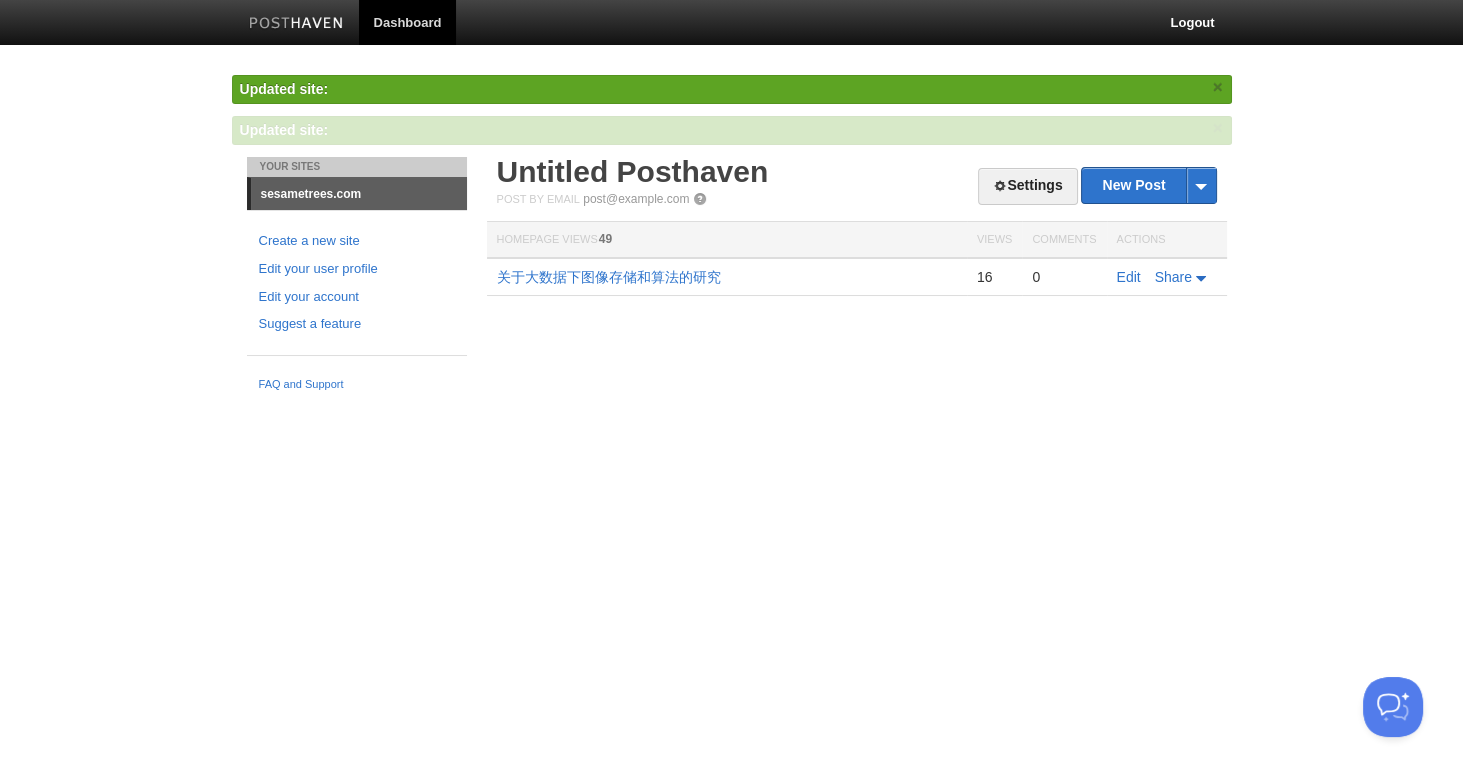 click on "×" at bounding box center [1218, 87] 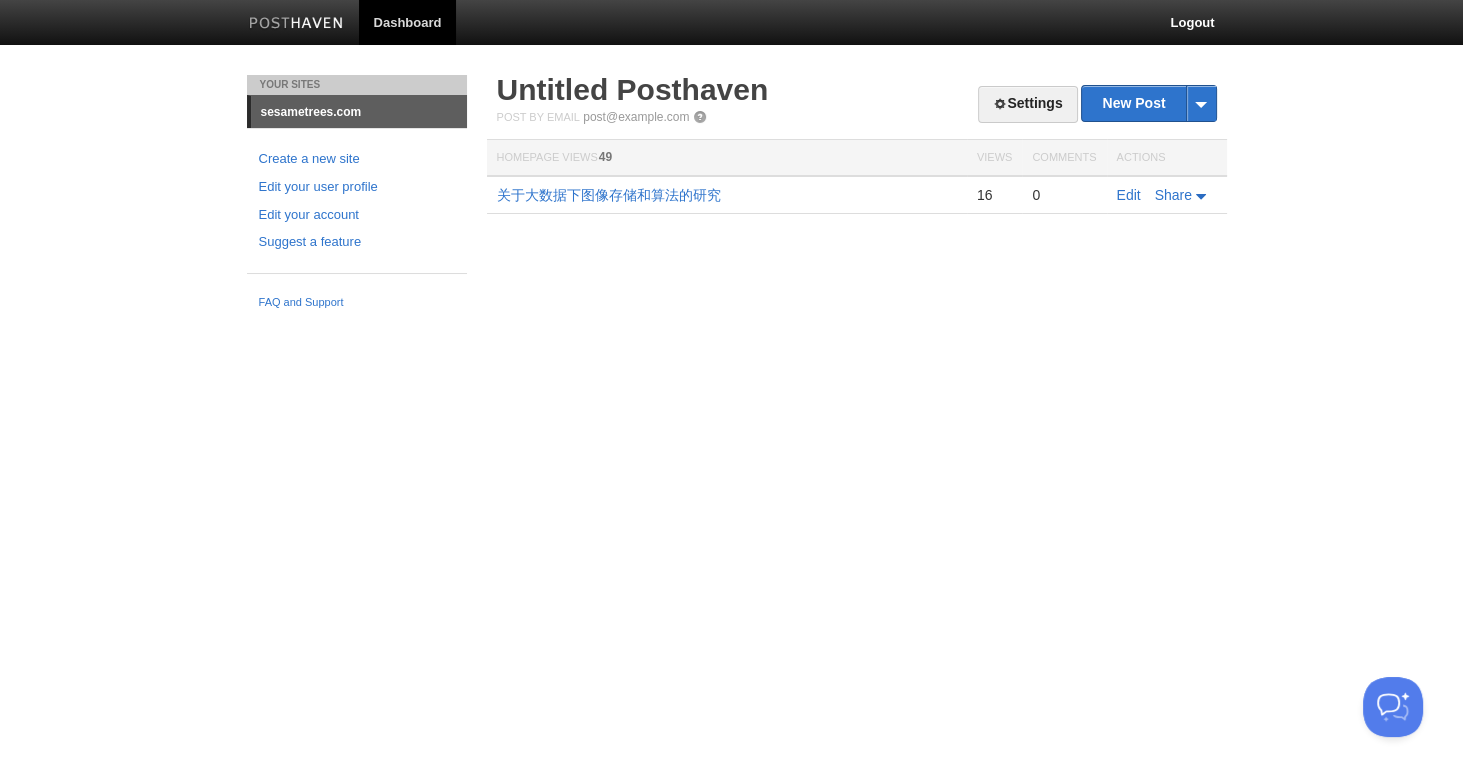 click on "Your Sites sesametrees.com
Create a new site
Edit your user profile
Edit your account
Suggest a feature
FAQ and Support
Settings
New Post
by Web
by Email
Untitled Posthaven
Post by Email
post@hepengwu.posthaven.com
Homepage Views
49
Views
Comments
Actions
关于大数据下图像存储和算法的研究
16
0
Edit
Share" at bounding box center [732, 197] 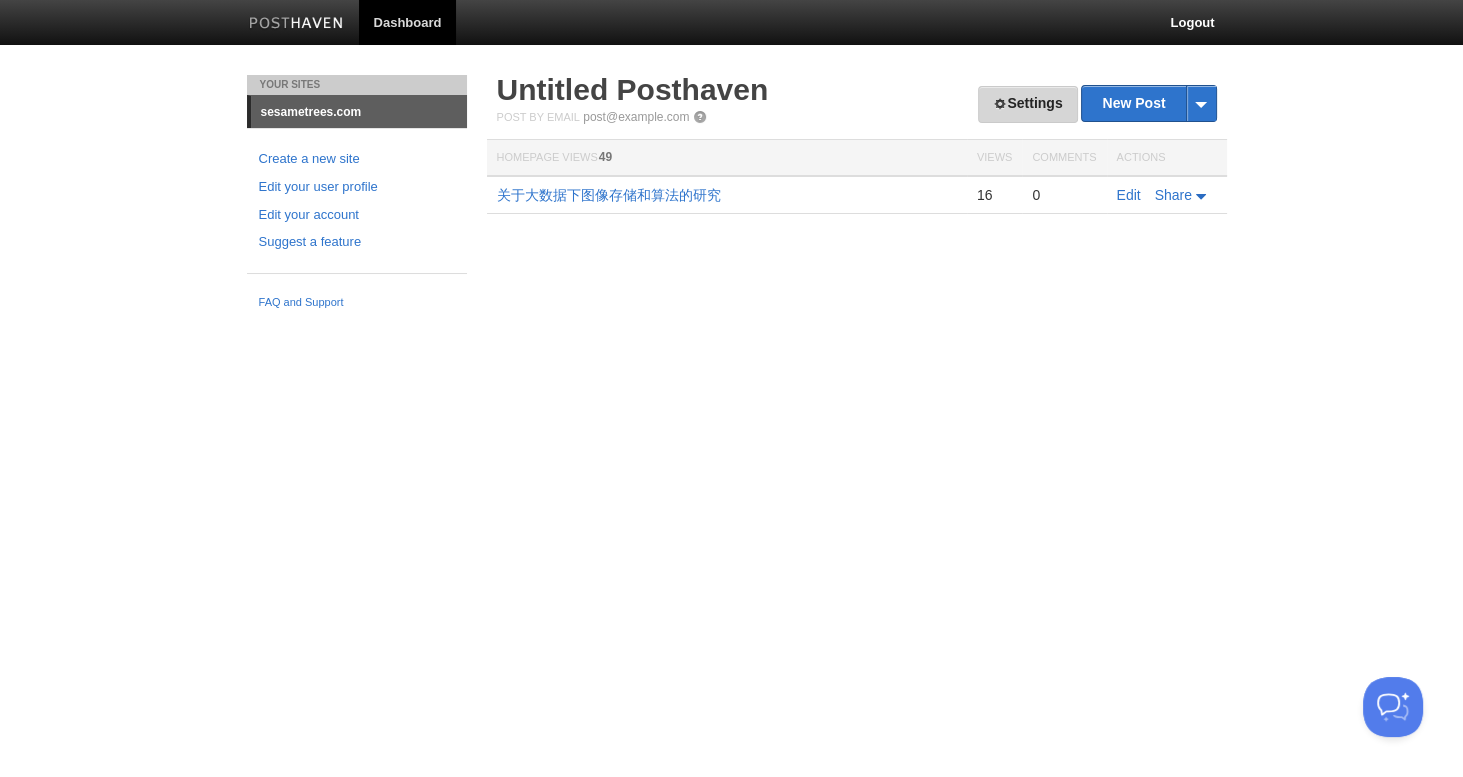 click on "Settings" at bounding box center (1027, 104) 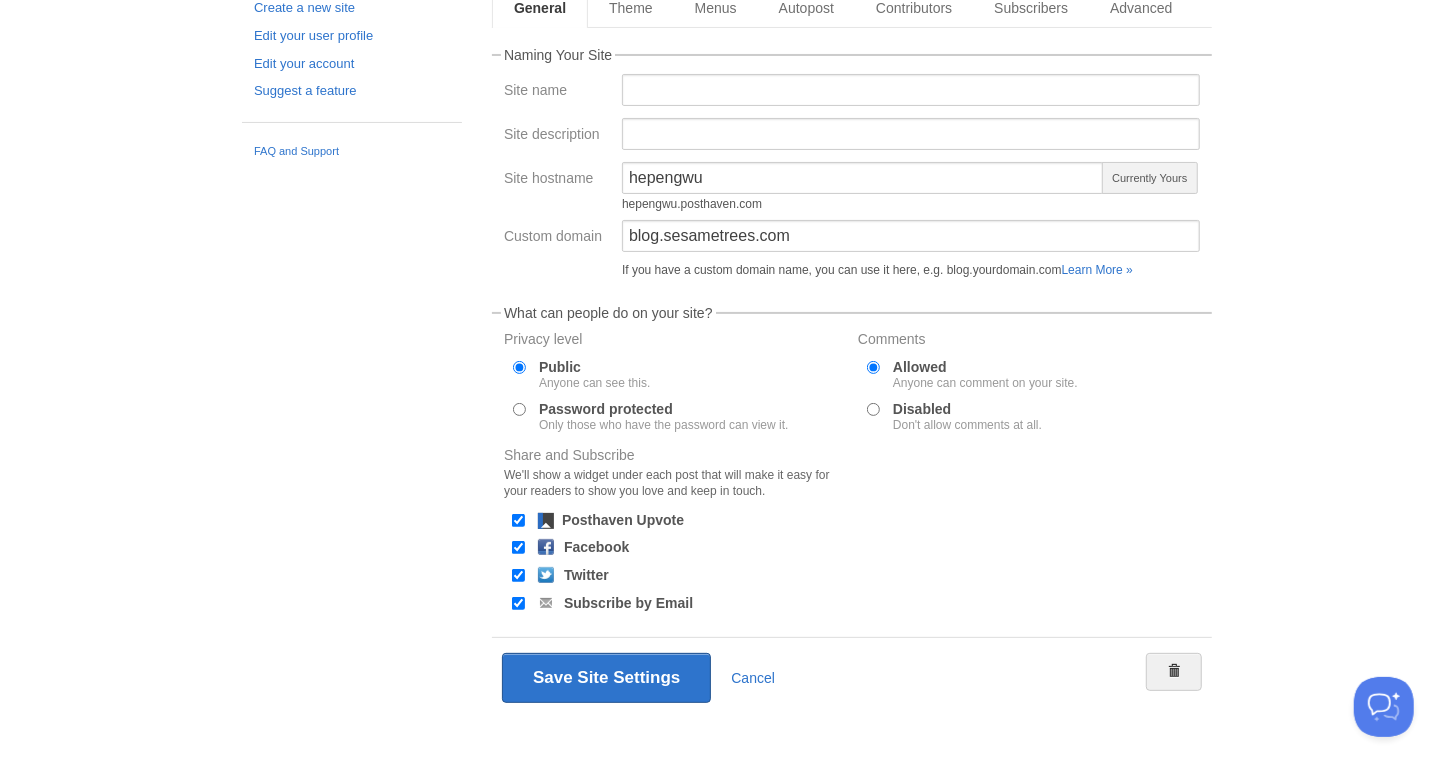 scroll, scrollTop: 0, scrollLeft: 0, axis: both 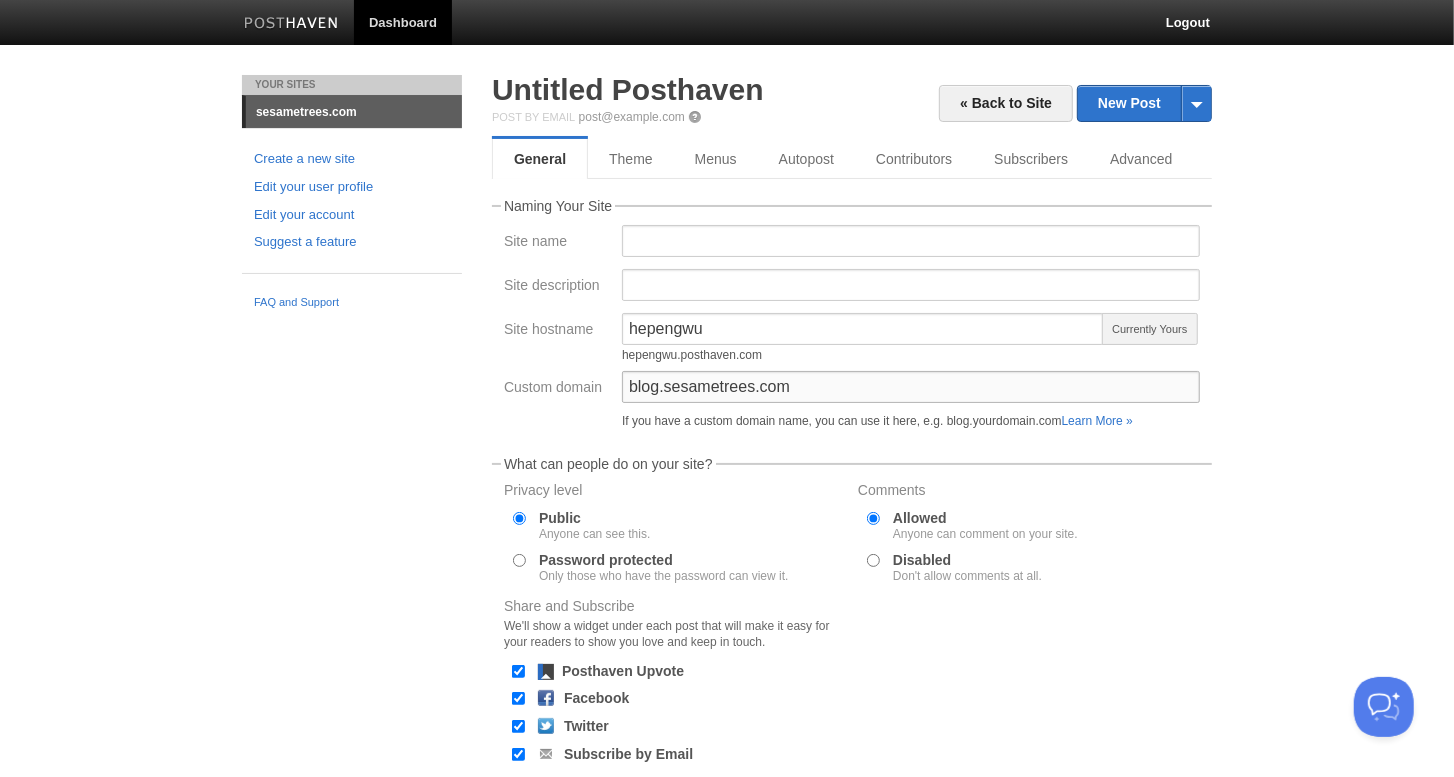 click on "blog.sesametrees.com" at bounding box center (911, 387) 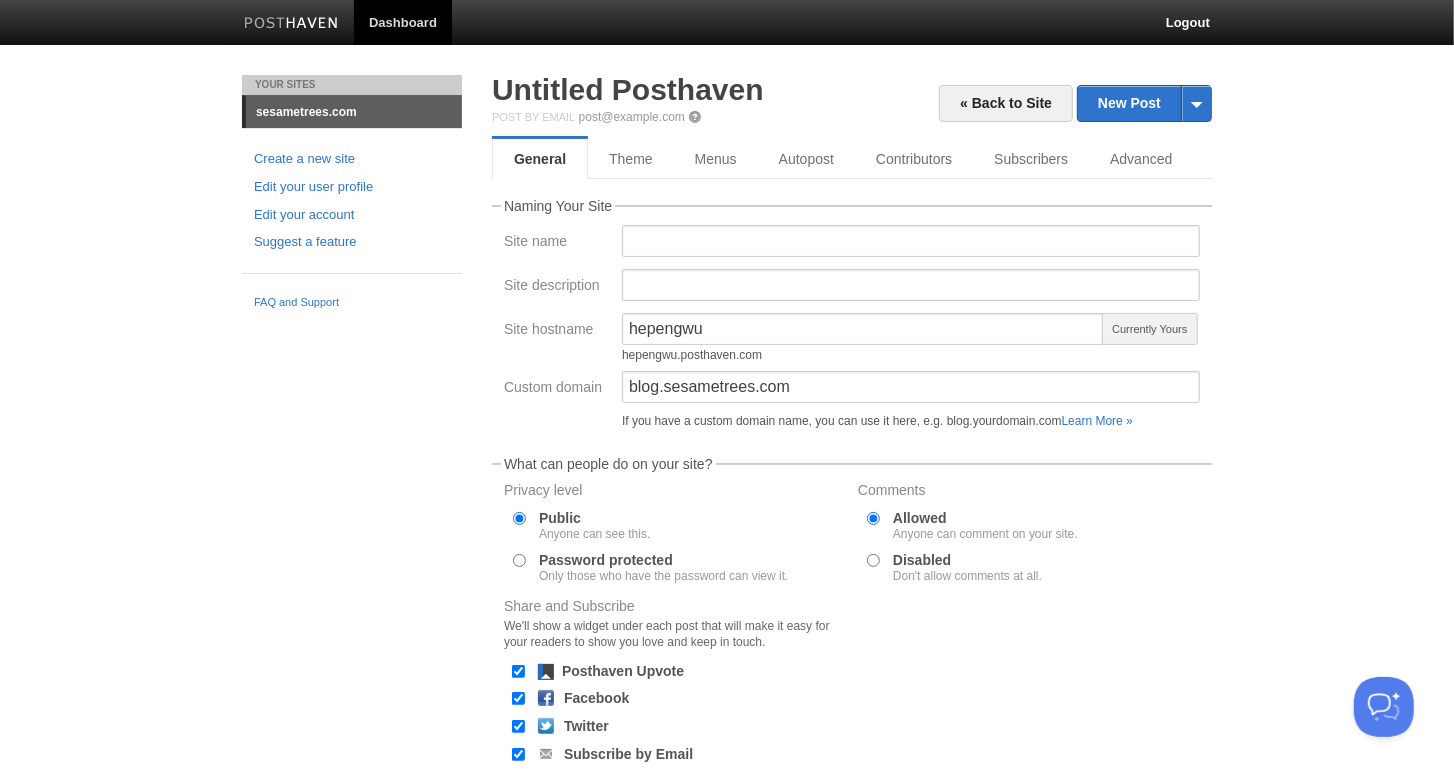 click on "Custom domain" at bounding box center (557, 389) 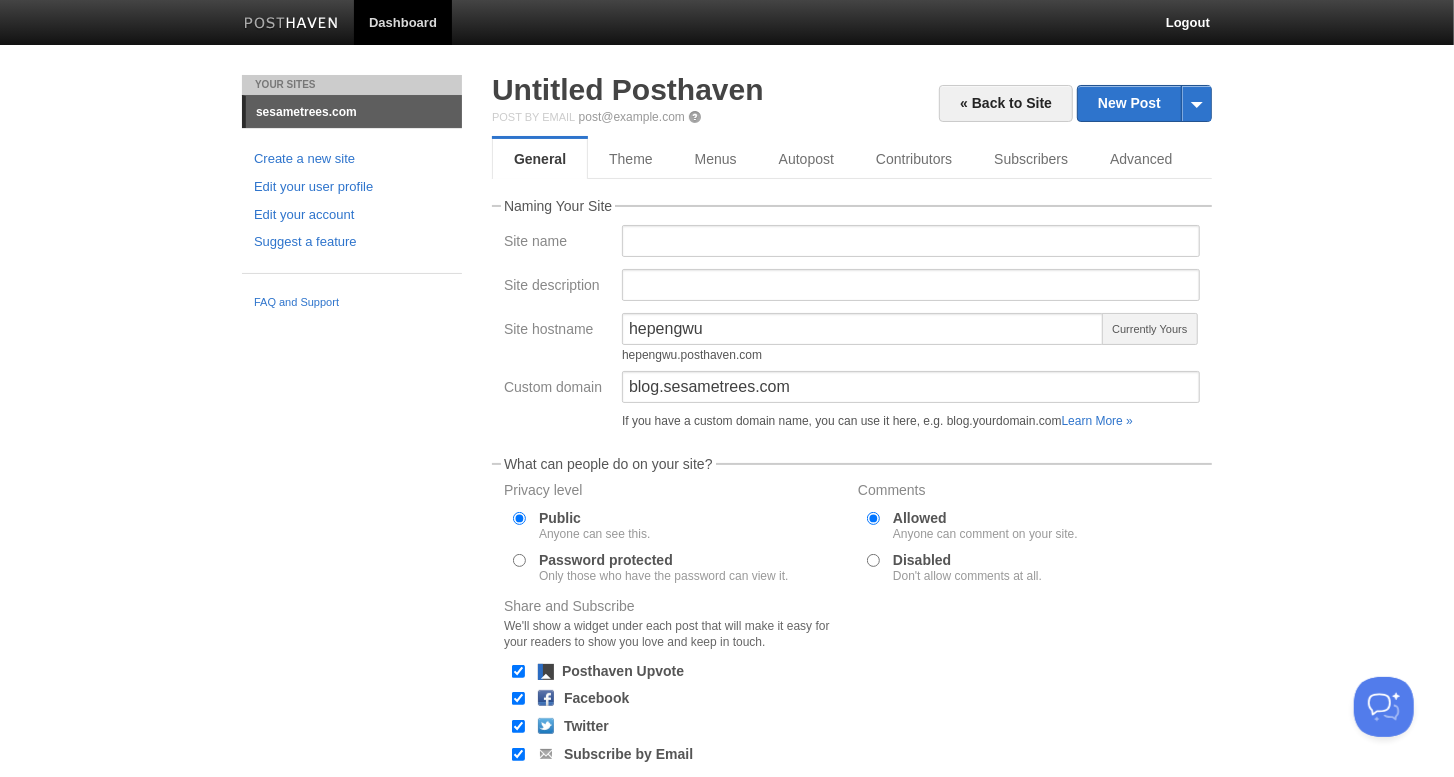 click on "Custom domain" at bounding box center (557, 389) 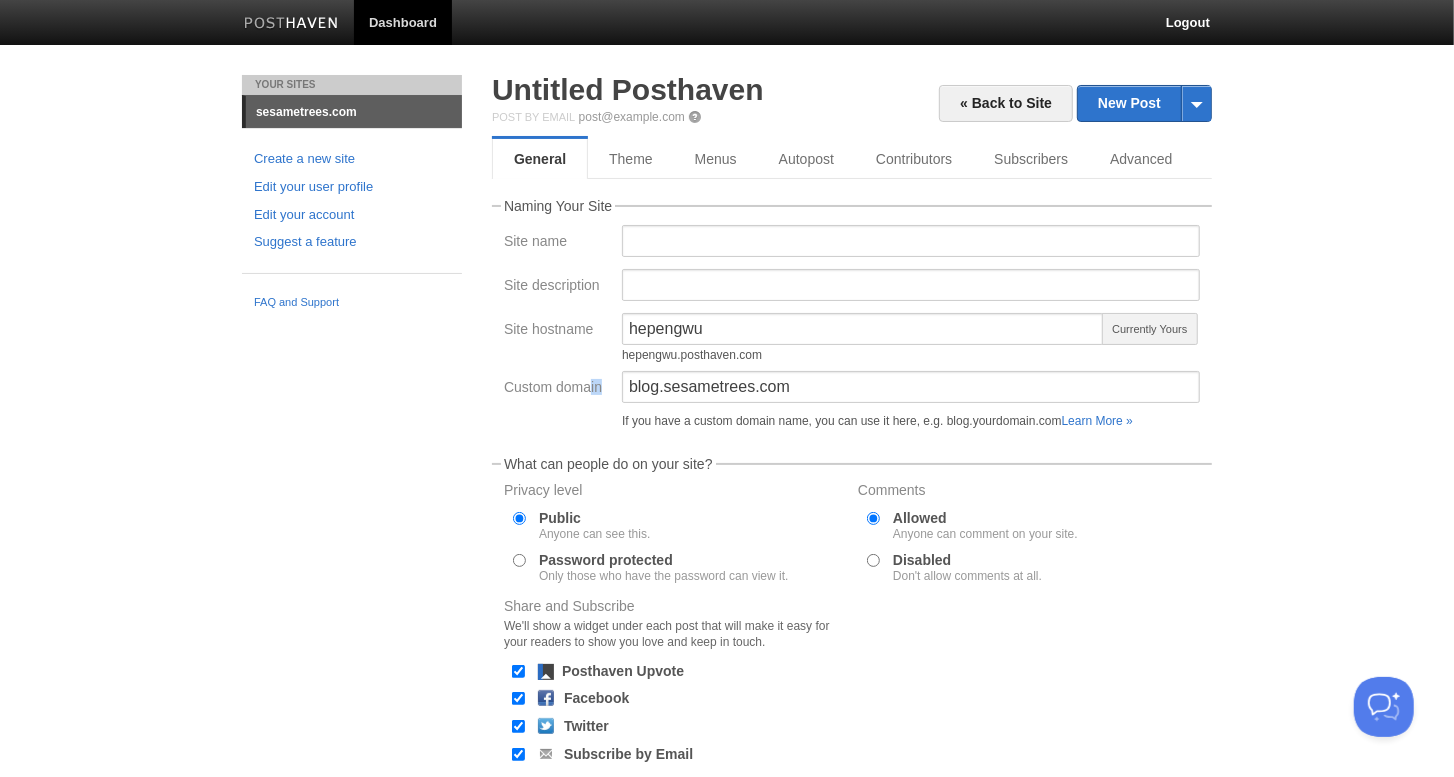 click on "Custom domain" at bounding box center [557, 389] 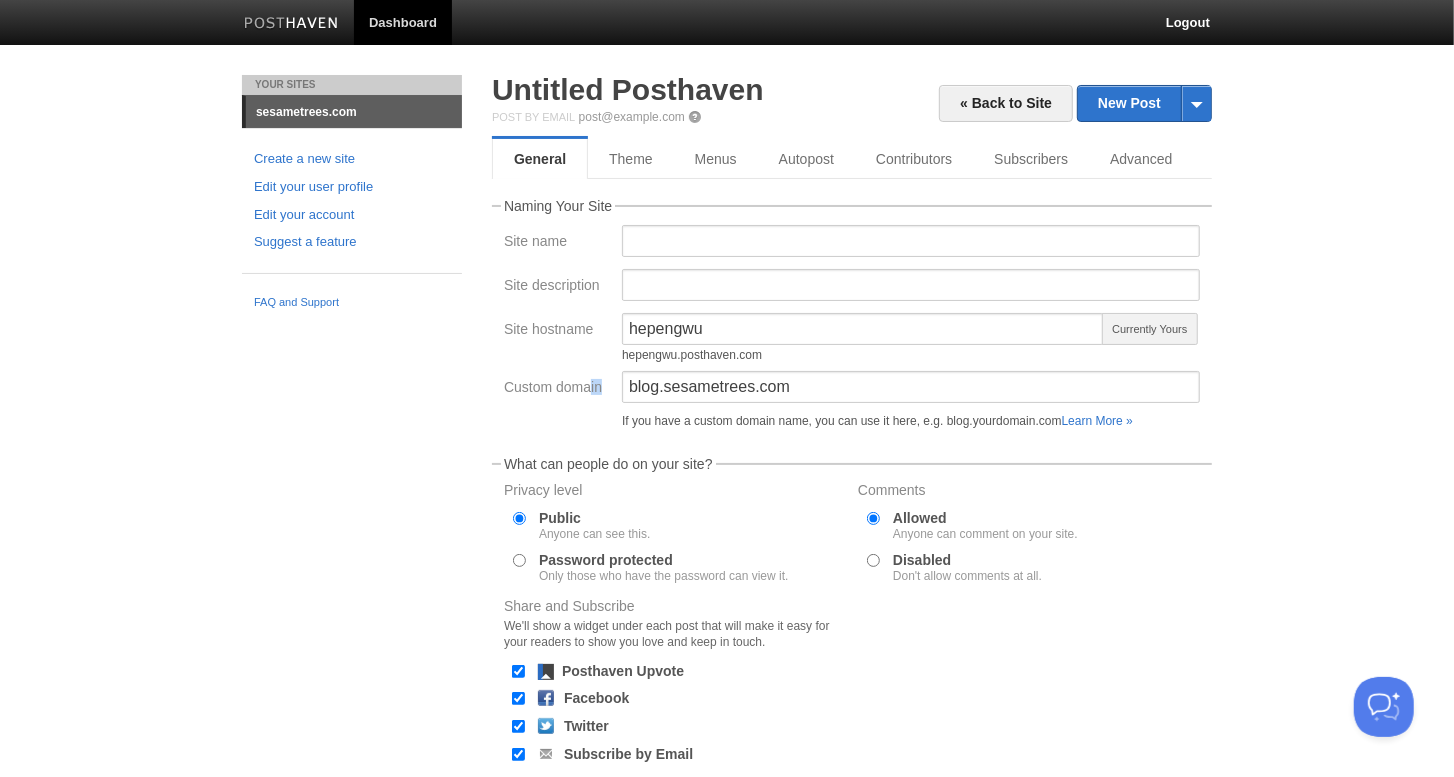 click on "Custom domain" at bounding box center [557, 389] 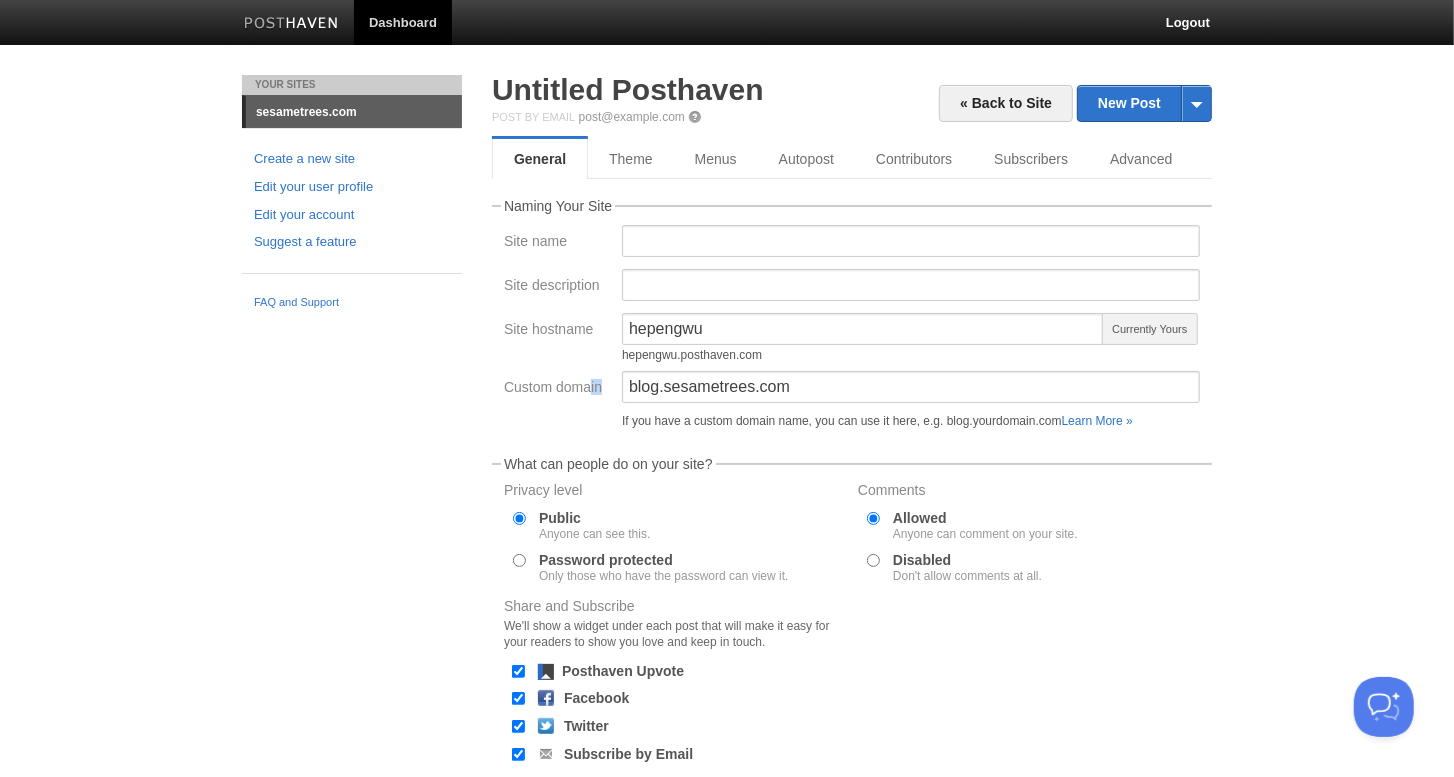 click on "Custom domain" at bounding box center (557, 389) 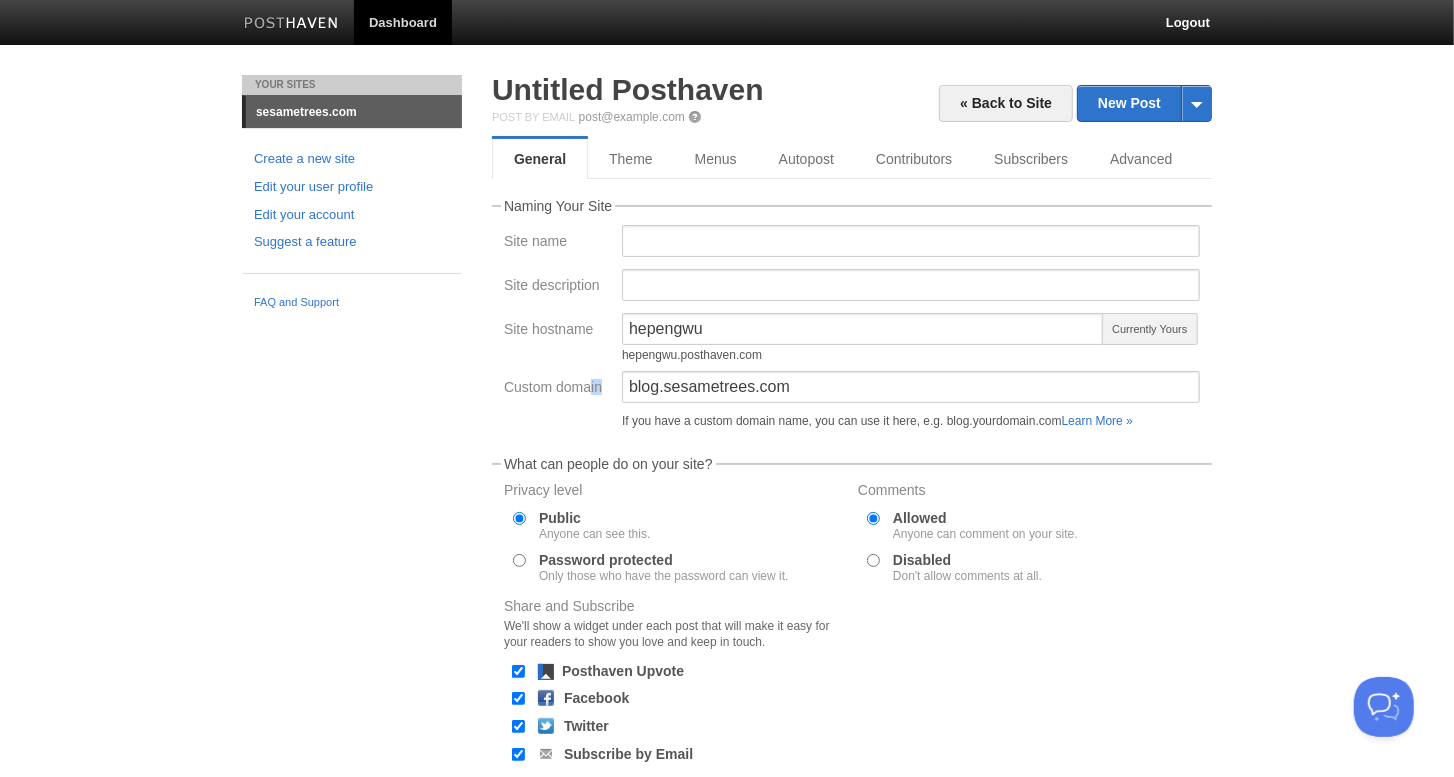click on "Custom domain" at bounding box center (557, 389) 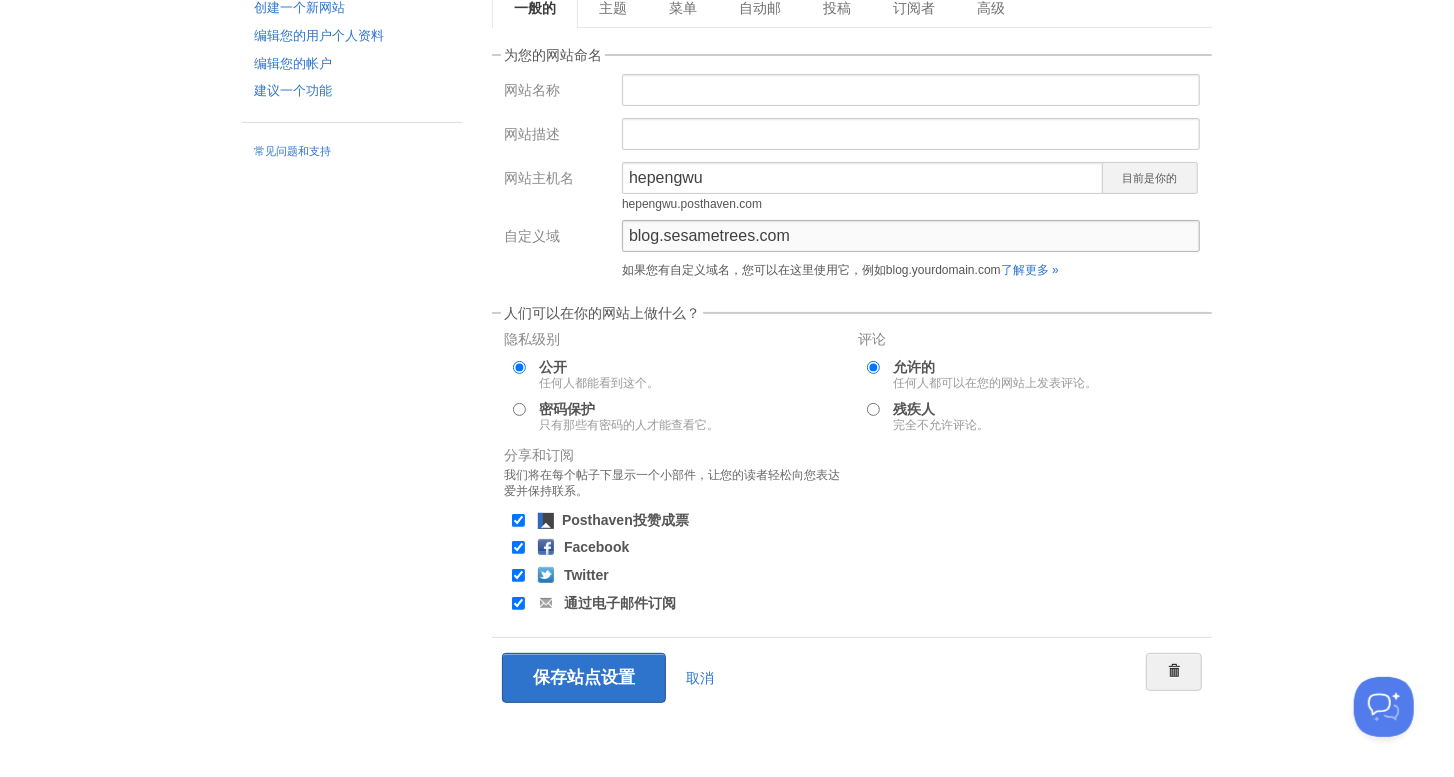 scroll, scrollTop: 0, scrollLeft: 0, axis: both 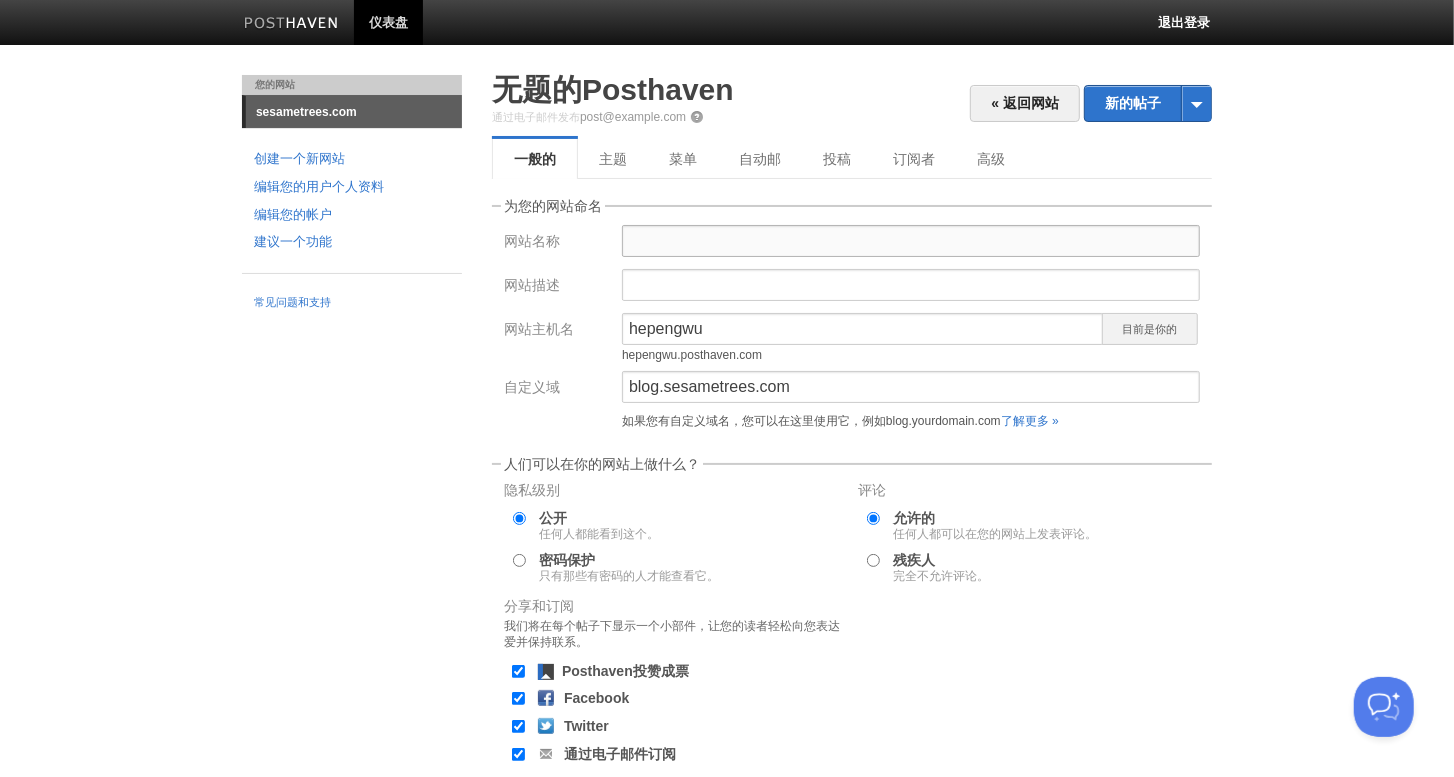 click on "网站名称" at bounding box center [911, 241] 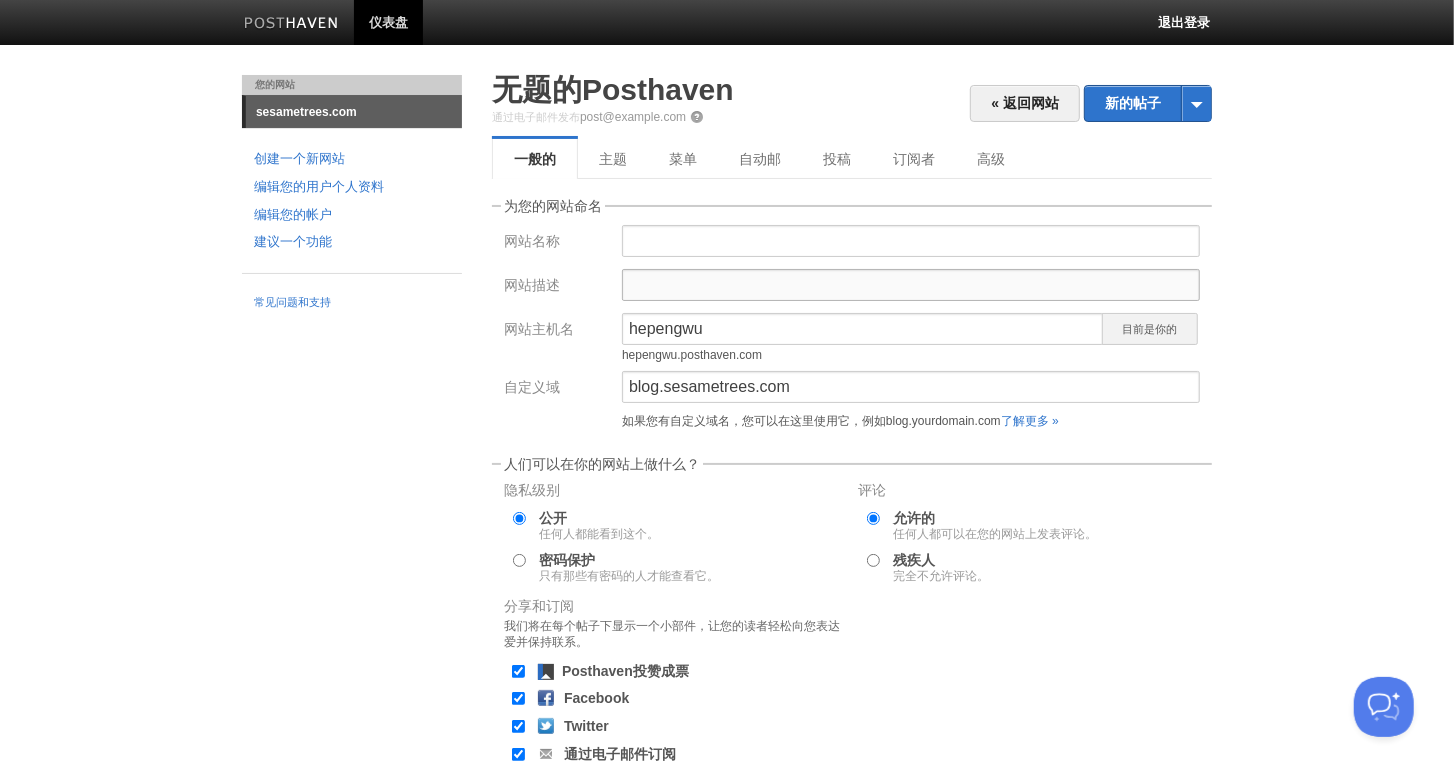 click on "网站描述" at bounding box center [911, 285] 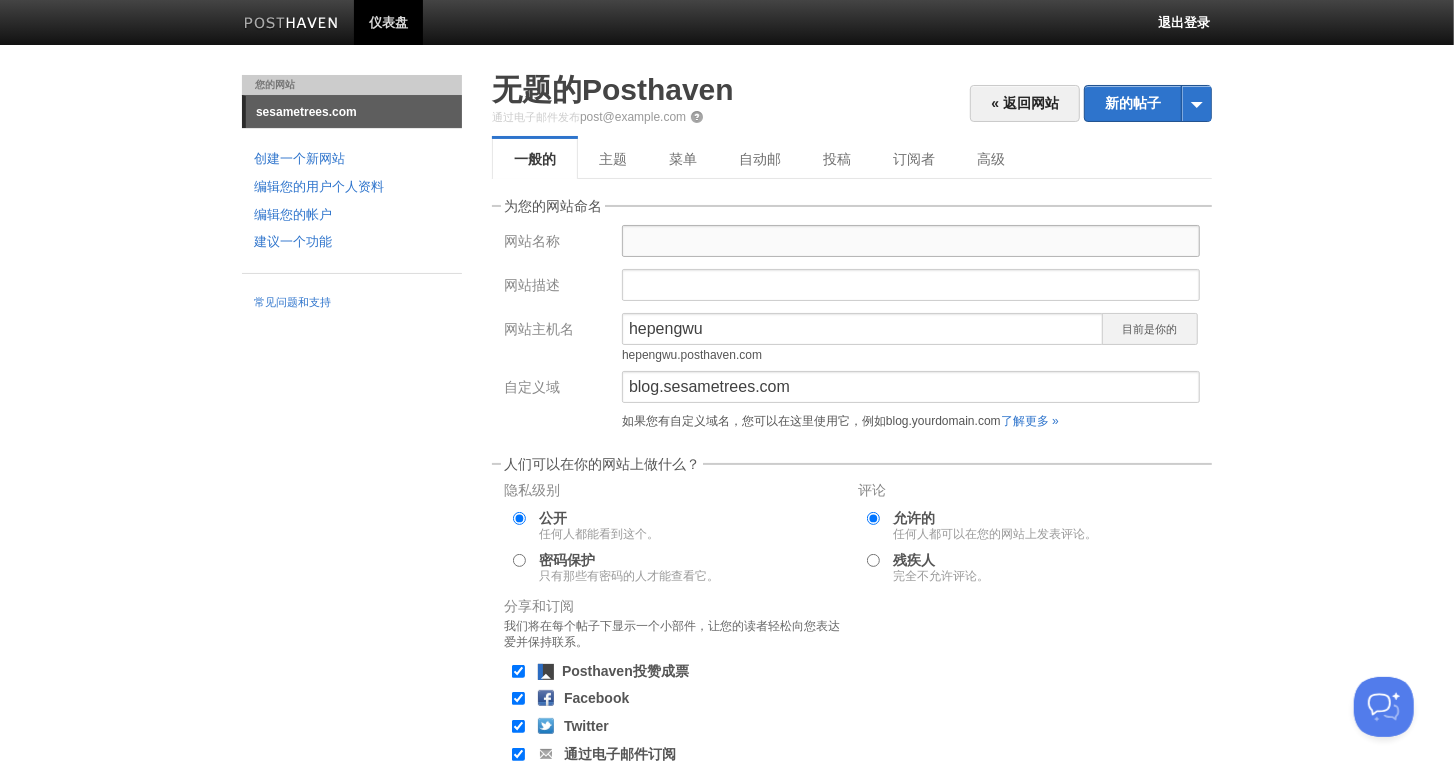 click on "网站名称" at bounding box center [911, 241] 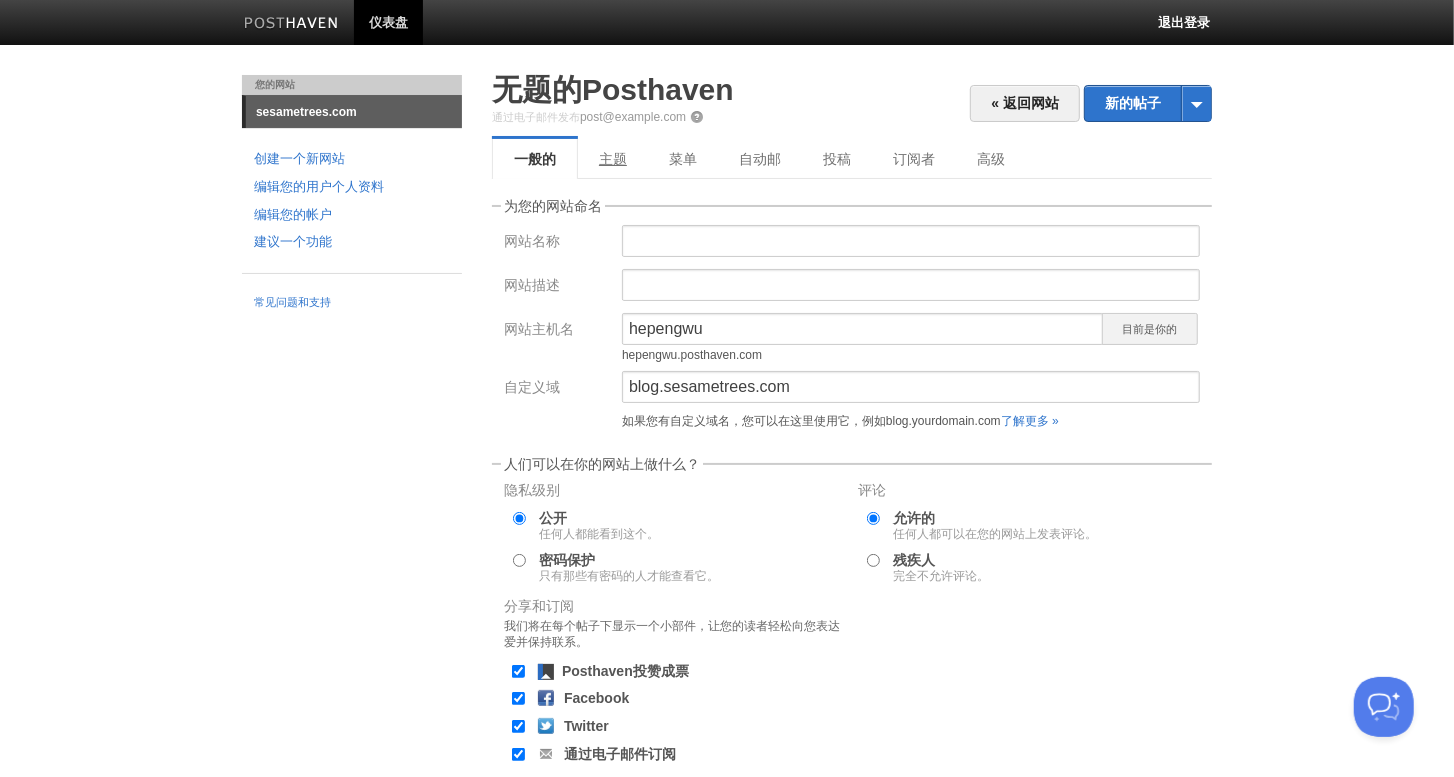 click on "主题" at bounding box center [613, 159] 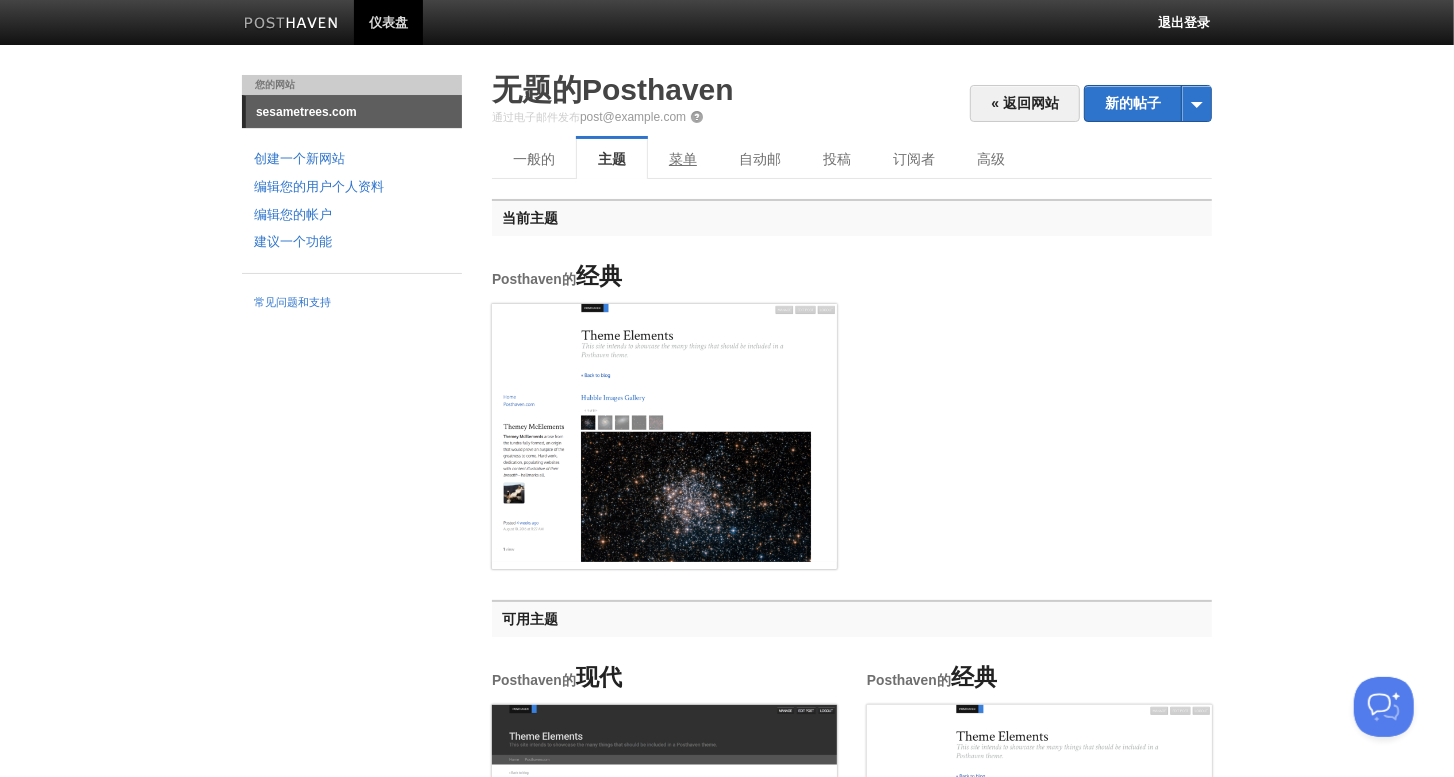 click on "菜单" at bounding box center (683, 159) 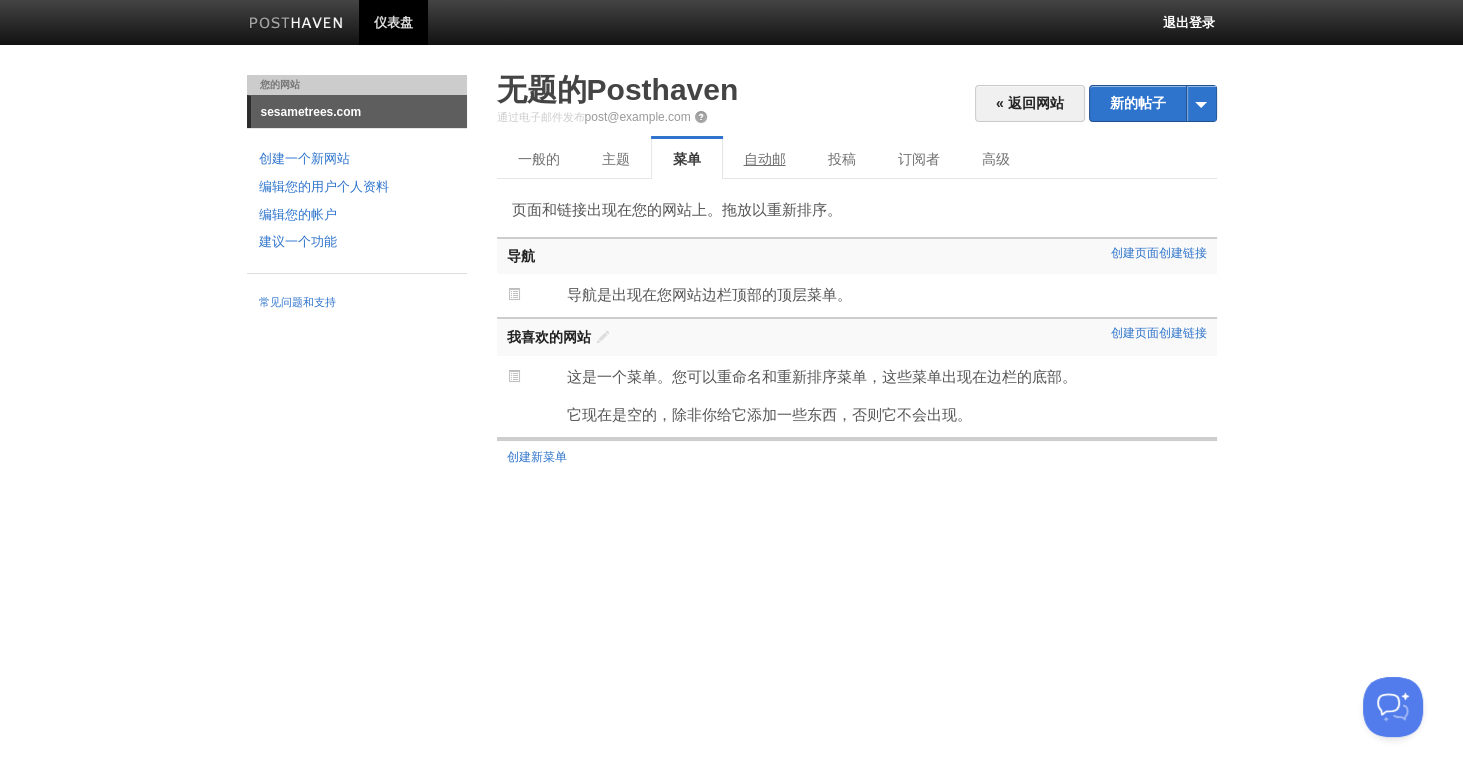 click on "自动邮" at bounding box center (765, 159) 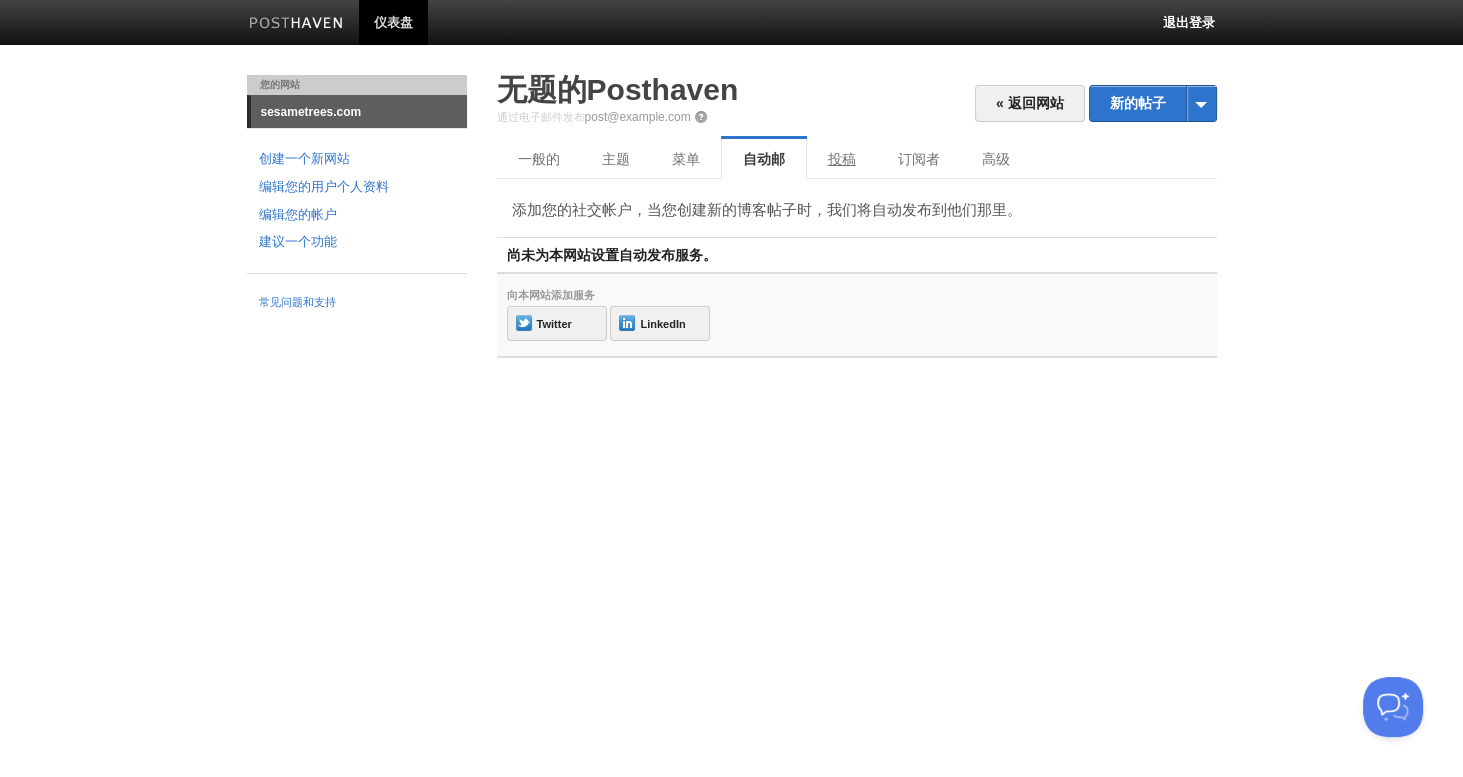 click on "投稿" at bounding box center [842, 159] 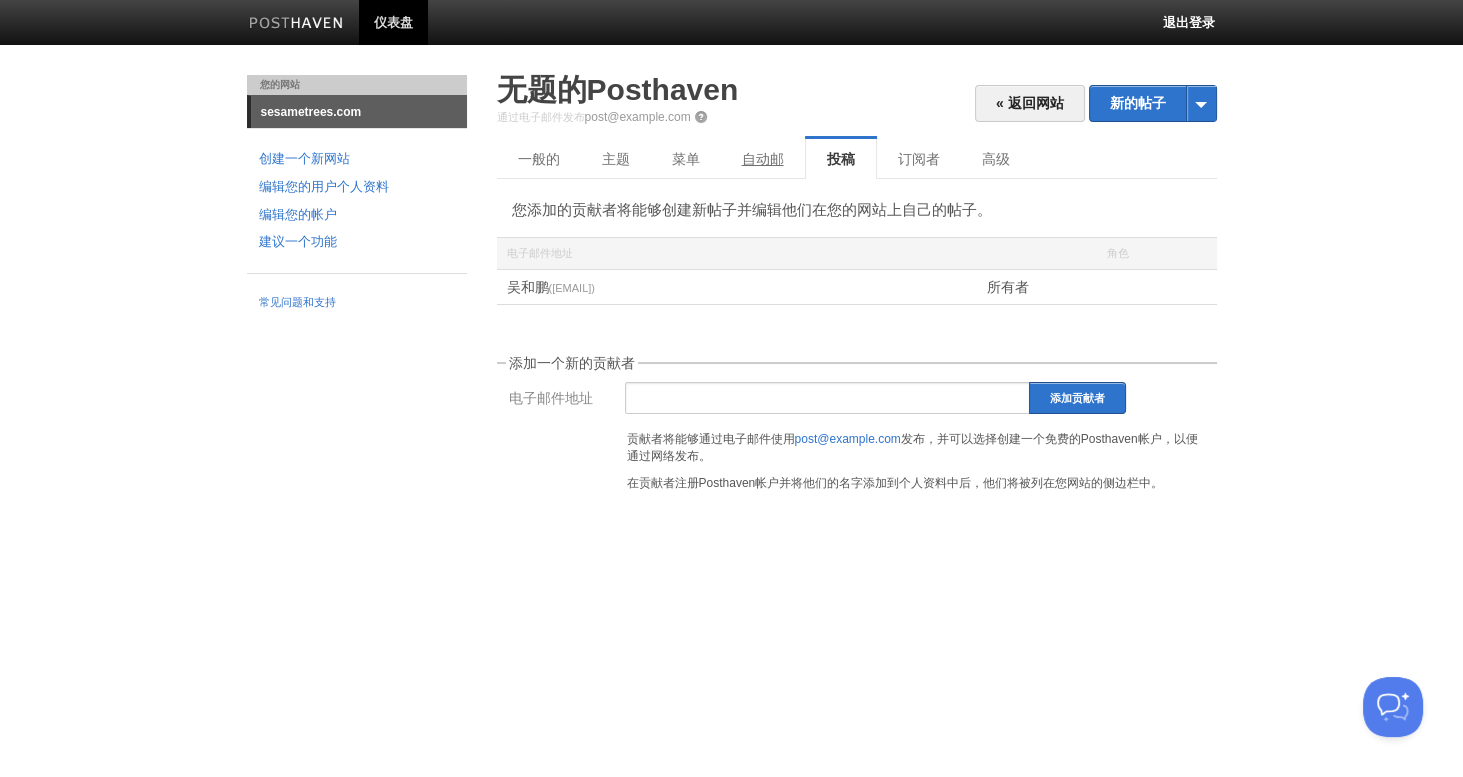 click on "自动邮" at bounding box center (763, 159) 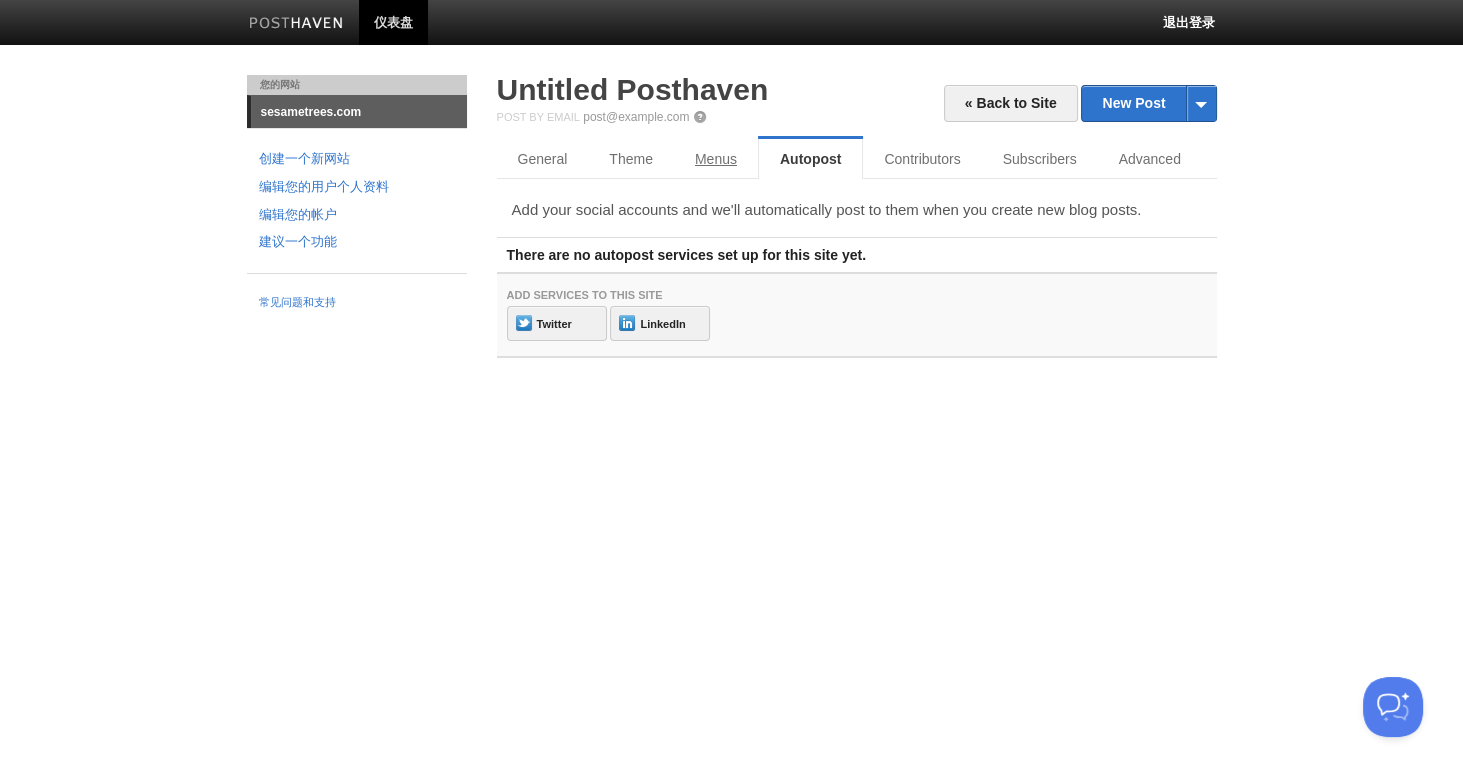 click on "Menus" at bounding box center (716, 159) 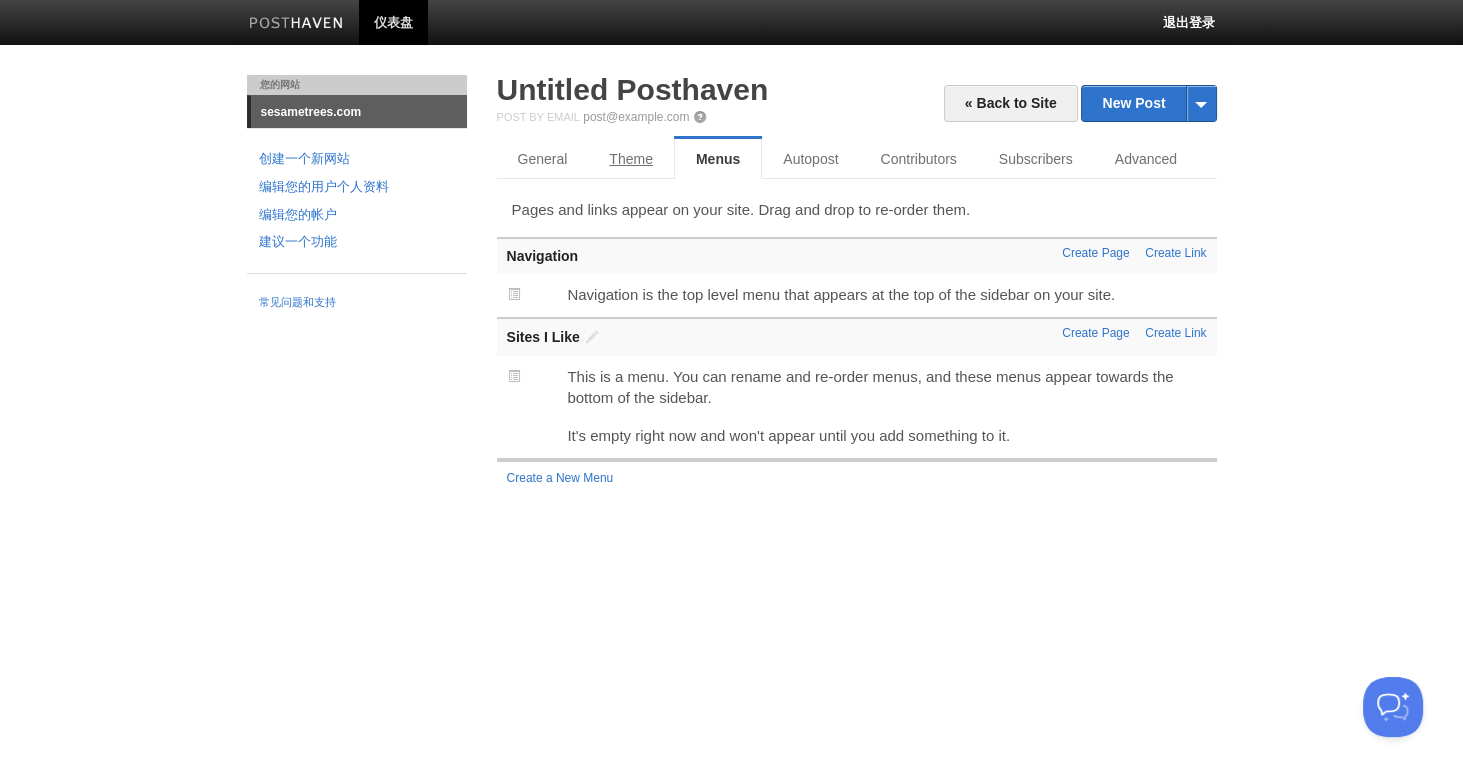 click on "Theme" at bounding box center (631, 159) 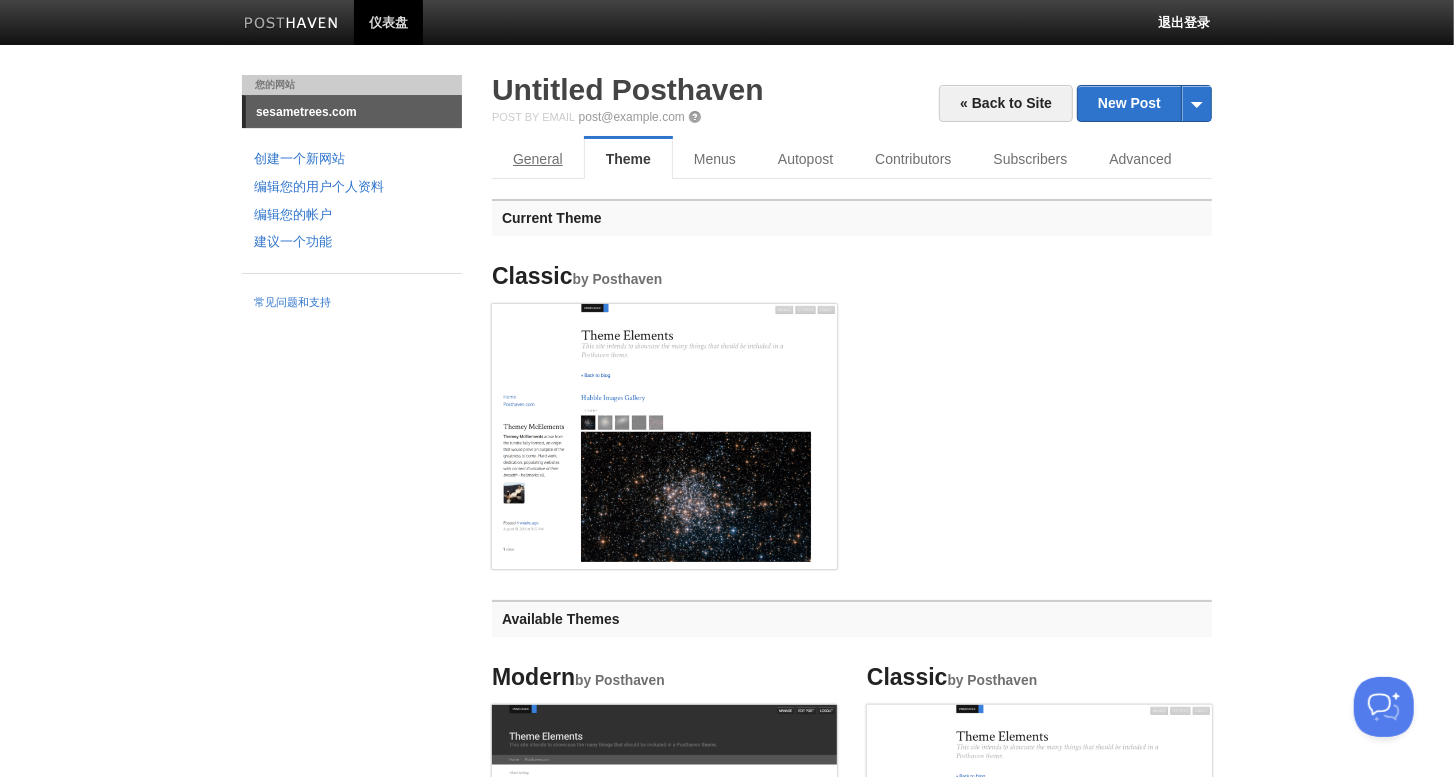 click on "General" at bounding box center [538, 159] 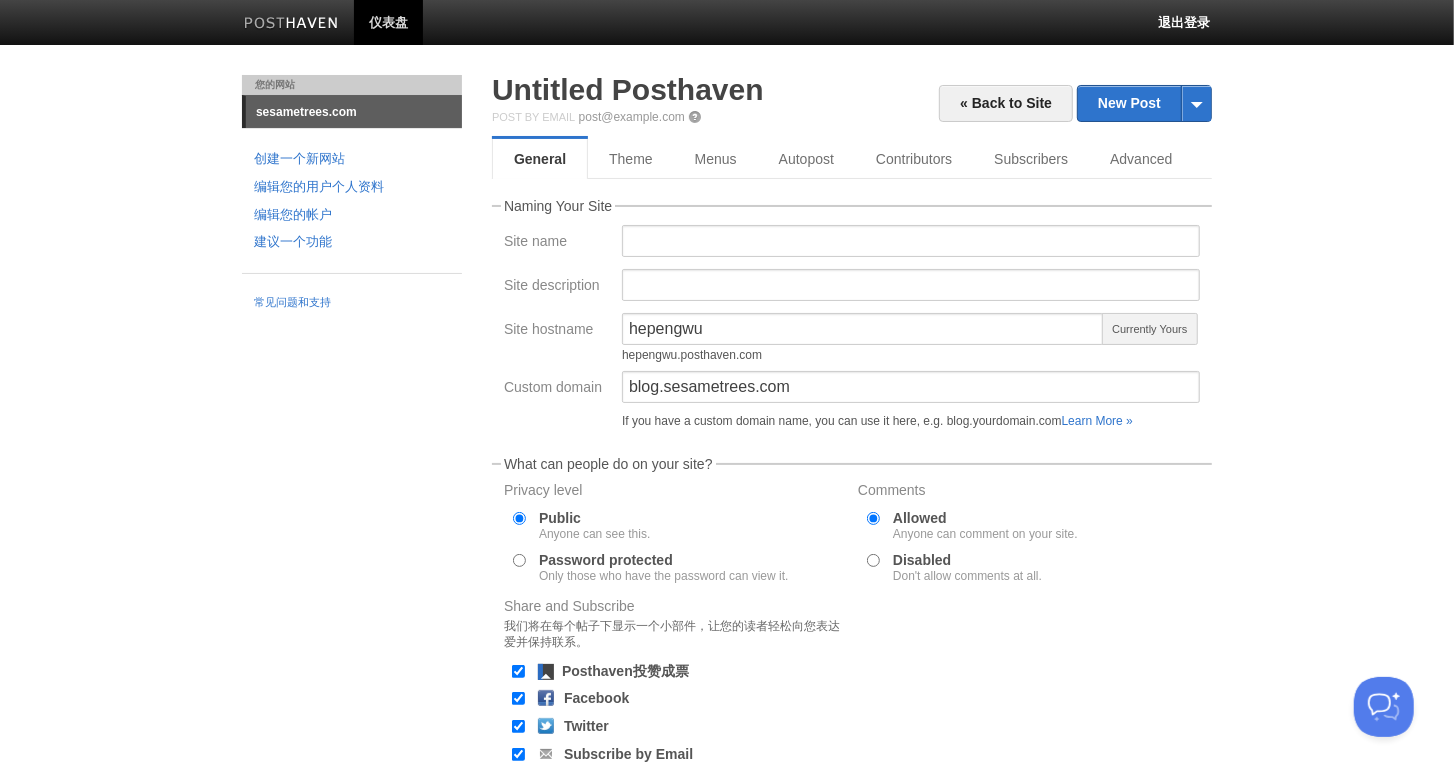 click on "您的网站 sesametrees.com
创建一个新网站
编辑您的用户个人资料
编辑您的帐户
建议一个功能
常见问题和支持
« Back to Site
New Post
by Web
by Email
Untitled Posthaven
Post by Email
post@hepengwu.posthaven.com
General
Theme
Menus
Autopost
Contributors
Subscribers
Advanced
Naming Your Site
Site name
Site description" at bounding box center [727, 501] 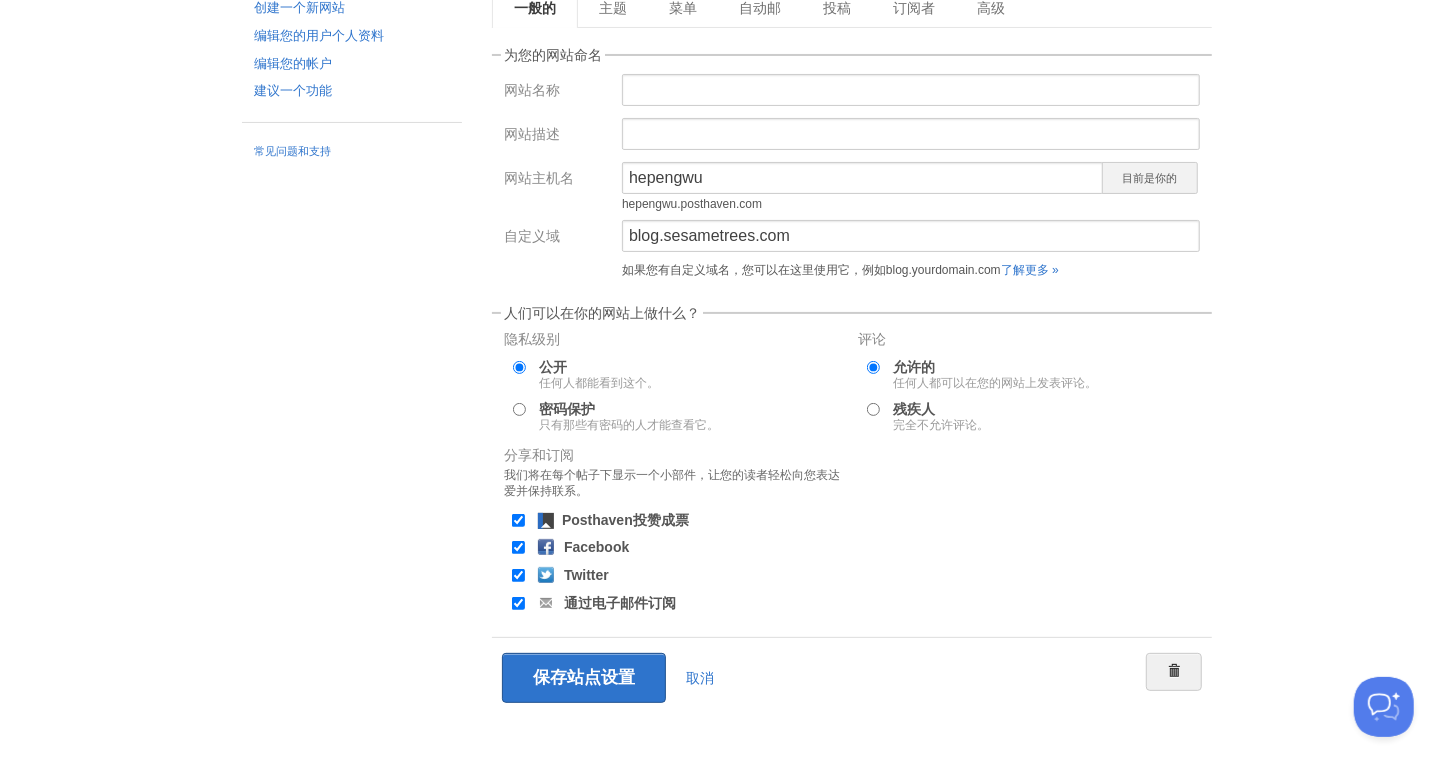 scroll, scrollTop: 0, scrollLeft: 0, axis: both 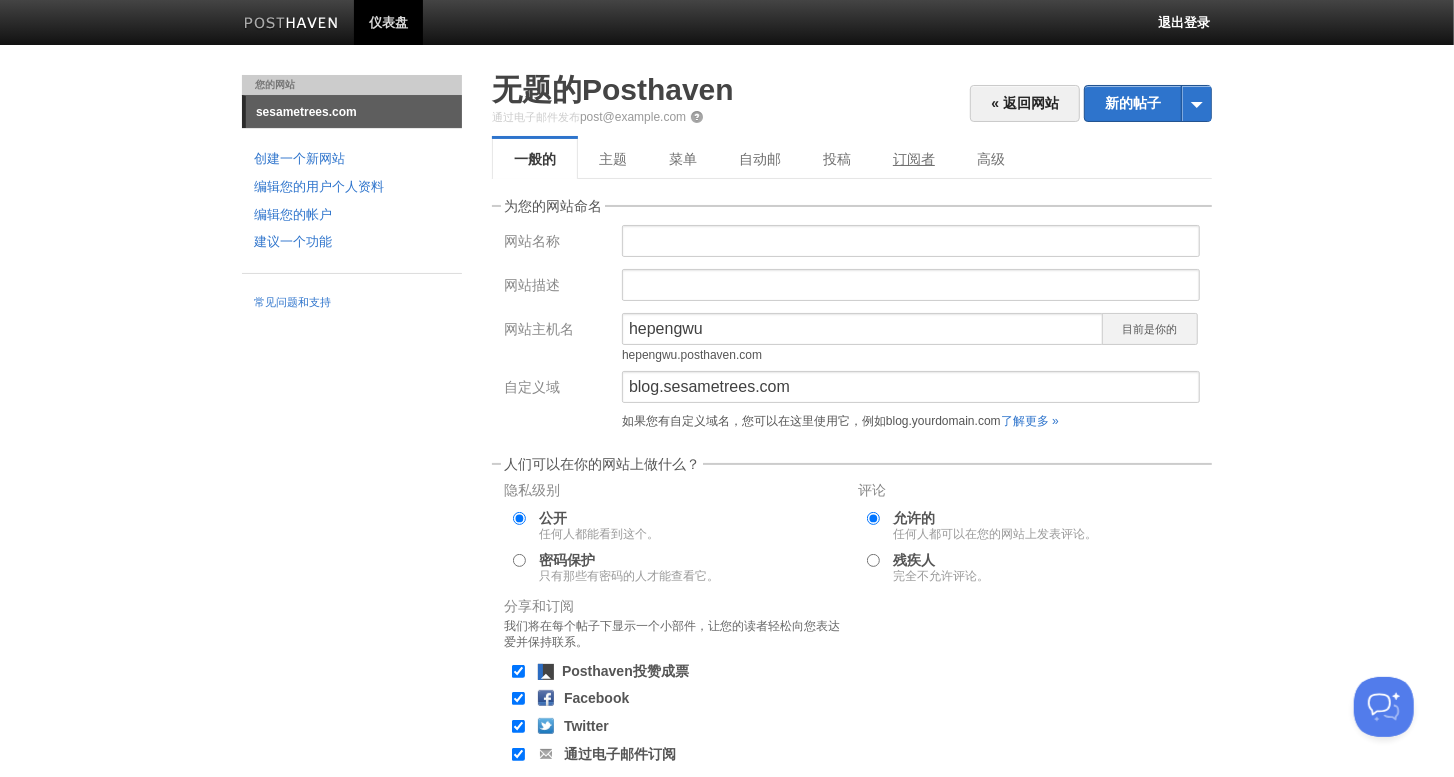 click on "订阅者" at bounding box center (914, 159) 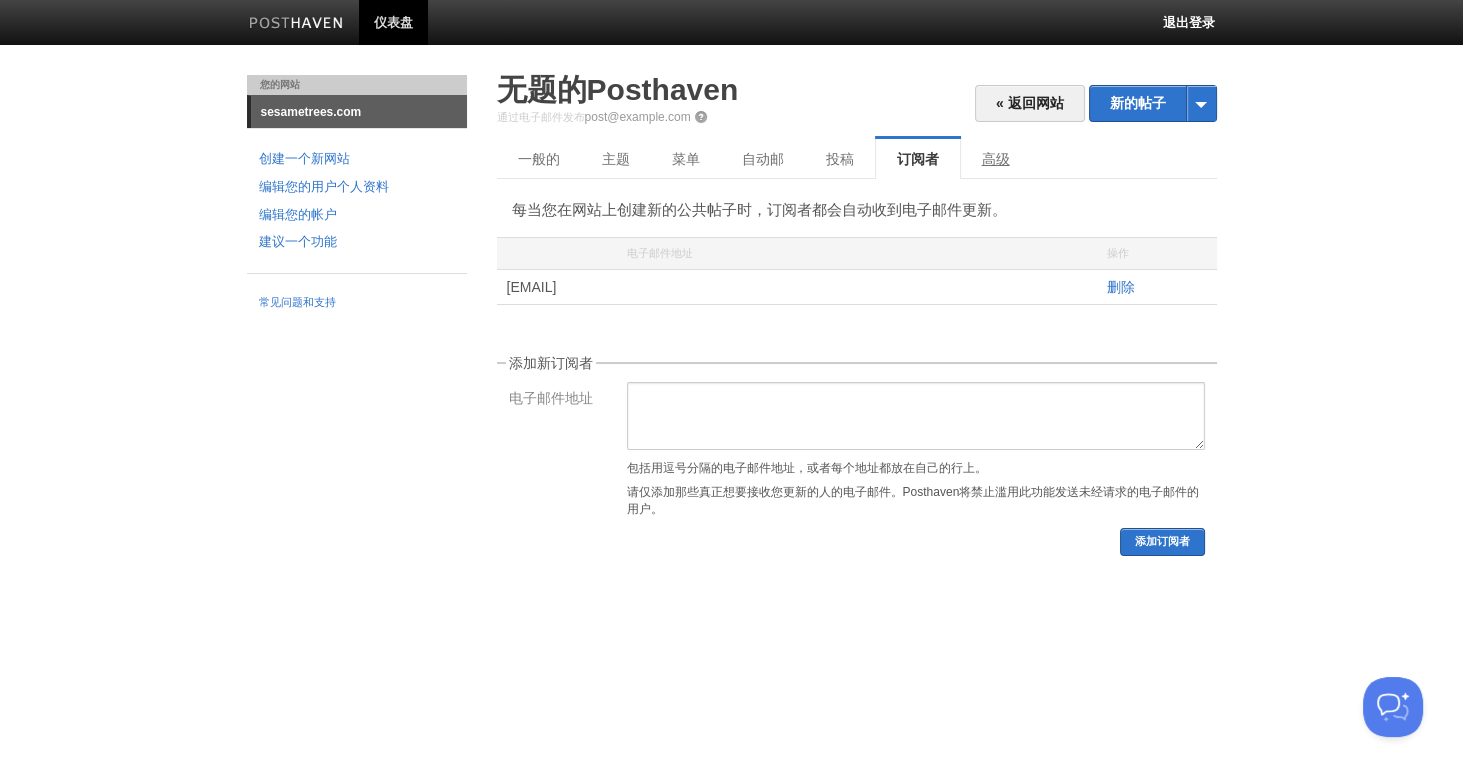 click on "高级" at bounding box center [996, 159] 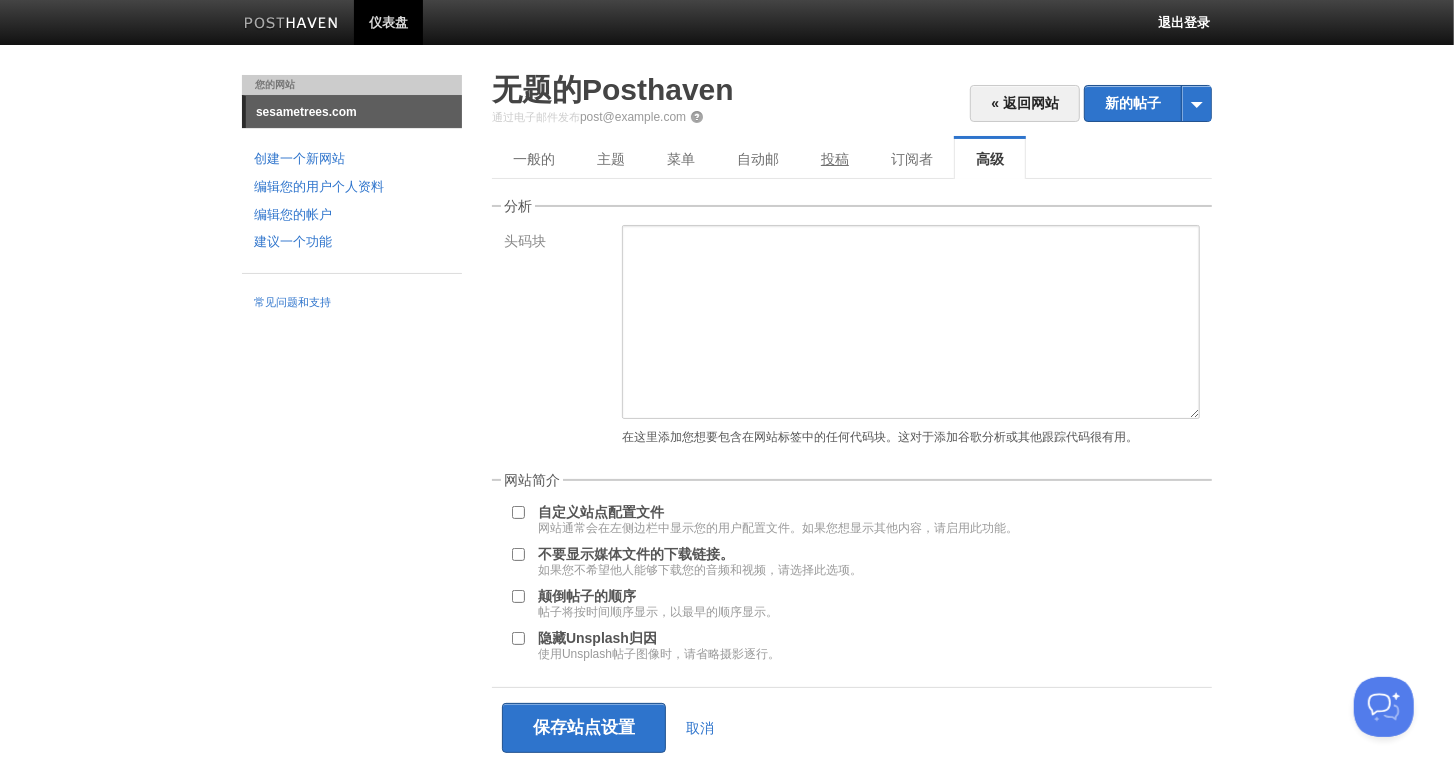click on "投稿" at bounding box center [835, 159] 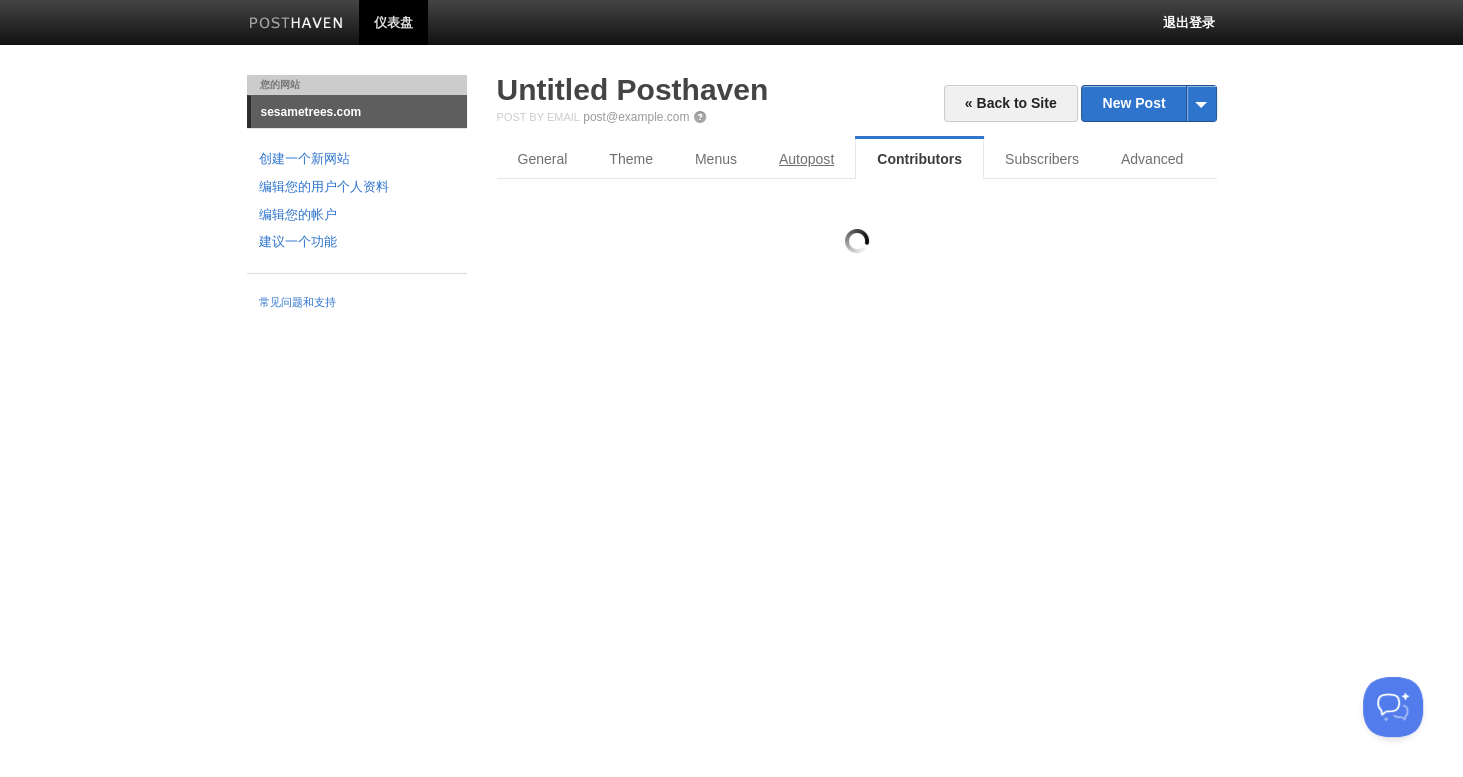 click on "Autopost" at bounding box center (806, 159) 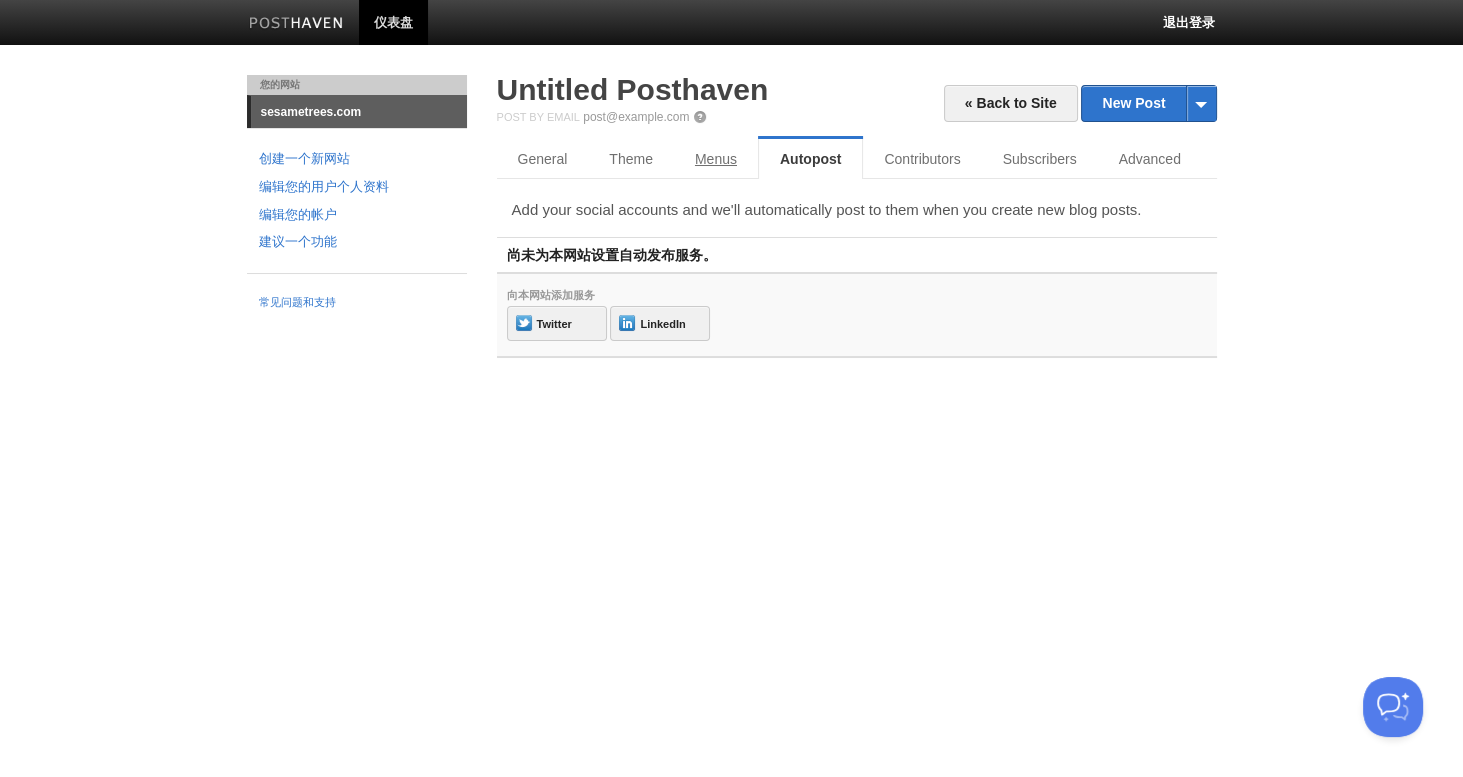 click on "Menus" at bounding box center (716, 159) 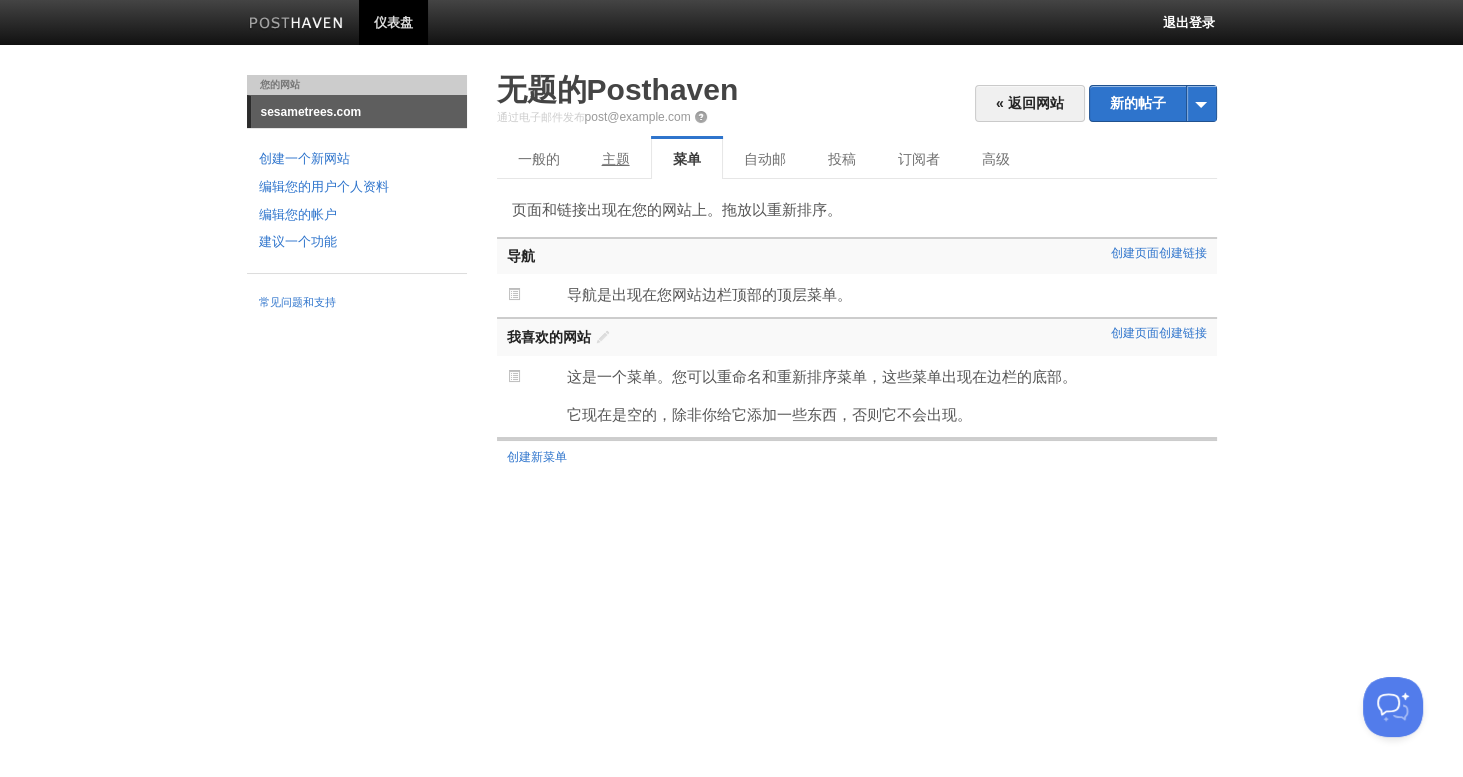 click on "主题" at bounding box center [616, 159] 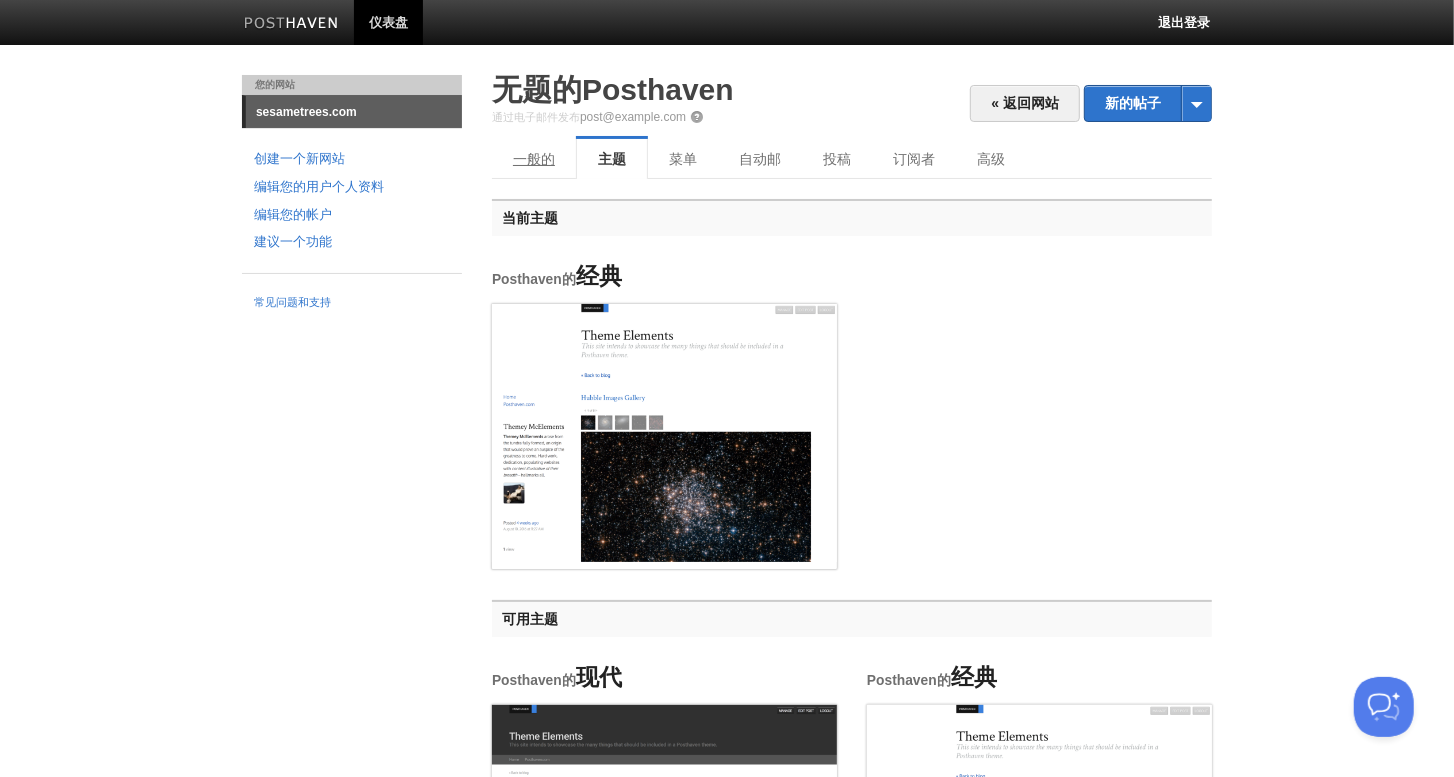 click on "一般的" at bounding box center (534, 159) 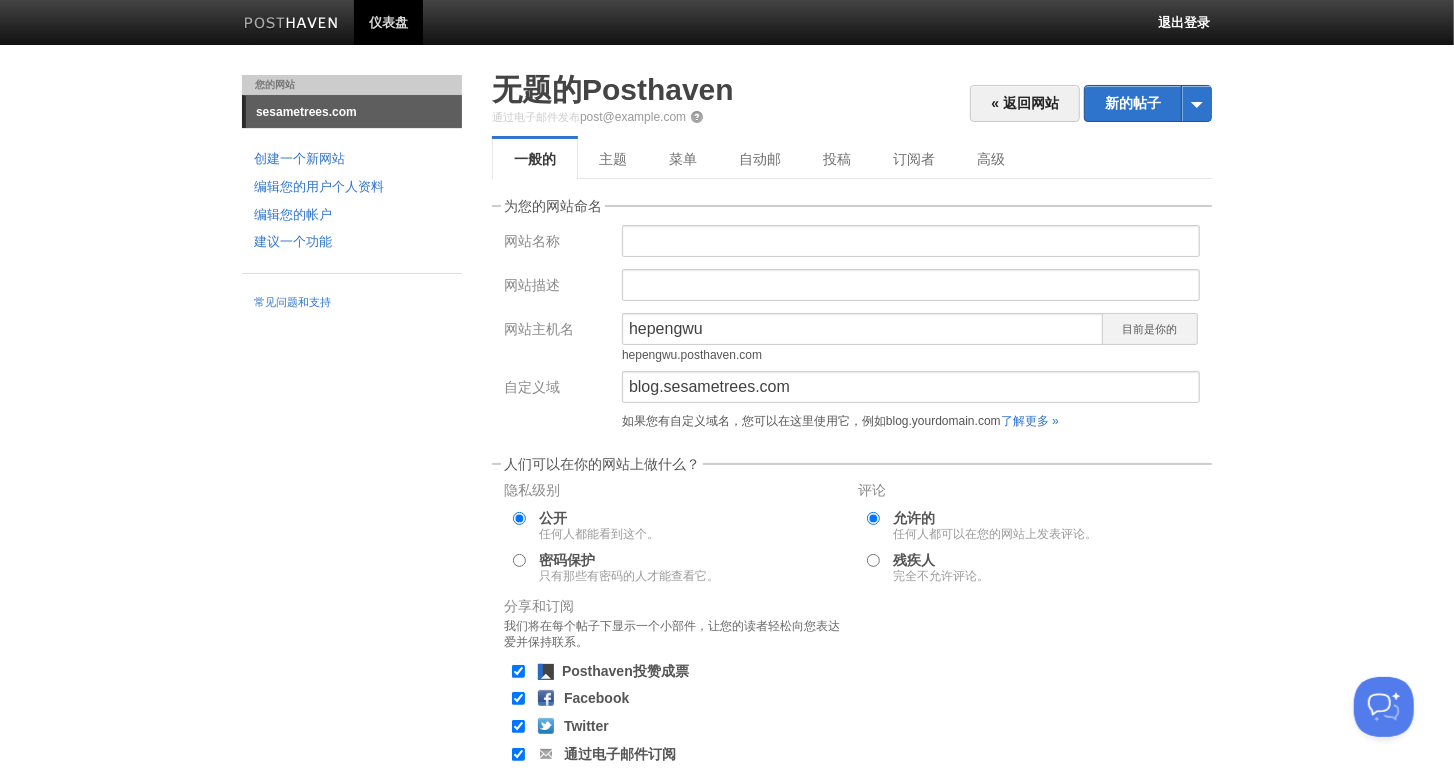 click on "您的网站 sesametrees.com
创建一个新网站
编辑您的用户个人资料
编辑您的帐户
建议一个功能
常见问题和支持
« 返回网站
新的帖子
by Web
by Email
无题的Posthaven
通过电子邮件发布  post@hepengwu.posthaven.com
一般的
主题
菜单
自动邮
投稿
订阅者
高级
为您的网站命名
网站名称
网站描述
网站主机名" at bounding box center [727, 501] 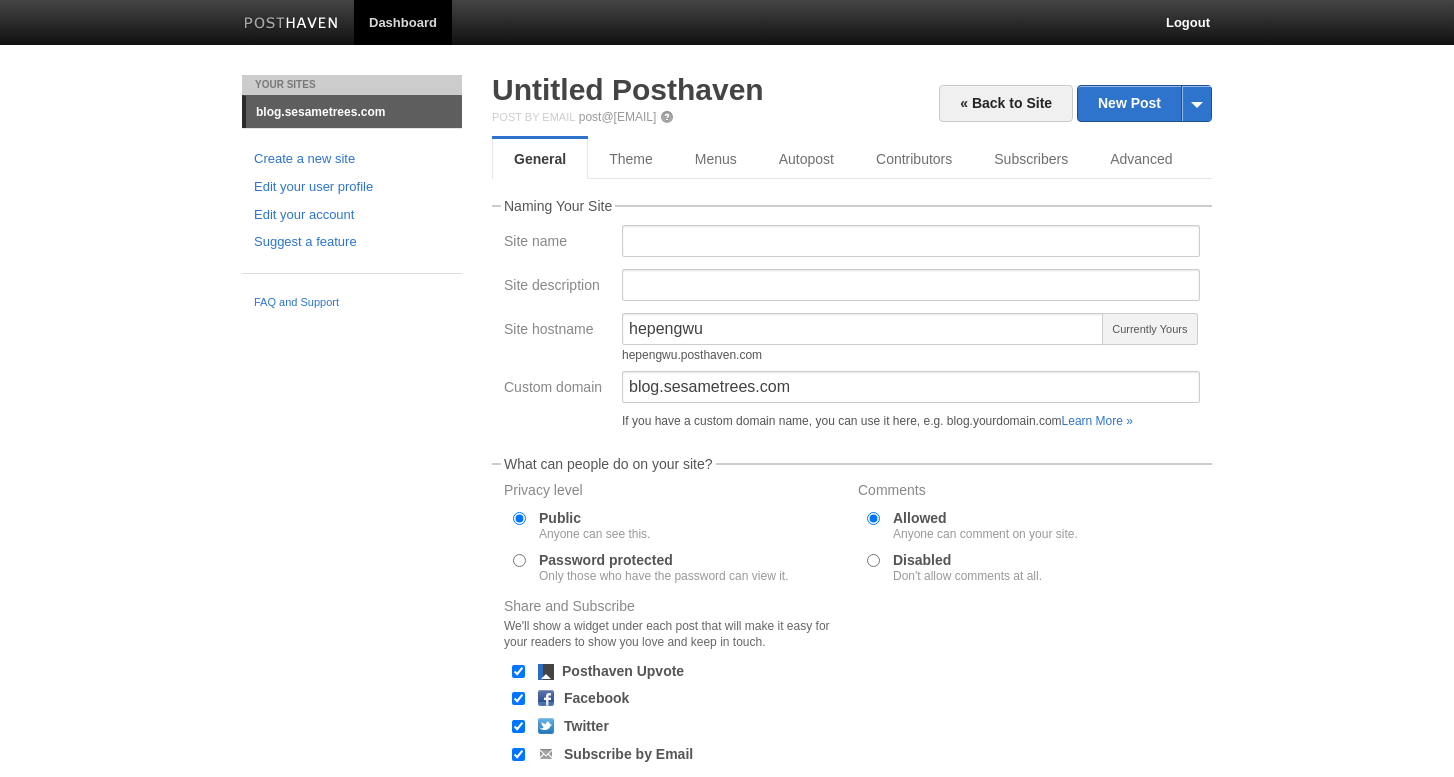 scroll, scrollTop: 0, scrollLeft: 0, axis: both 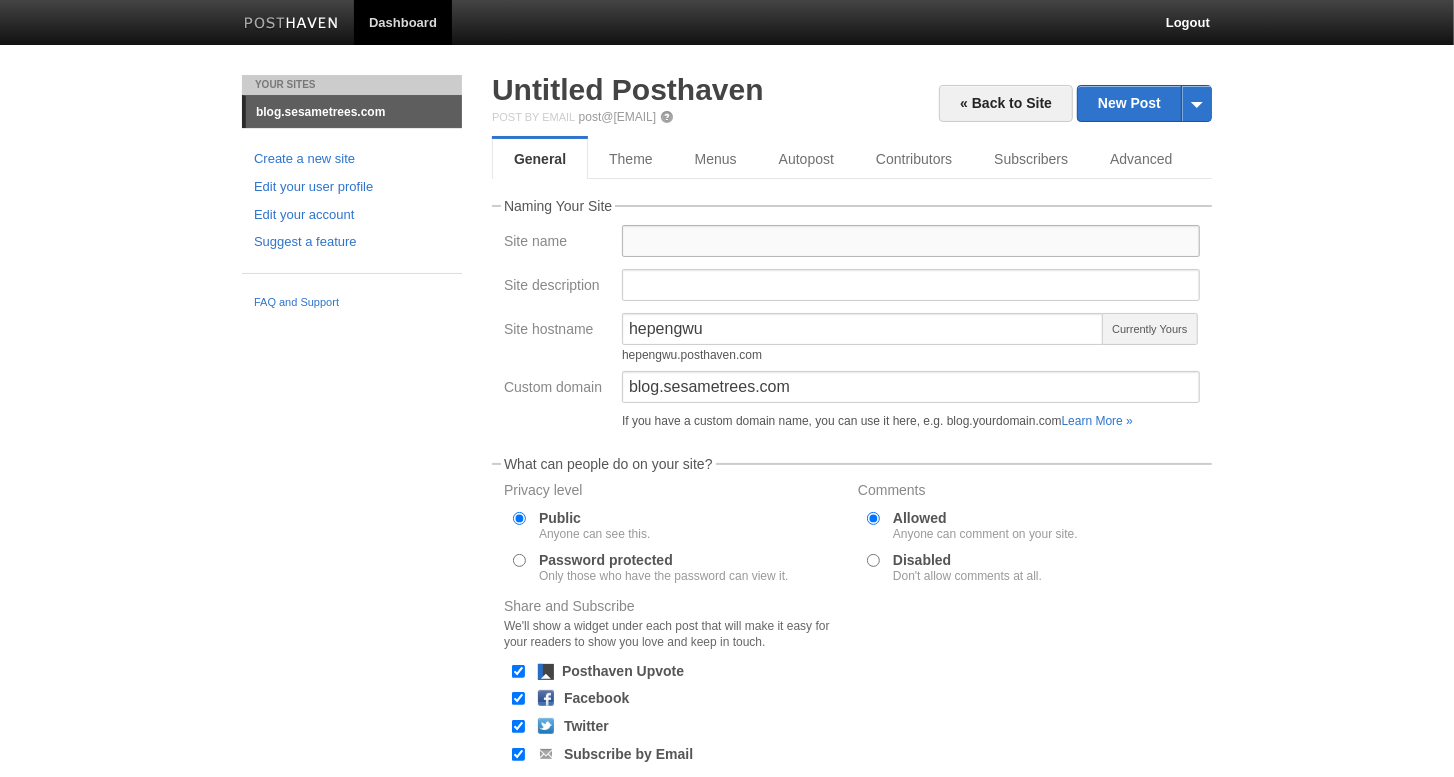 click on "Site name" at bounding box center [911, 241] 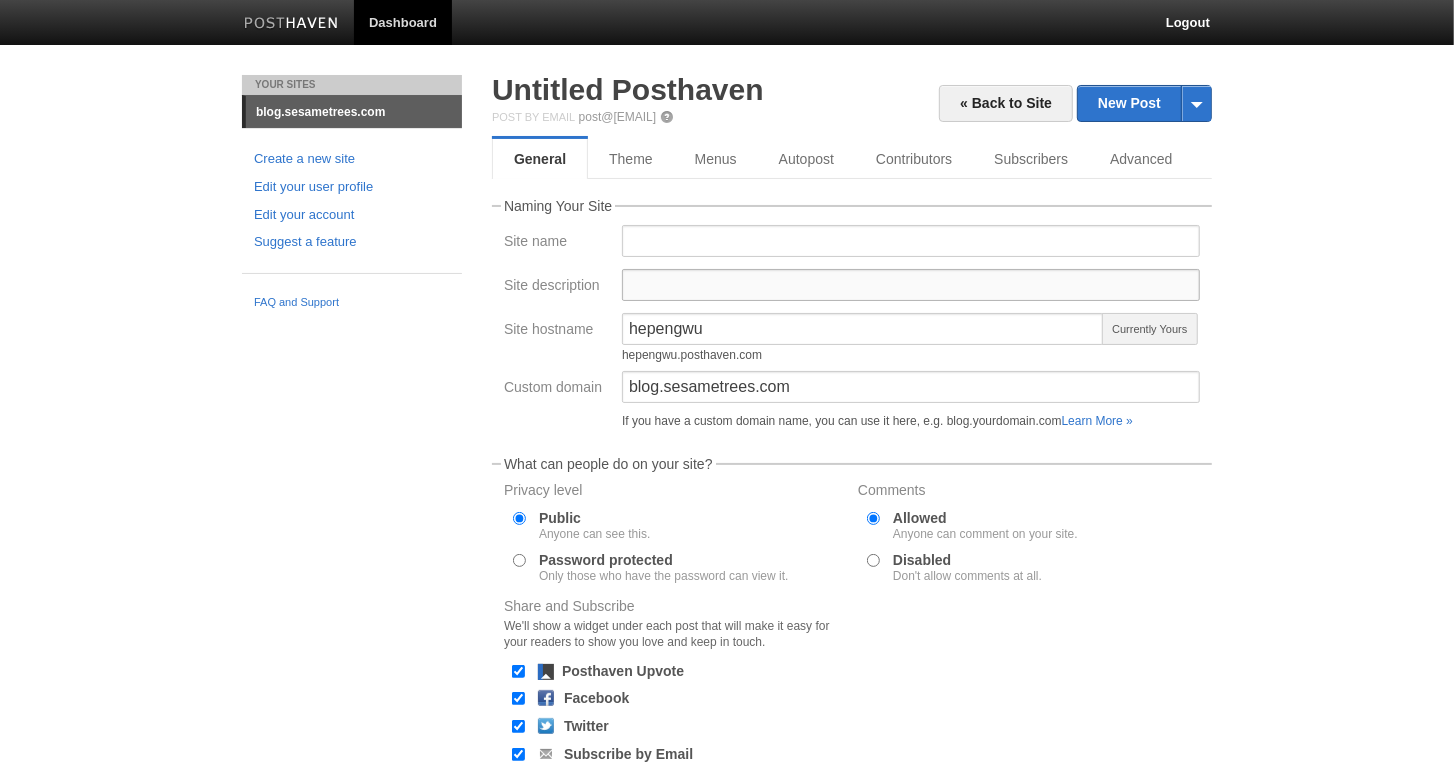 click on "Site description" at bounding box center (911, 285) 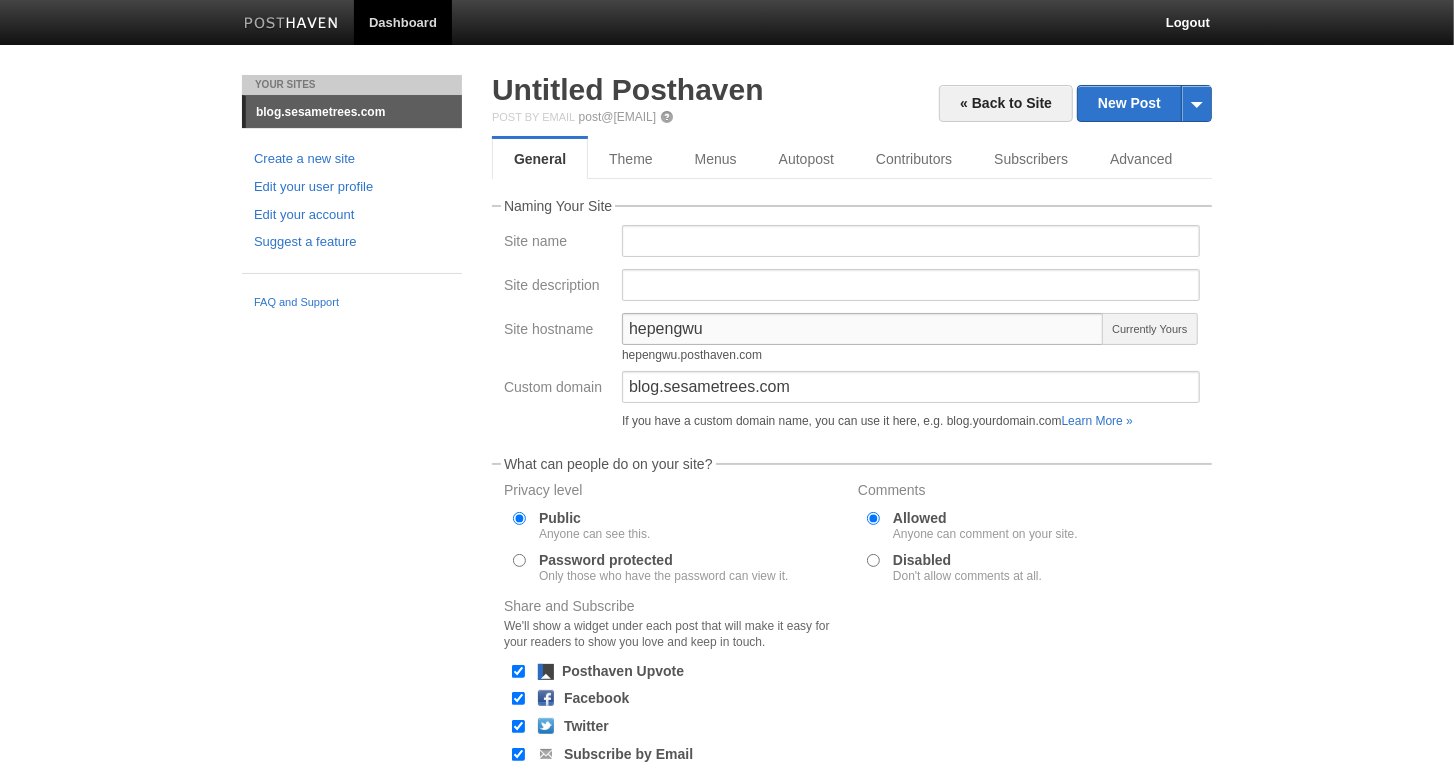 click on "hepengwu" at bounding box center [863, 329] 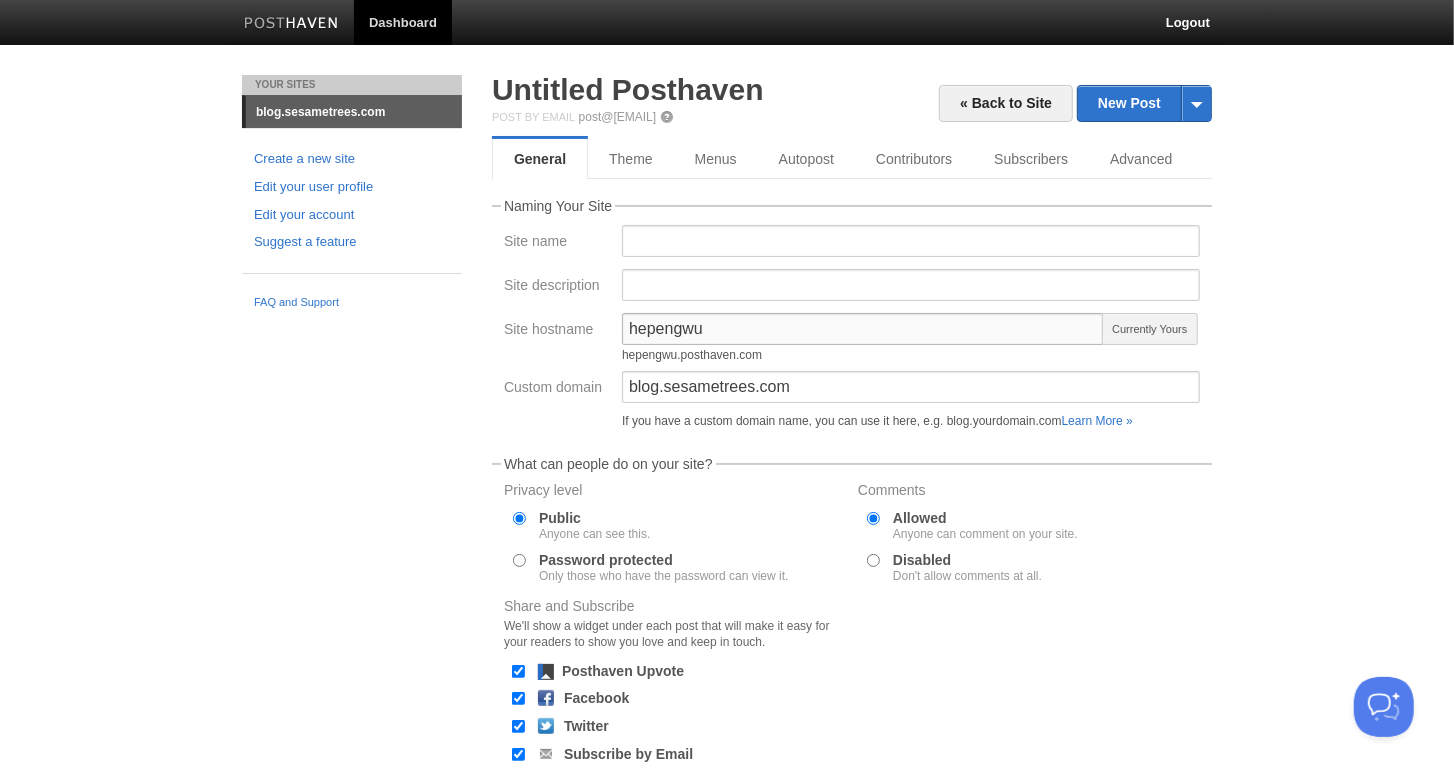 scroll, scrollTop: 0, scrollLeft: 0, axis: both 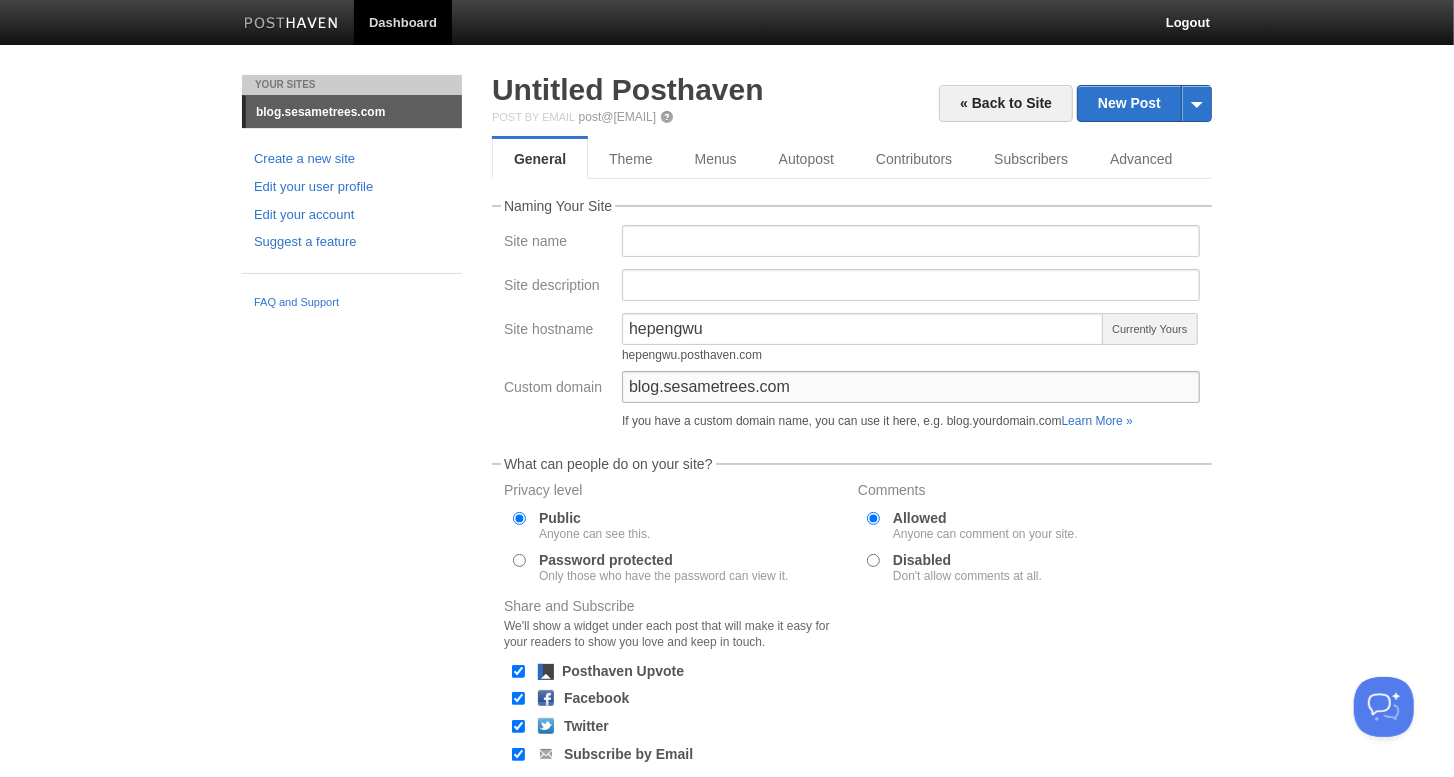 click on "blog.sesametrees.com" at bounding box center [911, 387] 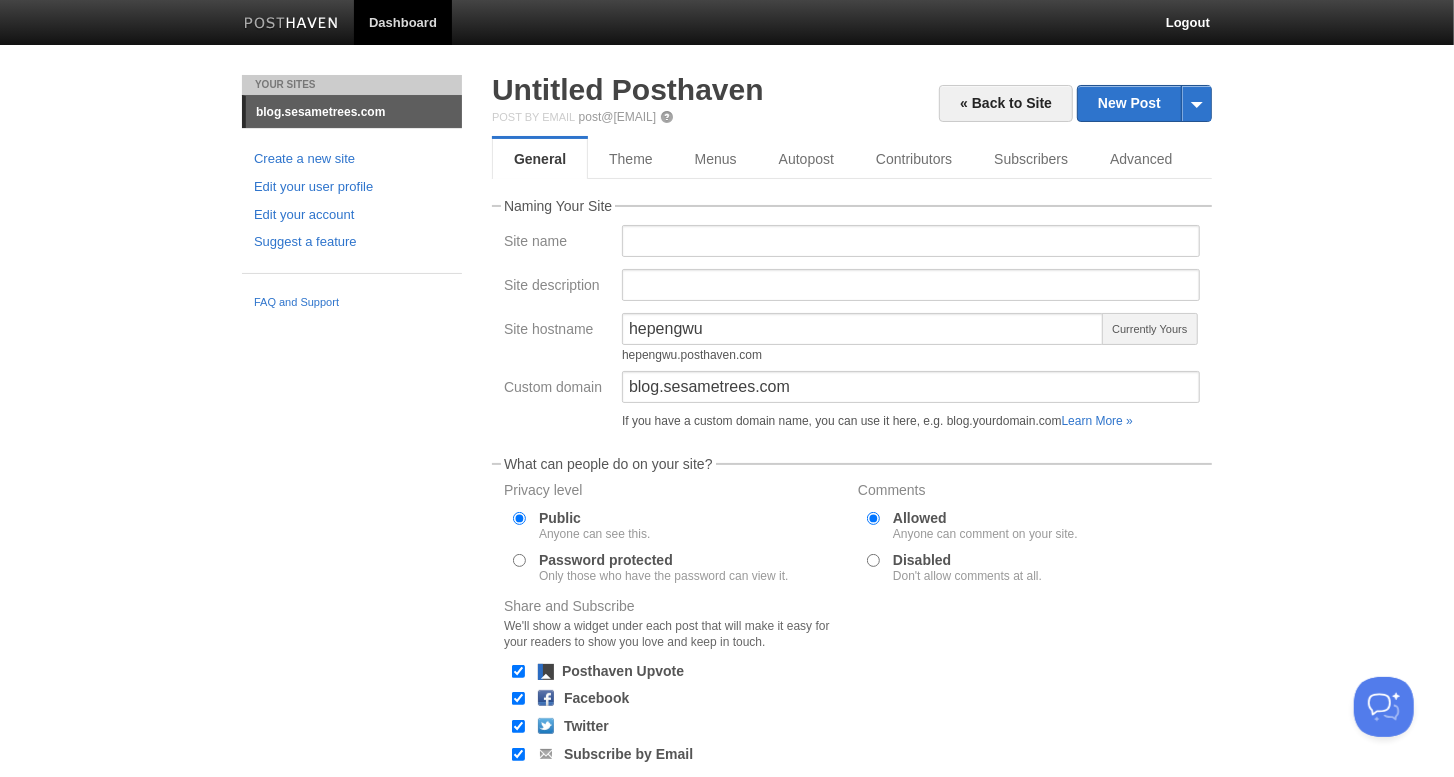 click on "hepengwu.posthaven.com" at bounding box center [863, 355] 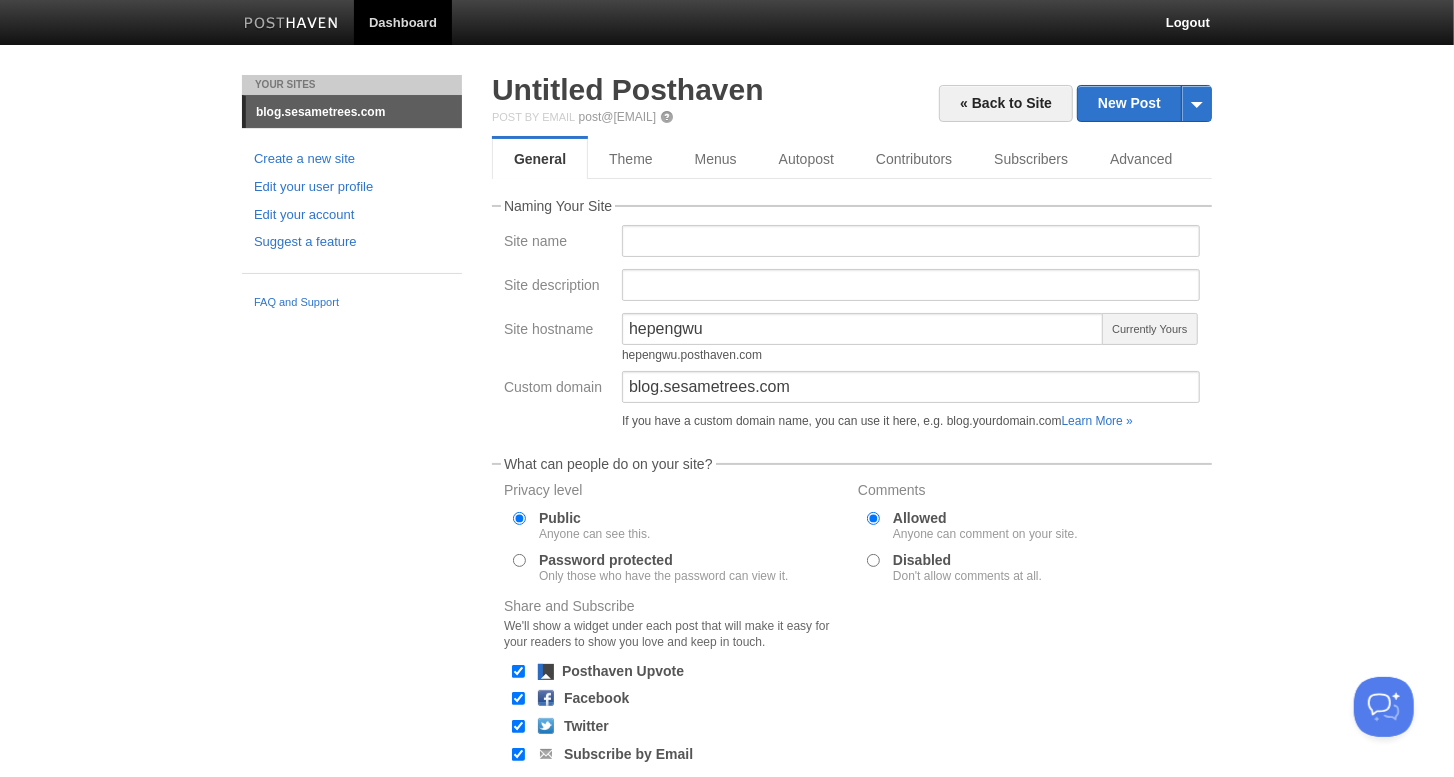click on "Your Sites blog.sesametrees.com
Create a new site
Edit your user profile
Edit your account
Suggest a feature
FAQ and Support
« Back to Site
New Post
by Web
by Email
Untitled Posthaven
Post by Email
post@hepengwu.posthaven.com
General
Theme
Menus
Autopost
Contributors
Subscribers
Advanced
Naming Your Site
Site name
Site description" at bounding box center (727, 501) 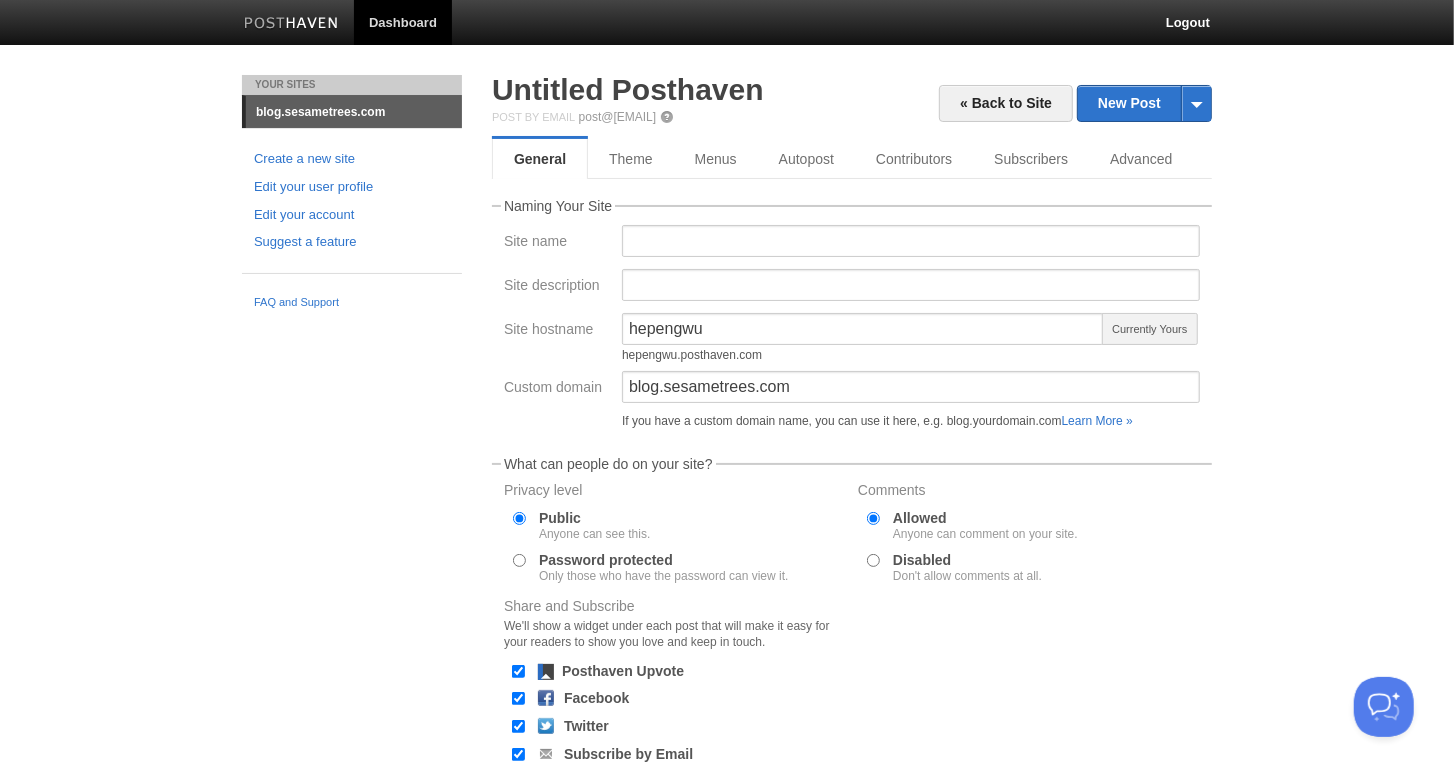 click on "Custom domain" at bounding box center [557, 389] 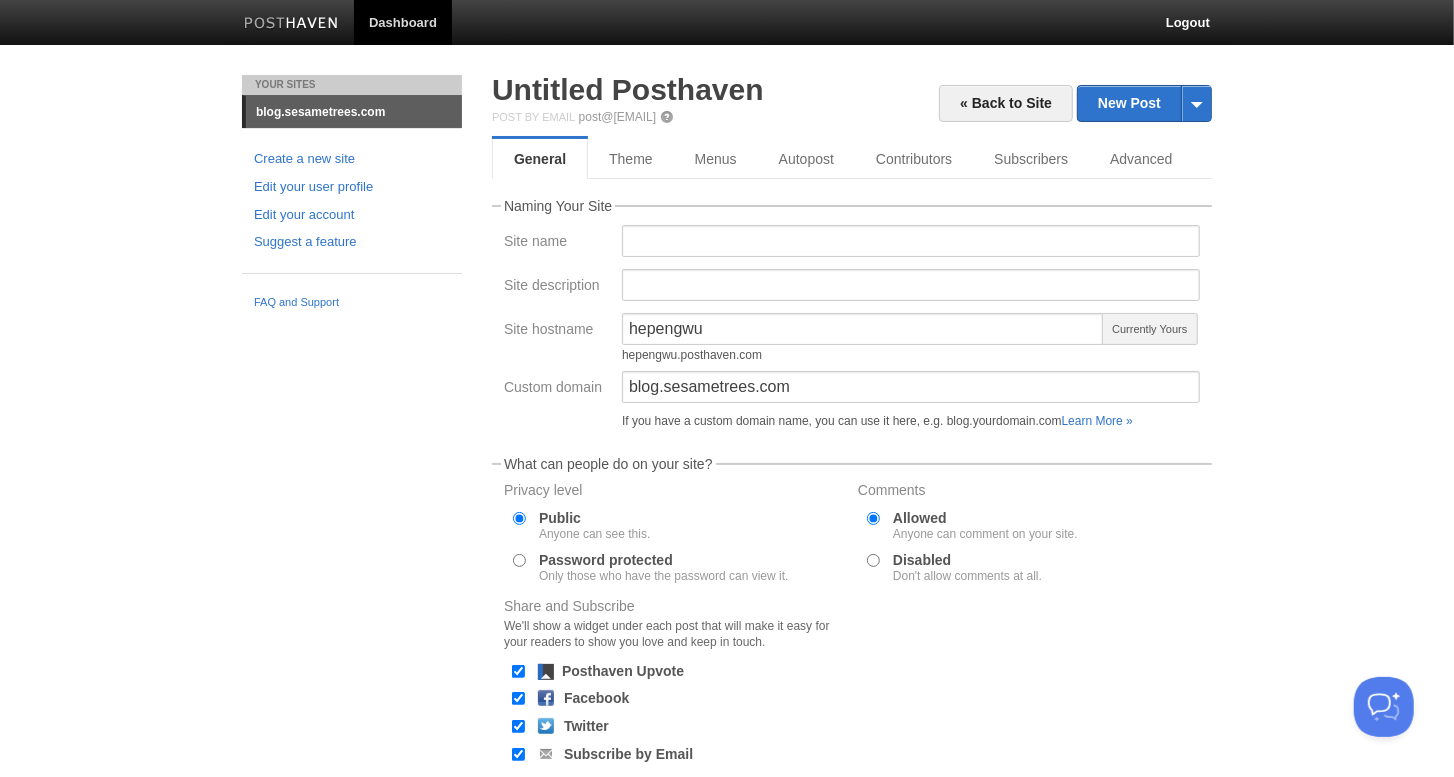 drag, startPoint x: 993, startPoint y: 425, endPoint x: 928, endPoint y: 453, distance: 70.77429 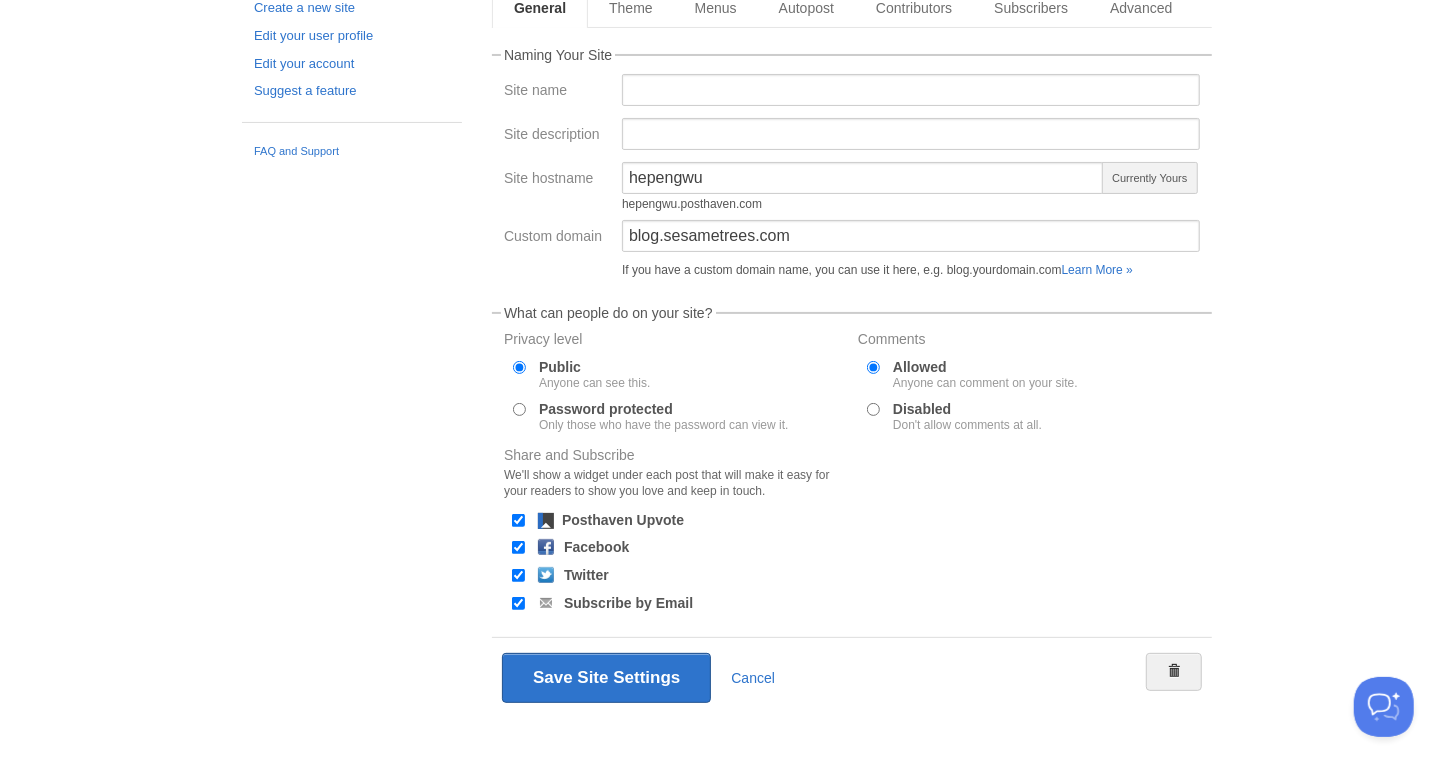 scroll, scrollTop: 0, scrollLeft: 0, axis: both 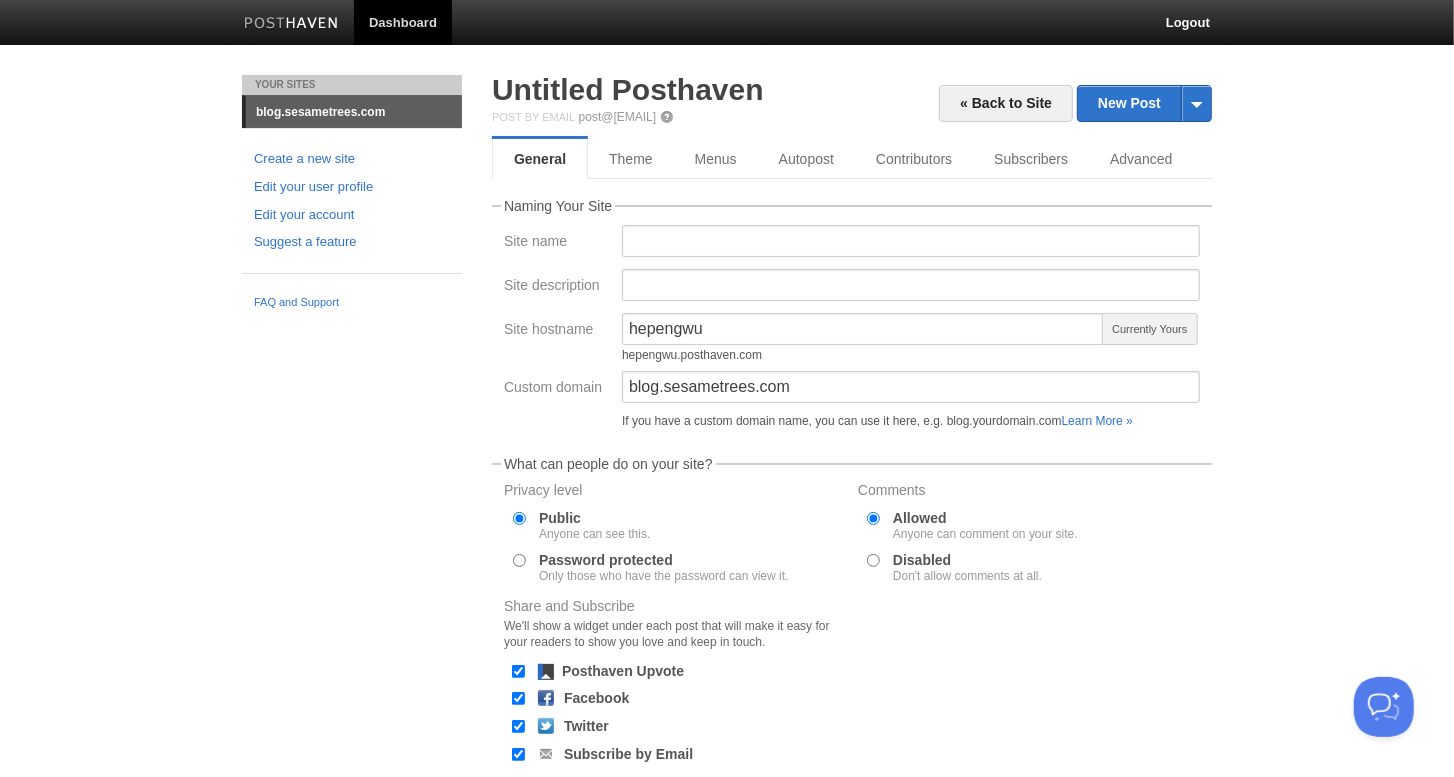 click on "Naming Your Site
Site name
Site description
Site hostname
hepengwu
hepengwu.posthaven.com
Currently Yours
Custom domain
blog.sesametrees.com
If you have a custom domain name, you can use it here, e.g. blog.yourdomain.com
Learn More »" at bounding box center [852, 318] 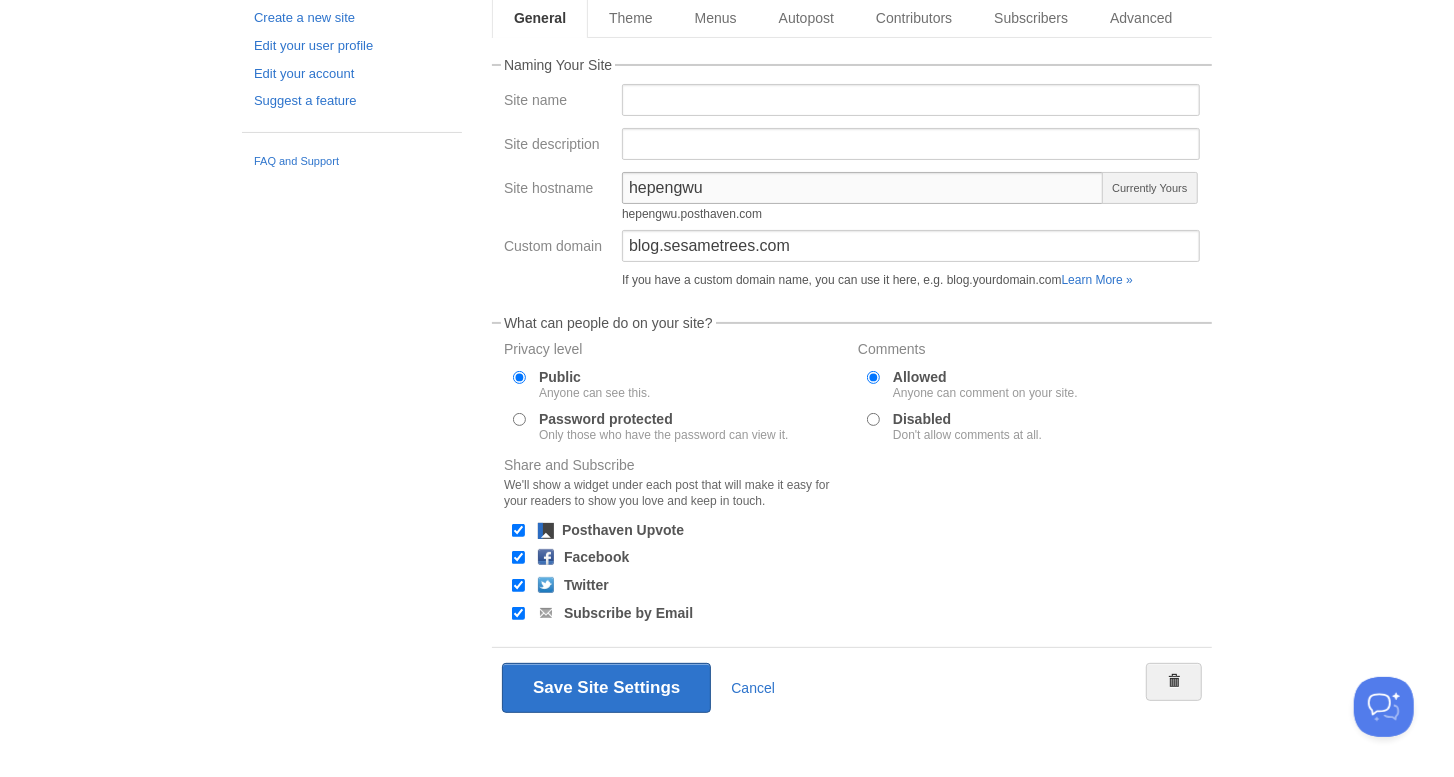 scroll, scrollTop: 0, scrollLeft: 0, axis: both 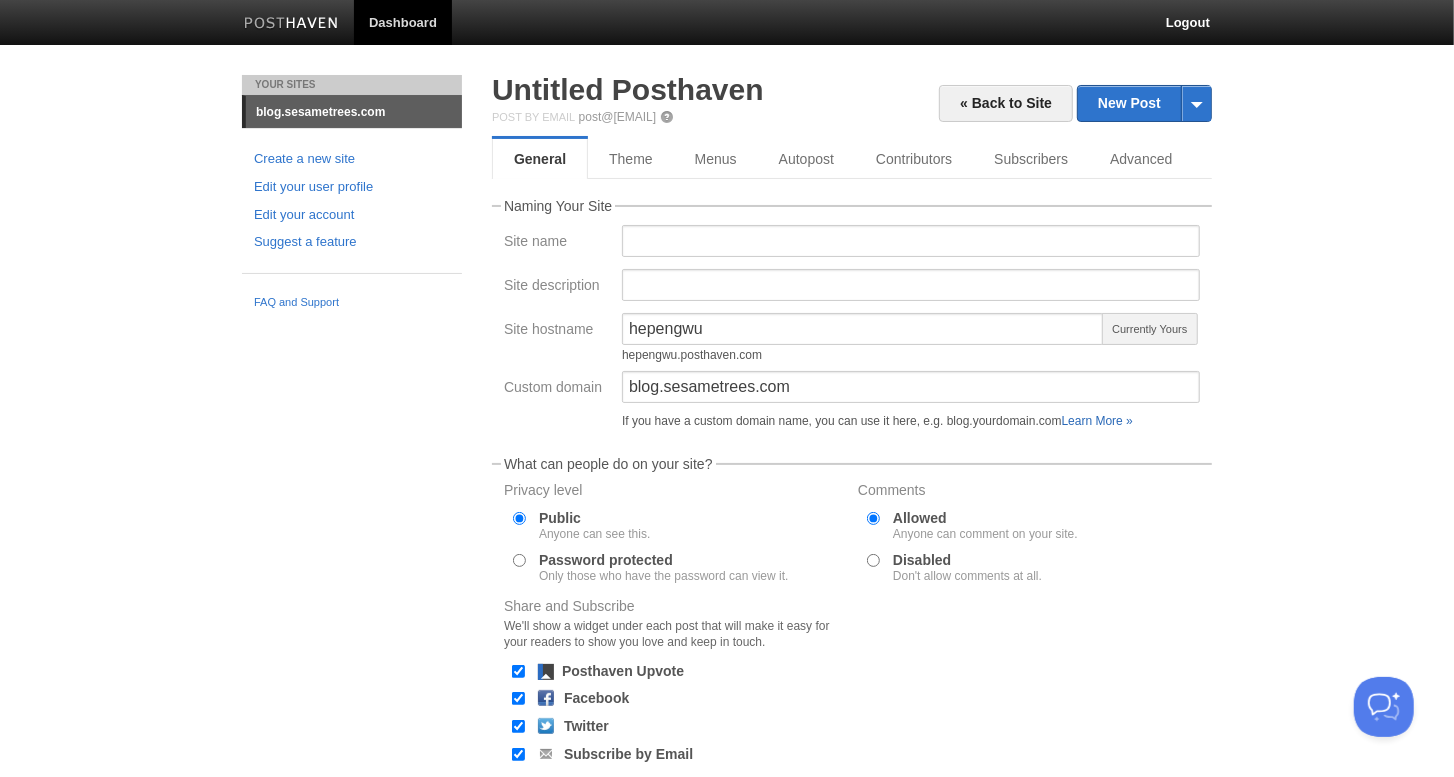 click on "Learn More »" at bounding box center (1097, 421) 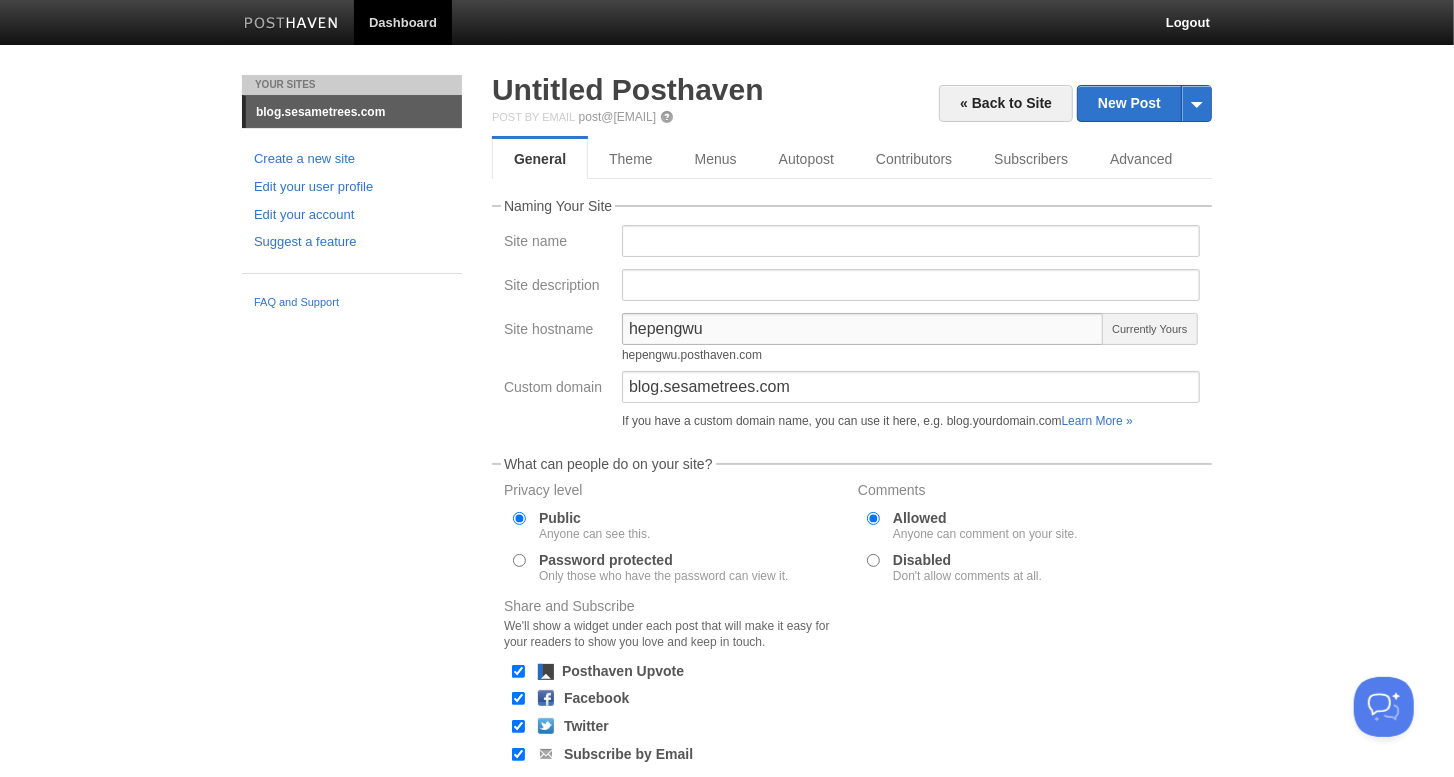 click on "hepengwu" at bounding box center (863, 329) 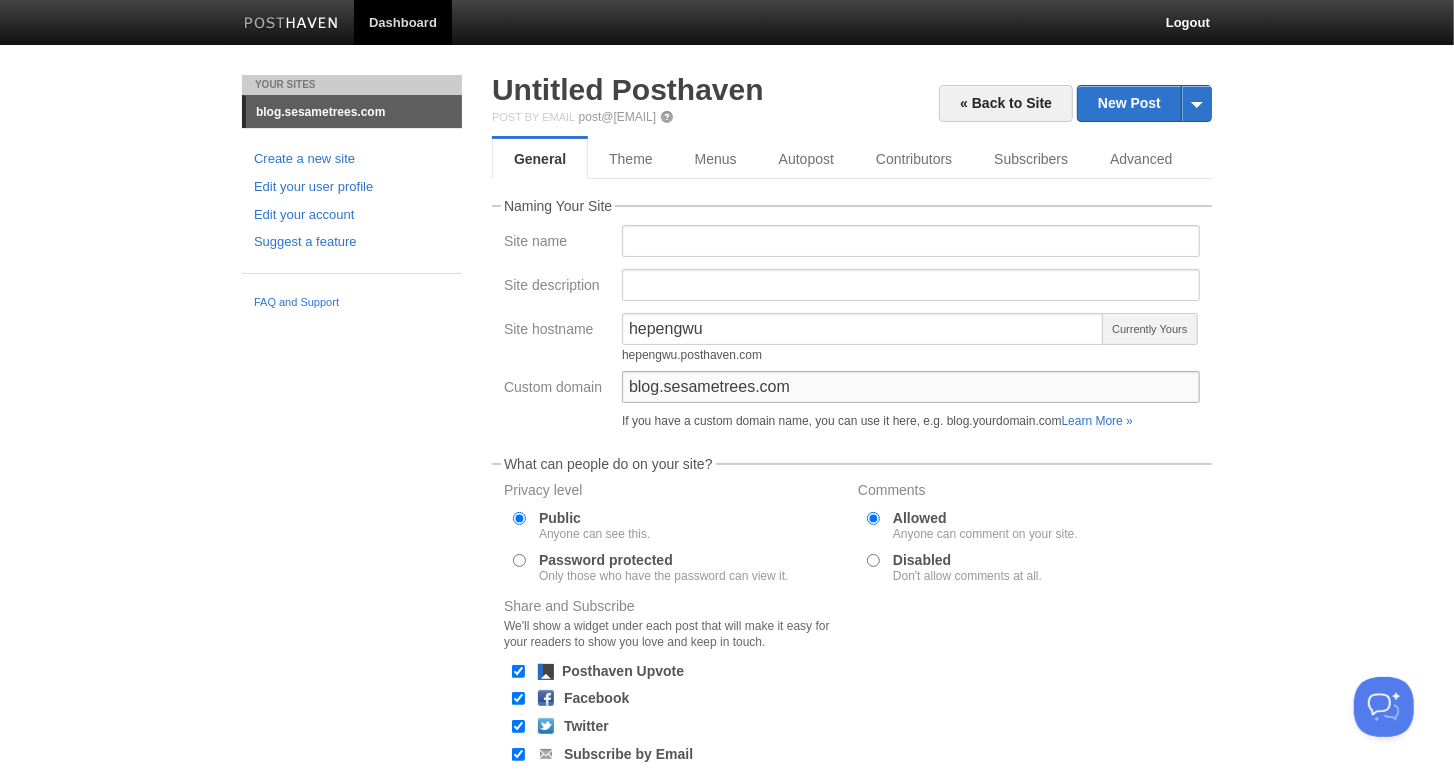 click on "blog.sesametrees.com" at bounding box center [911, 387] 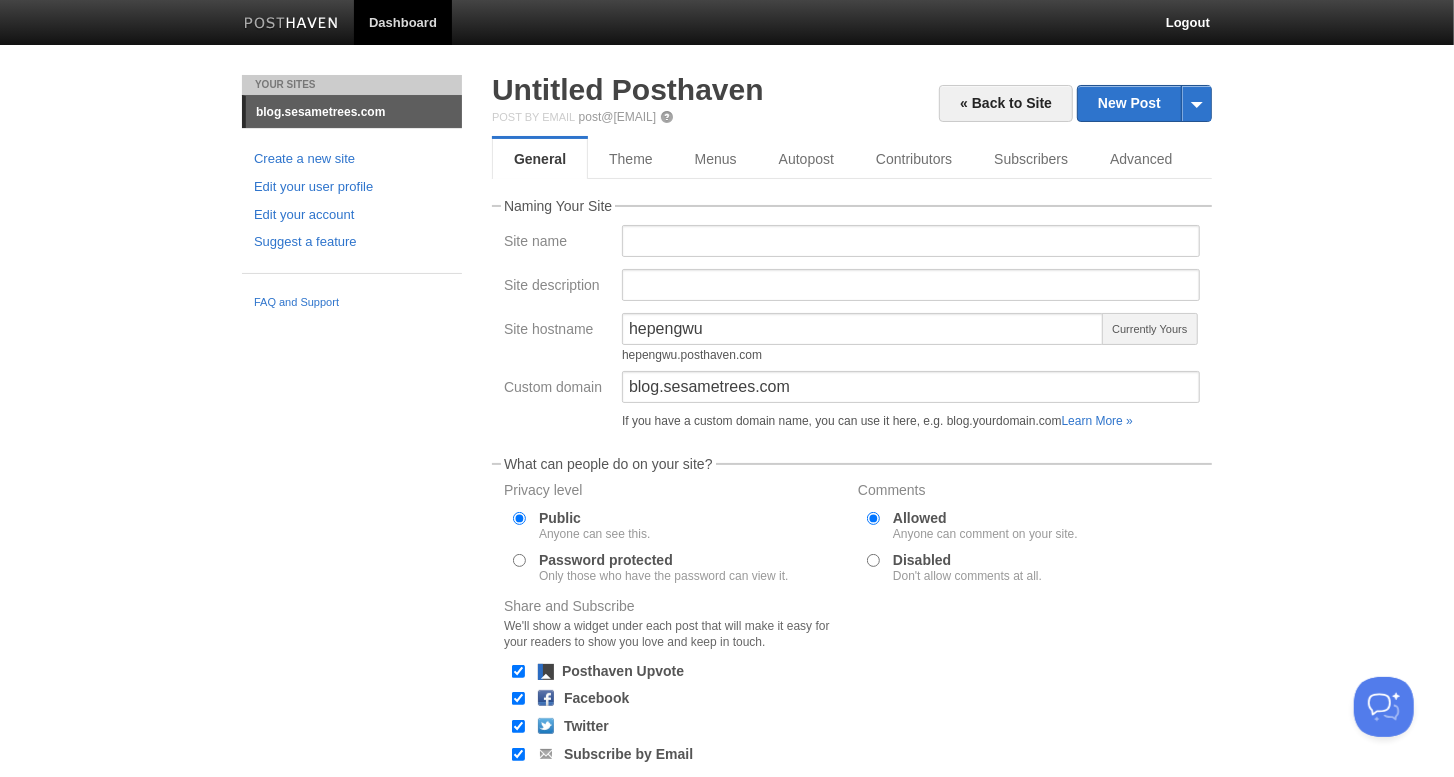 click on "If you have a custom domain name, you can use it here, e.g. blog.yourdomain.com
Learn More »" at bounding box center [911, 421] 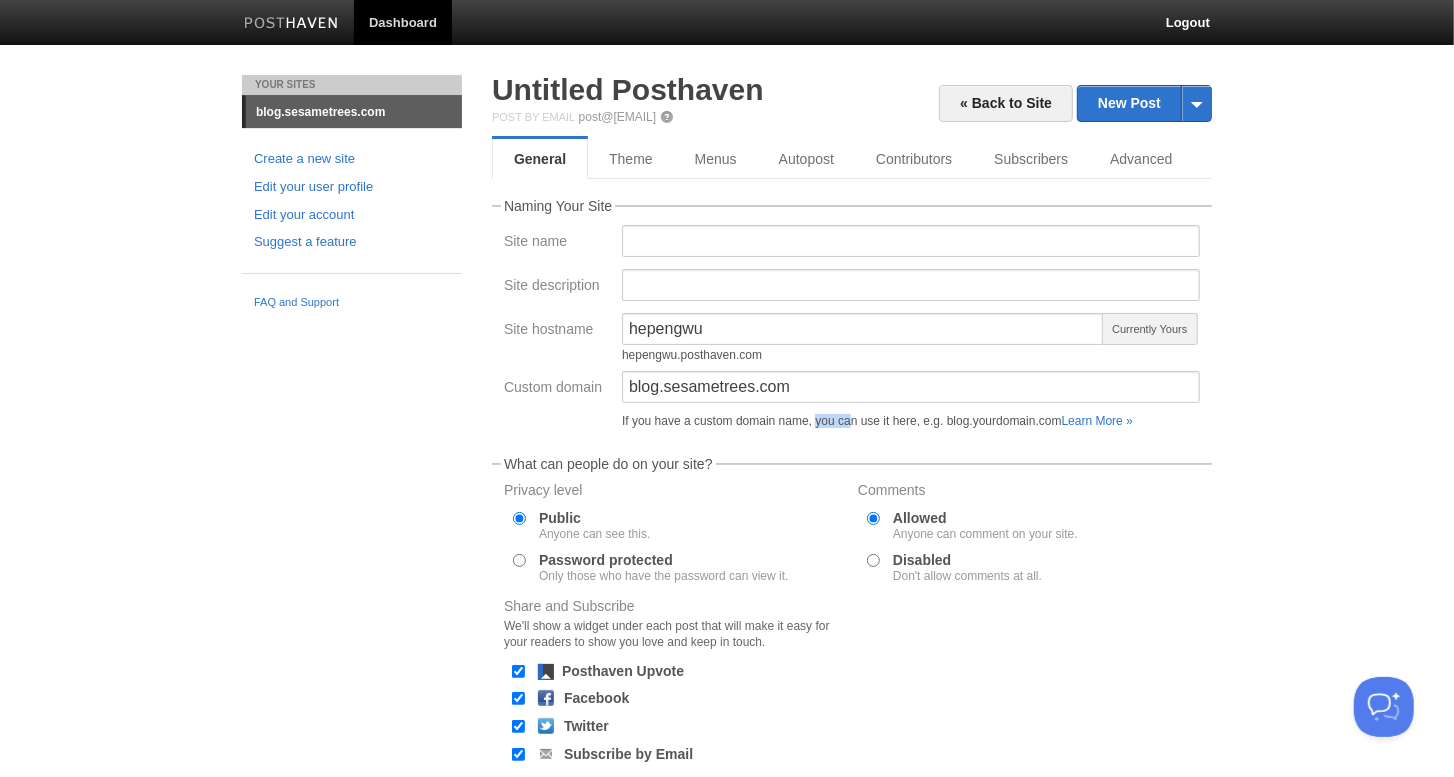 click on "If you have a custom domain name, you can use it here, e.g. blog.yourdomain.com
Learn More »" at bounding box center (911, 421) 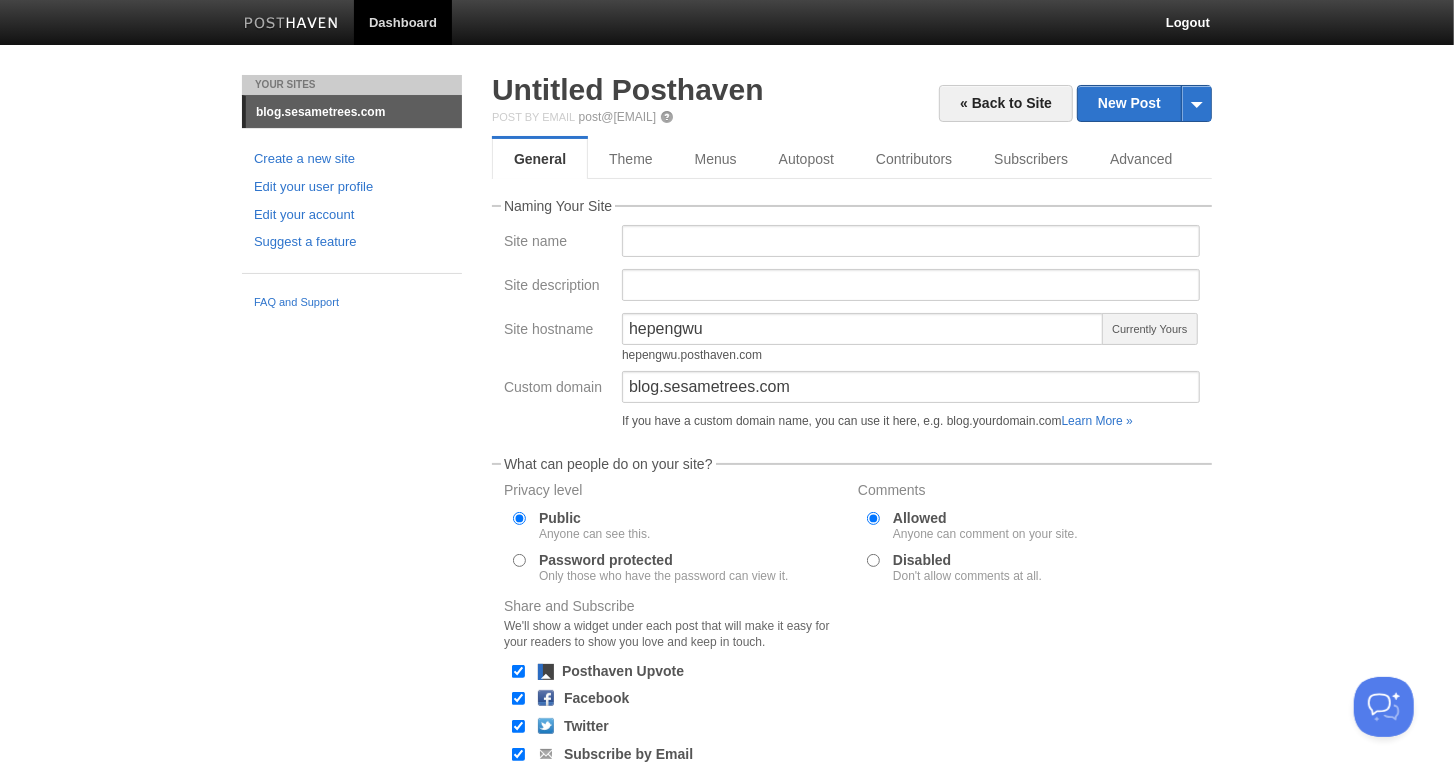 click on "« Back to Site
New Post
by Web
by Email
Untitled Posthaven
Post by Email
post@hepengwu.posthaven.com
General
Theme
Menus
Autopost
Contributors
Subscribers
Advanced
Naming Your Site
Site name
Site description
Site hostname
hepengwu" at bounding box center [852, 501] 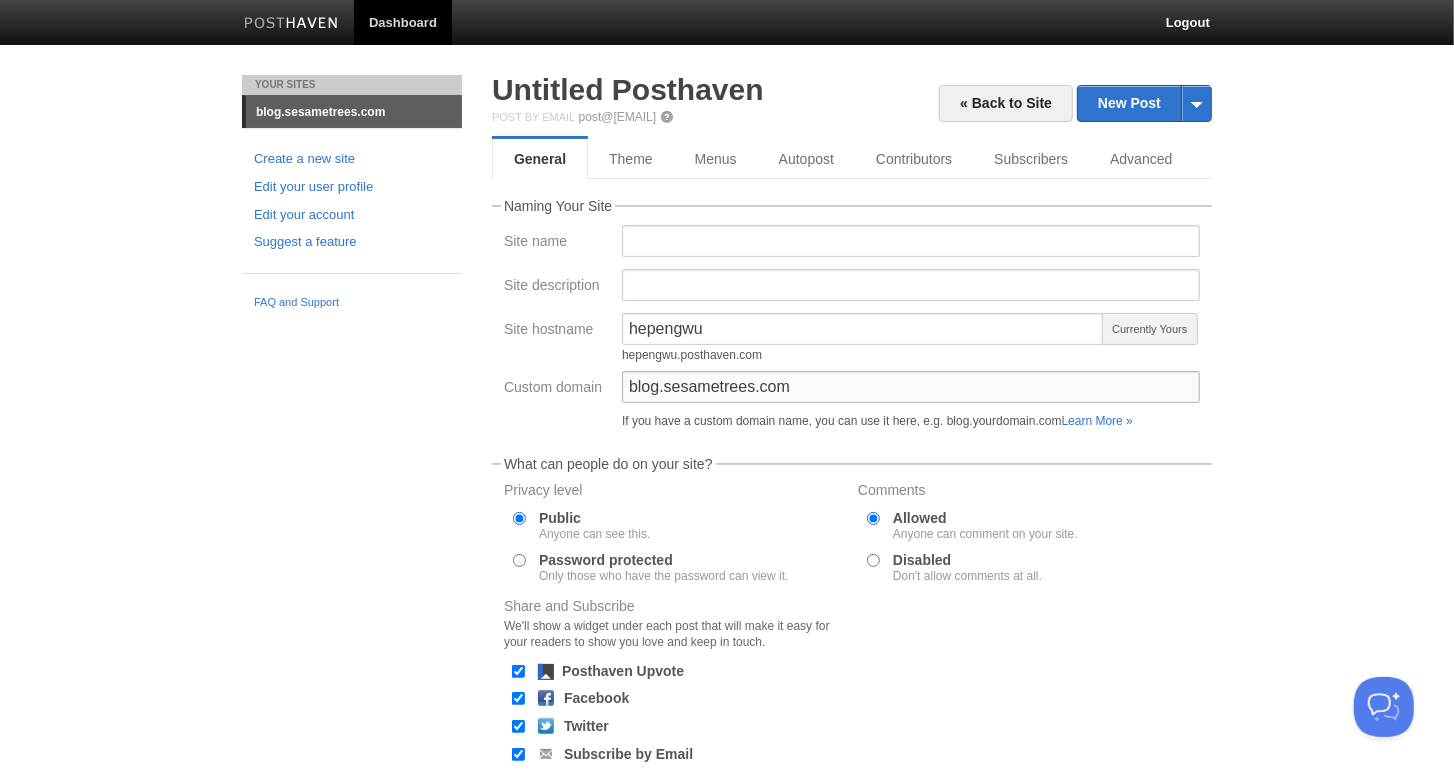 click on "blog.sesametrees.com" at bounding box center (911, 387) 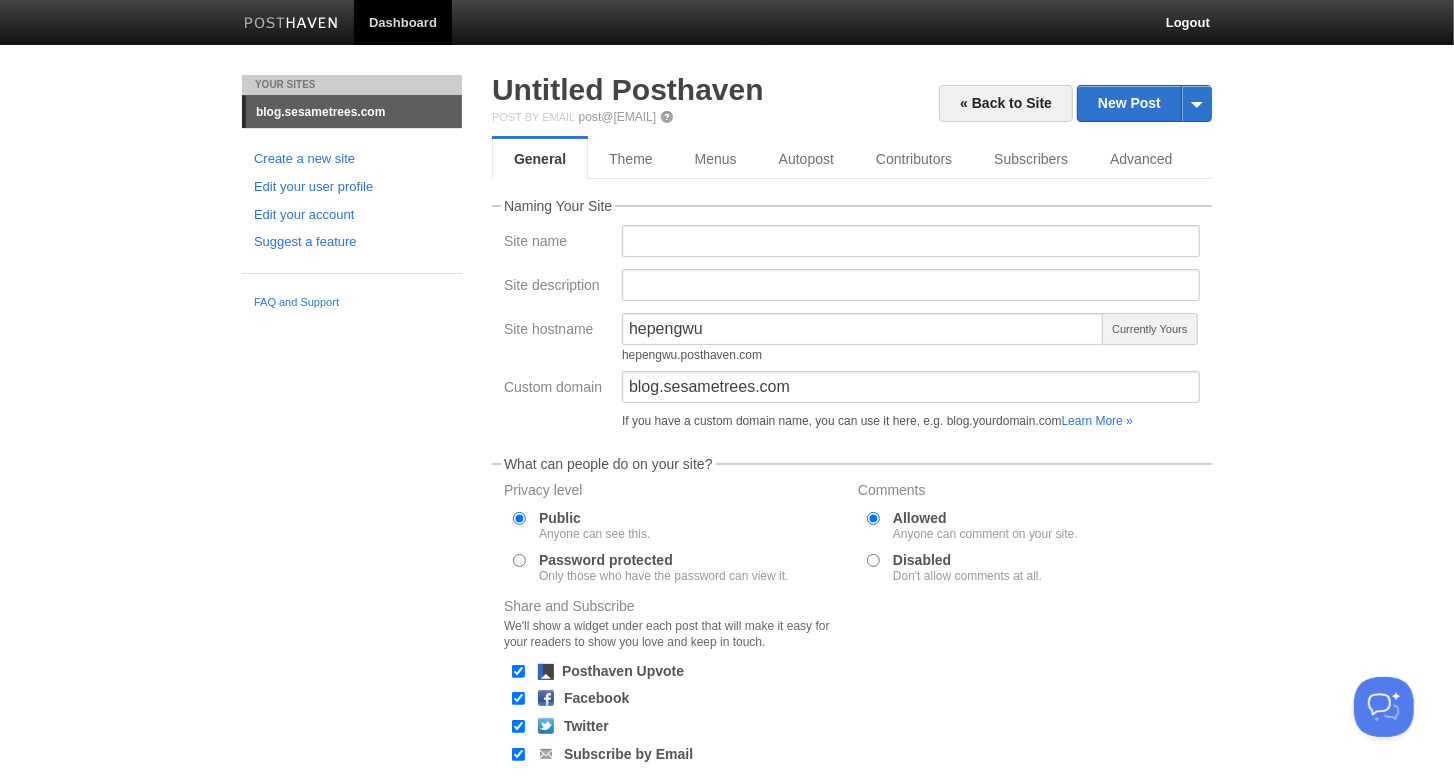 drag, startPoint x: 508, startPoint y: 387, endPoint x: 601, endPoint y: 397, distance: 93.53609 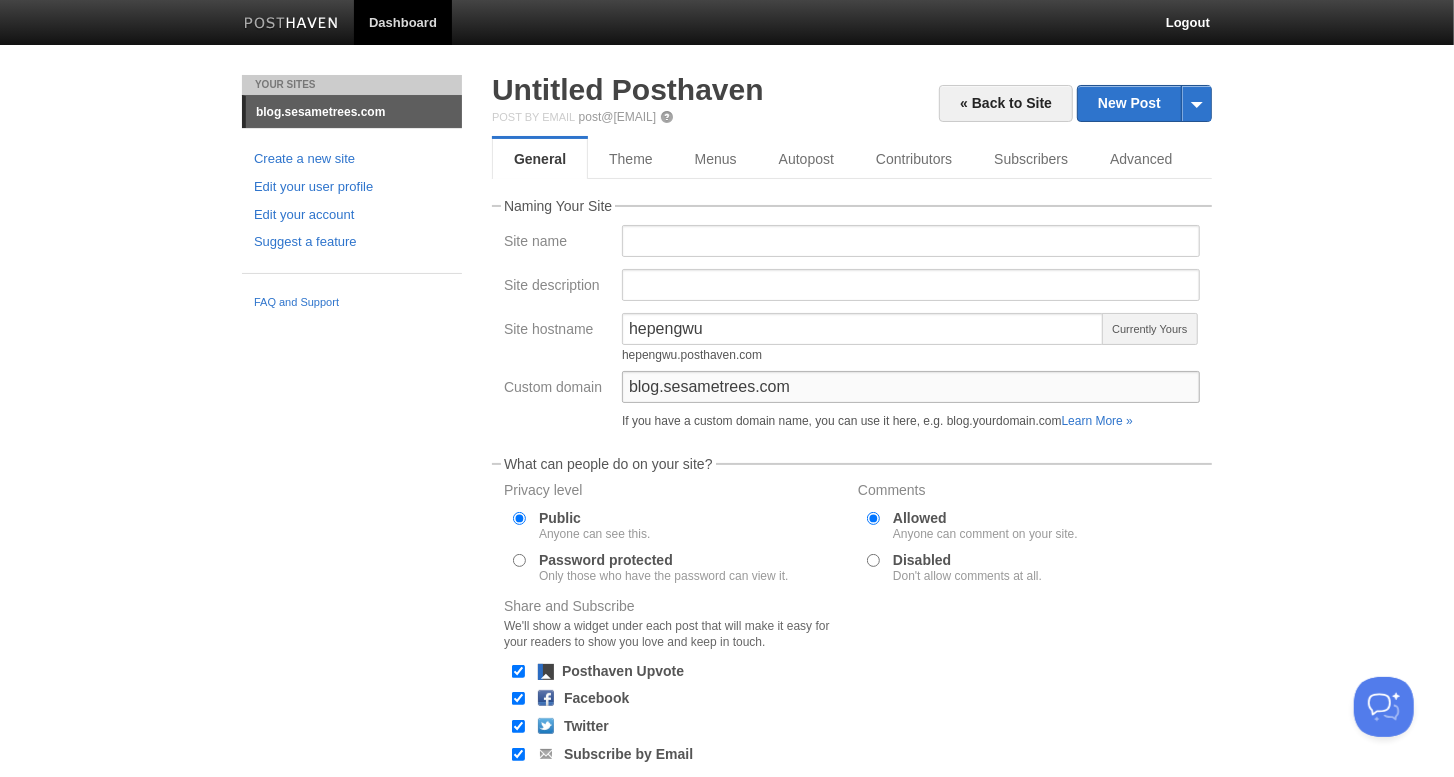 click on "blog.sesametrees.com" at bounding box center [911, 387] 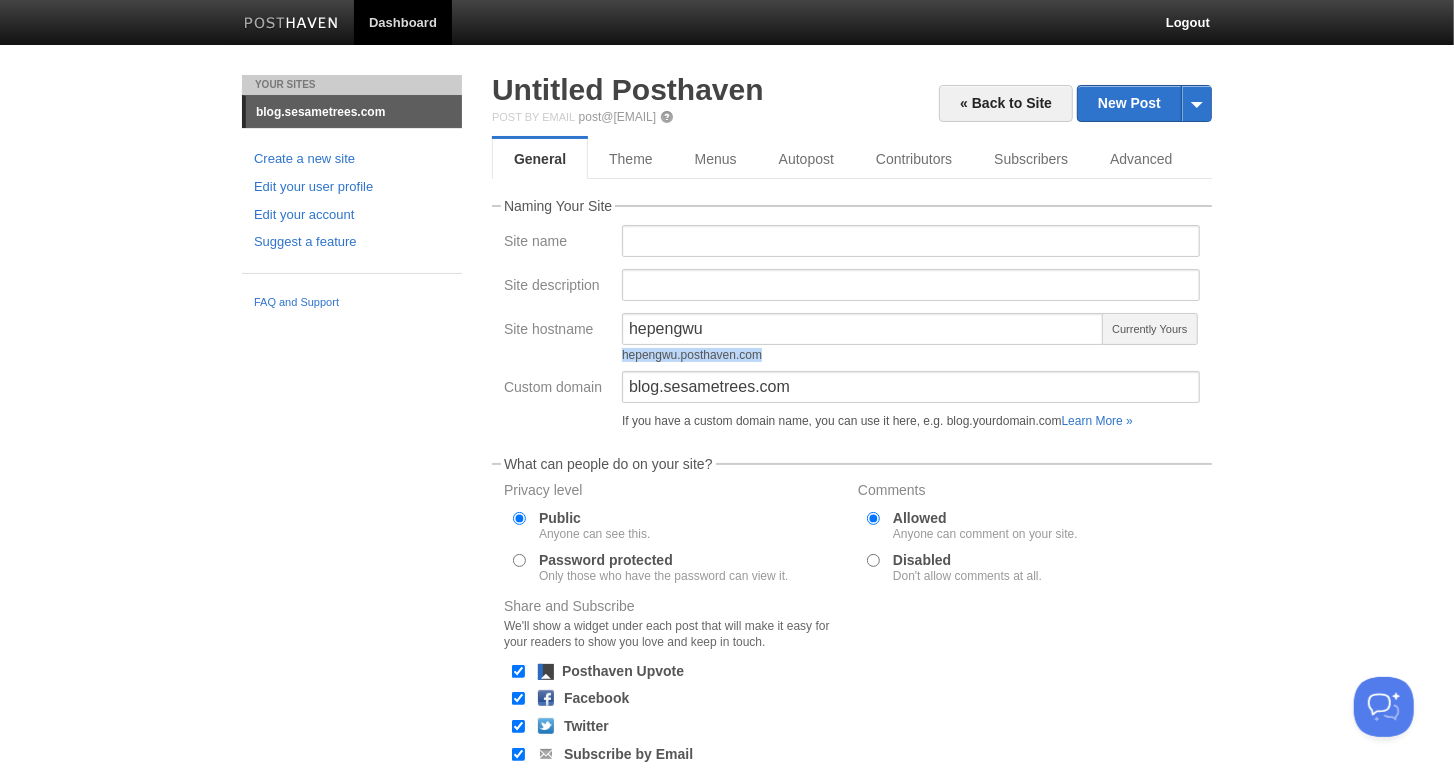 drag, startPoint x: 800, startPoint y: 356, endPoint x: 624, endPoint y: 357, distance: 176.00284 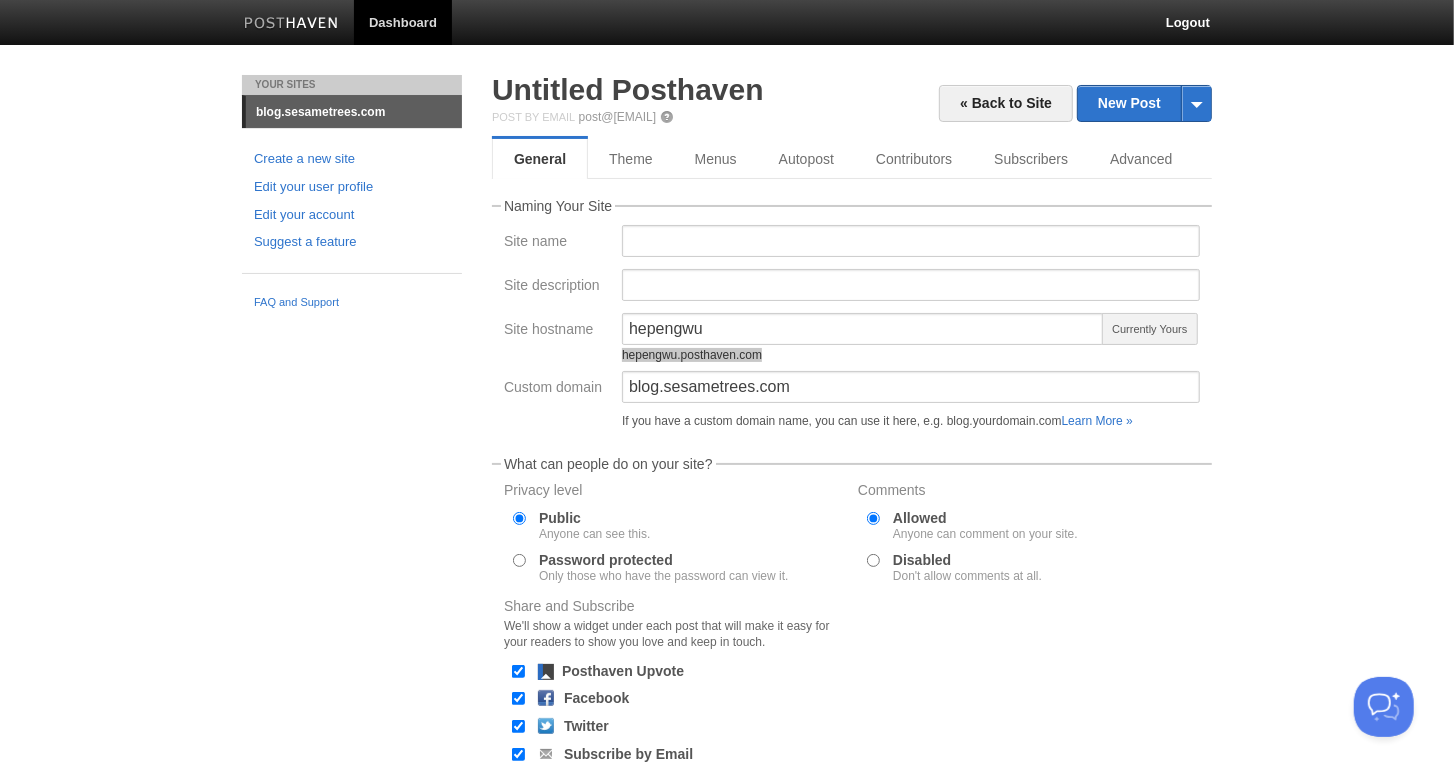 drag, startPoint x: 0, startPoint y: 135, endPoint x: 787, endPoint y: 356, distance: 817.4411 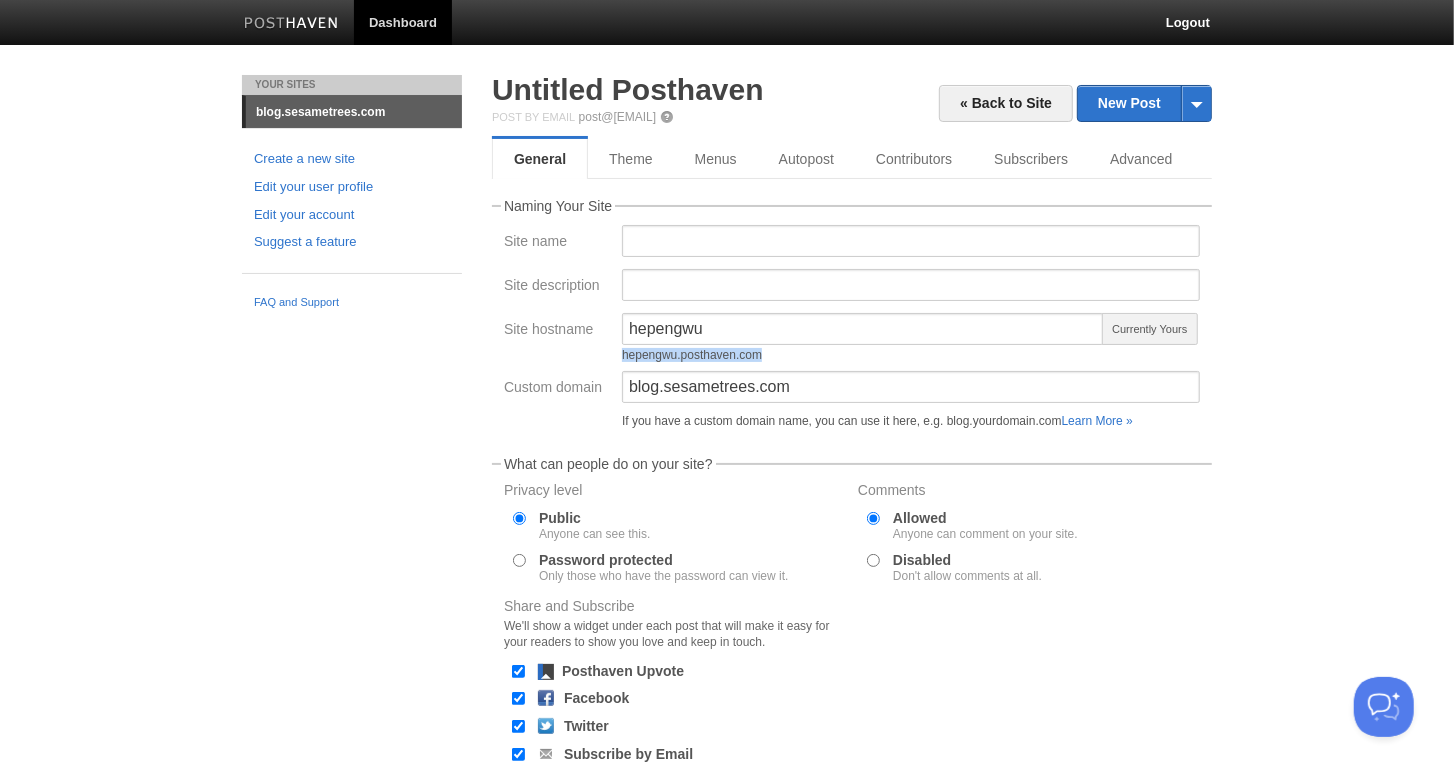 click on "hepengwu.posthaven.com" at bounding box center [863, 355] 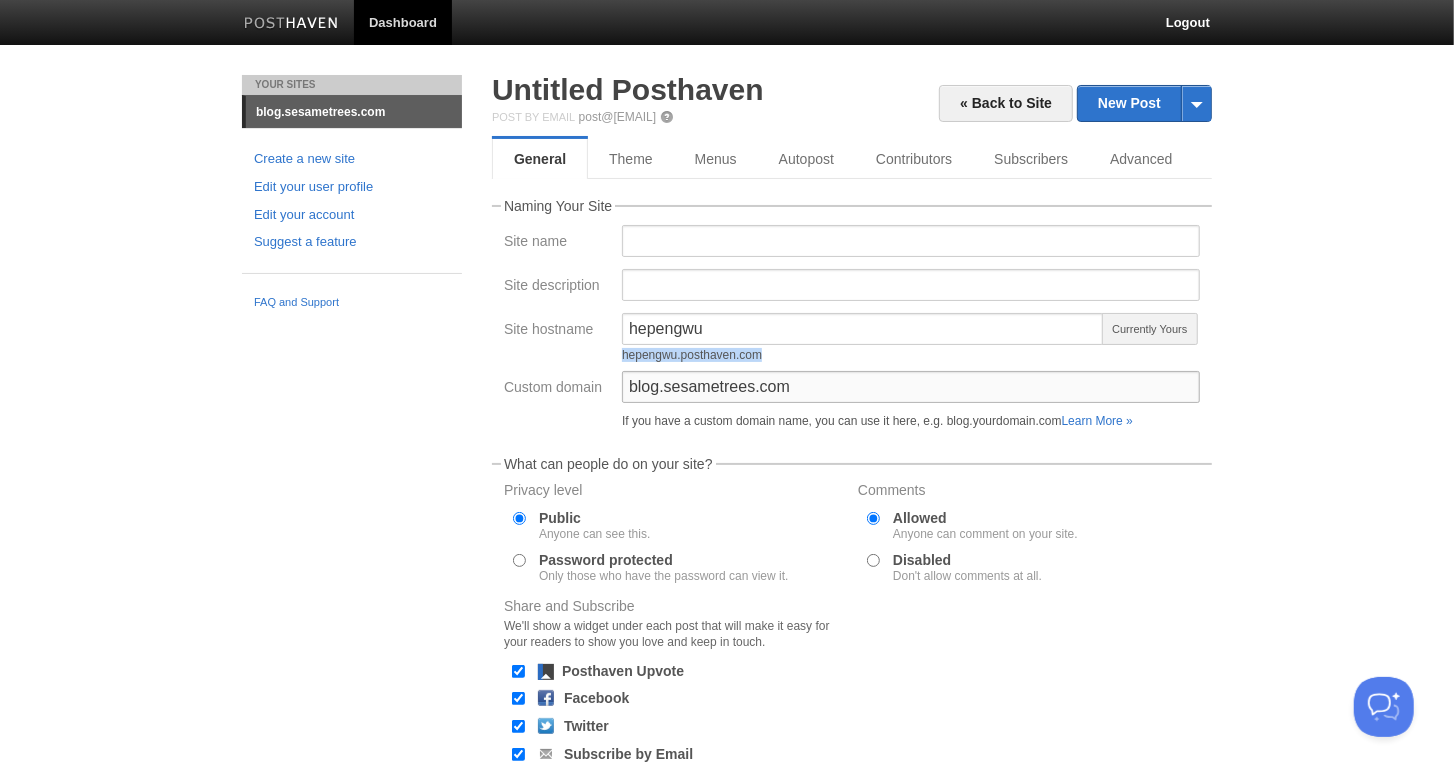 click on "blog.sesametrees.com" at bounding box center (911, 387) 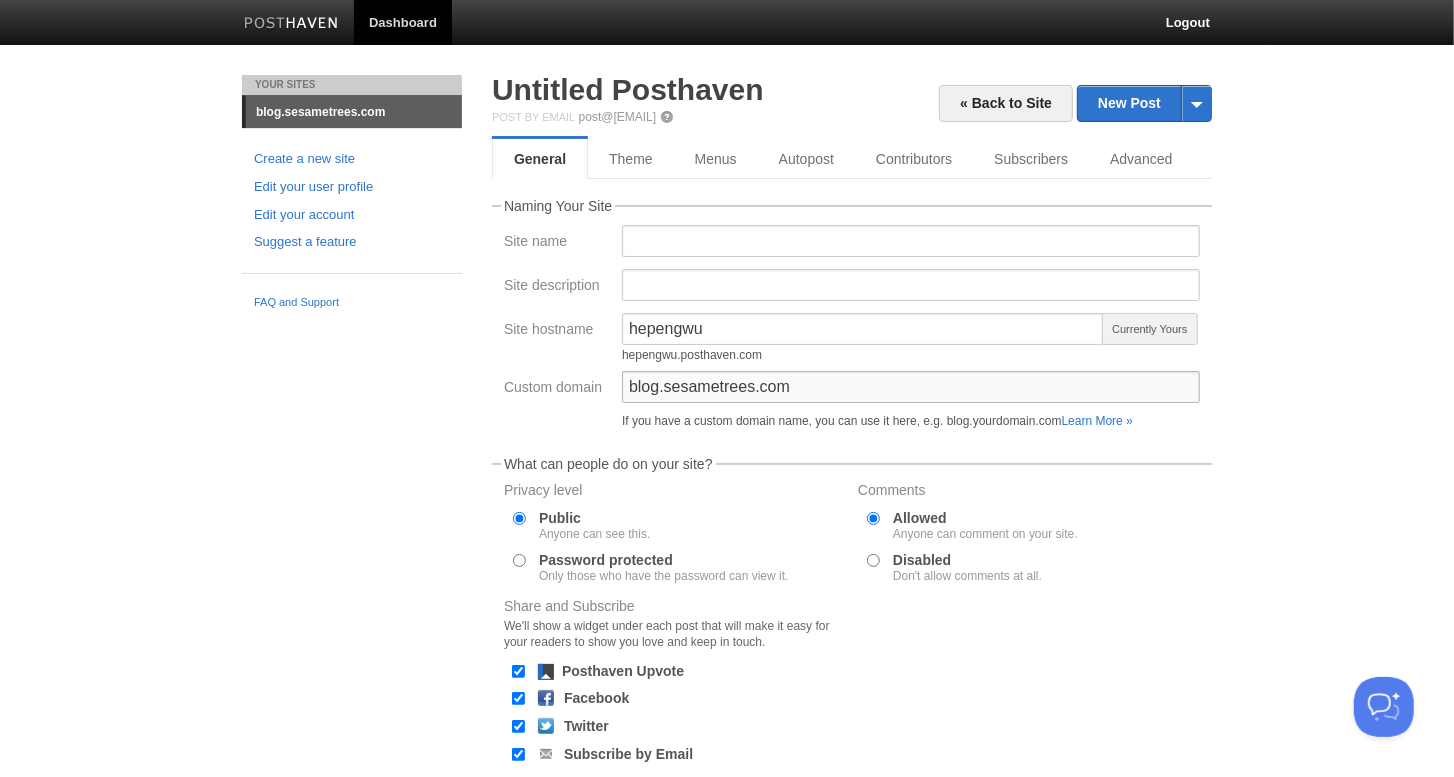 drag, startPoint x: 1, startPoint y: 361, endPoint x: 808, endPoint y: 391, distance: 807.55743 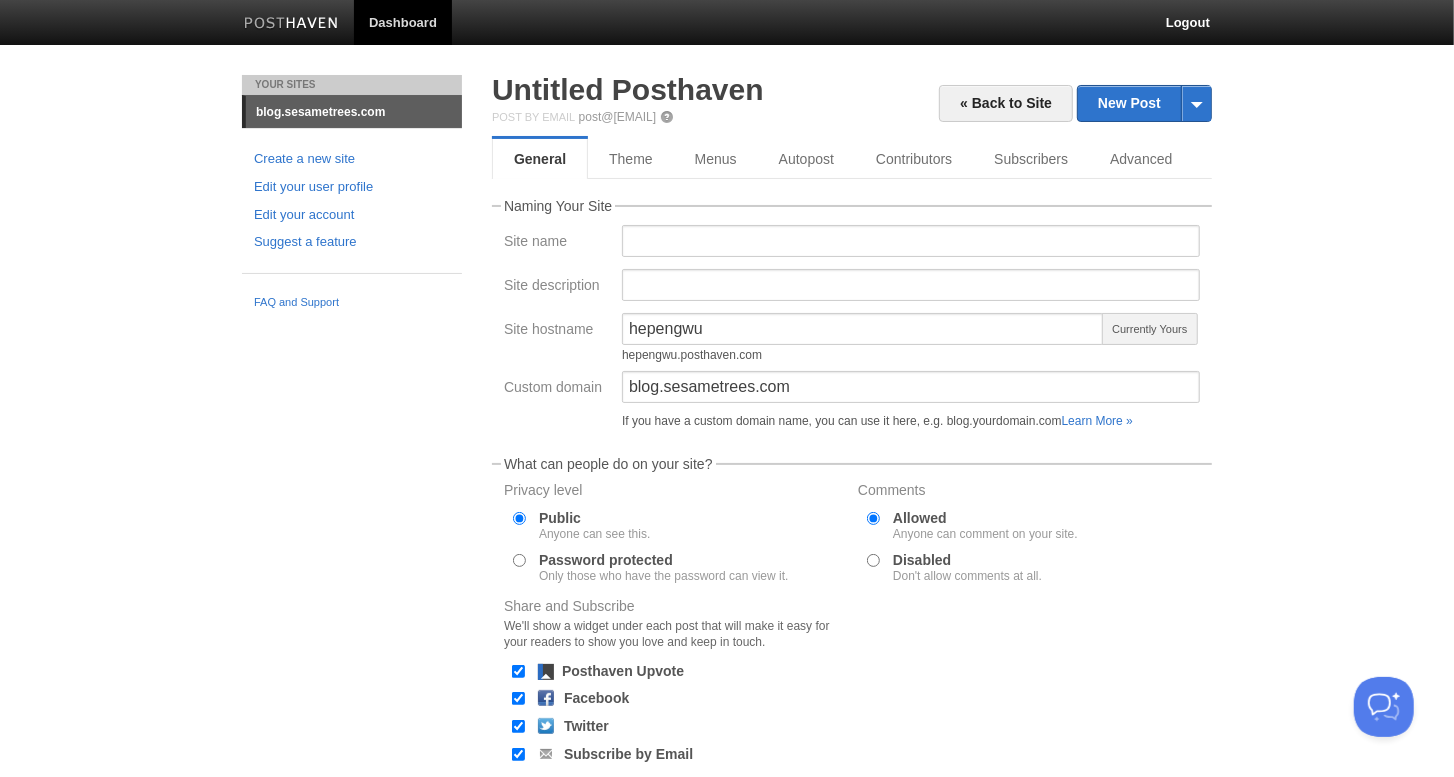 click on "Your Sites blog.sesametrees.com
Create a new site
Edit your user profile
Edit your account
Suggest a feature
FAQ and Support
« Back to Site
New Post
by Web
by Email
Untitled Posthaven
Post by Email
post@hepengwu.posthaven.com
General
Theme
Menus
Autopost
Contributors
Subscribers
Advanced
Naming Your Site
Site name
Site description" at bounding box center (727, 501) 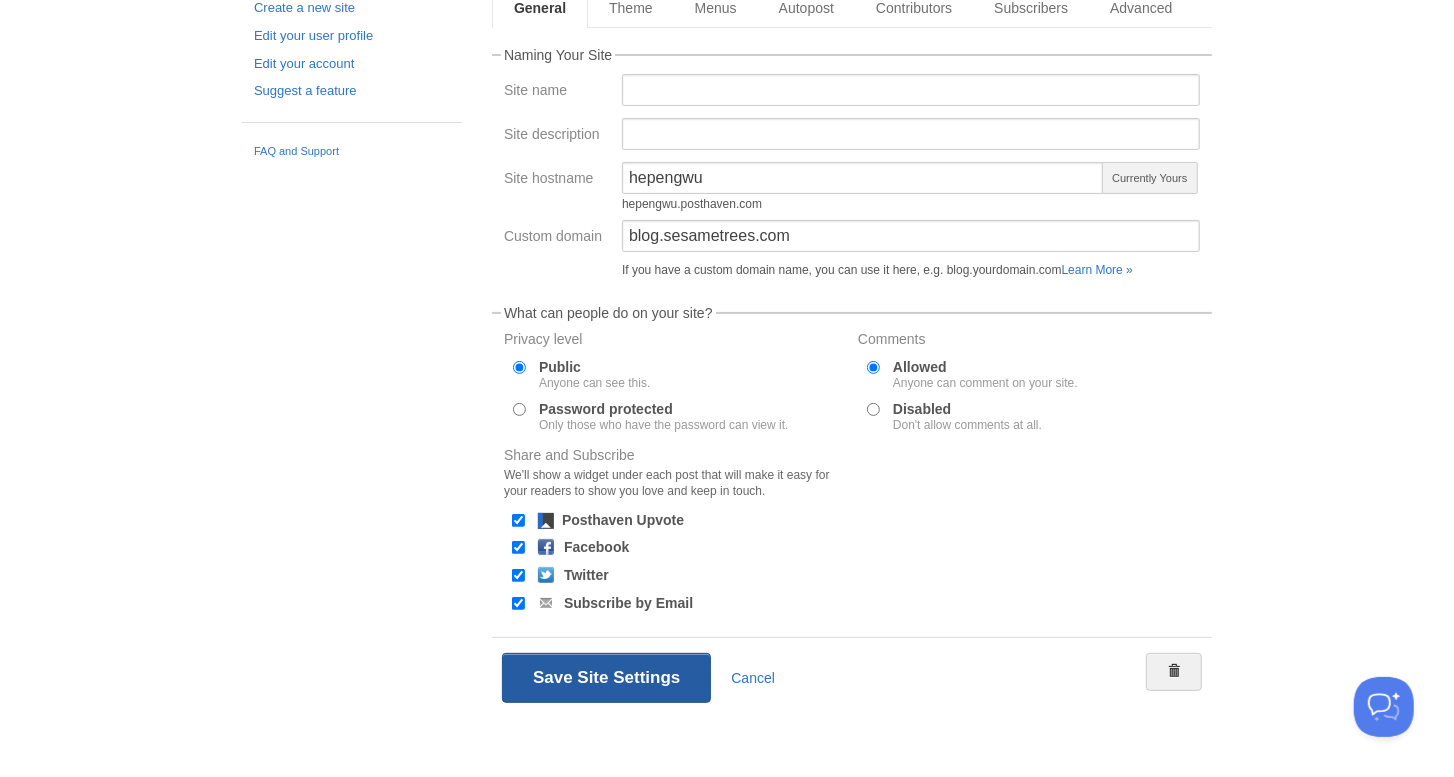 click on "Save Site Settings" at bounding box center (606, 678) 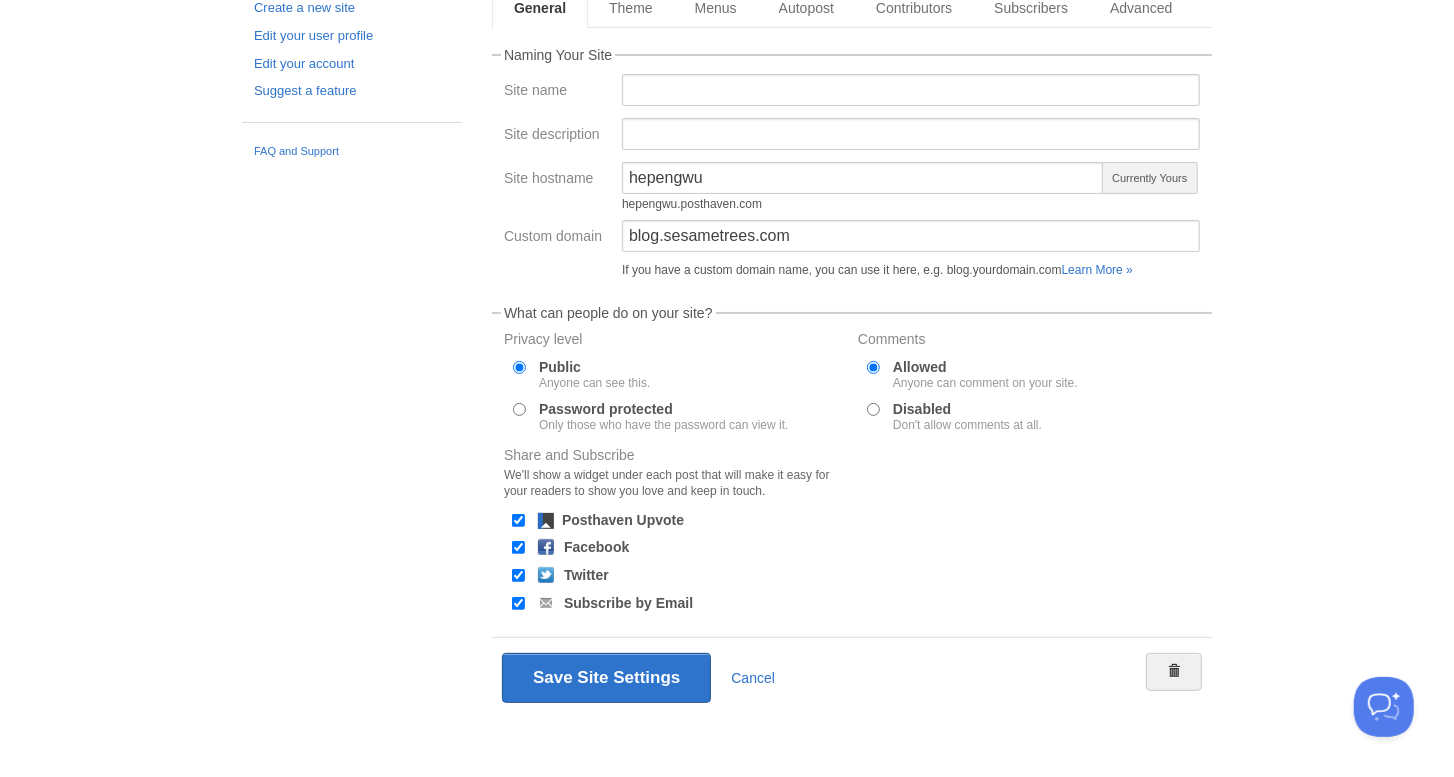 scroll, scrollTop: 0, scrollLeft: 0, axis: both 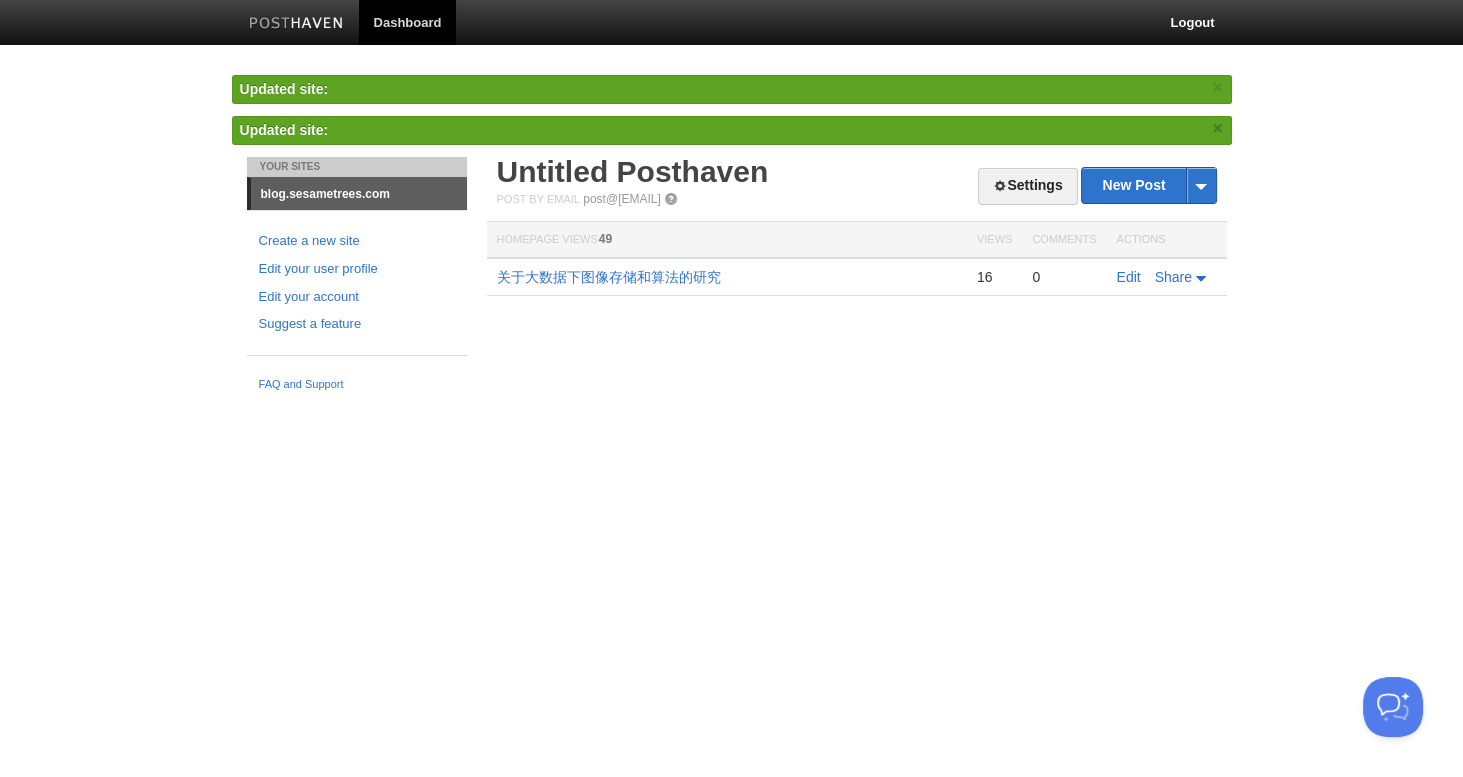 click on "×" at bounding box center [1218, 128] 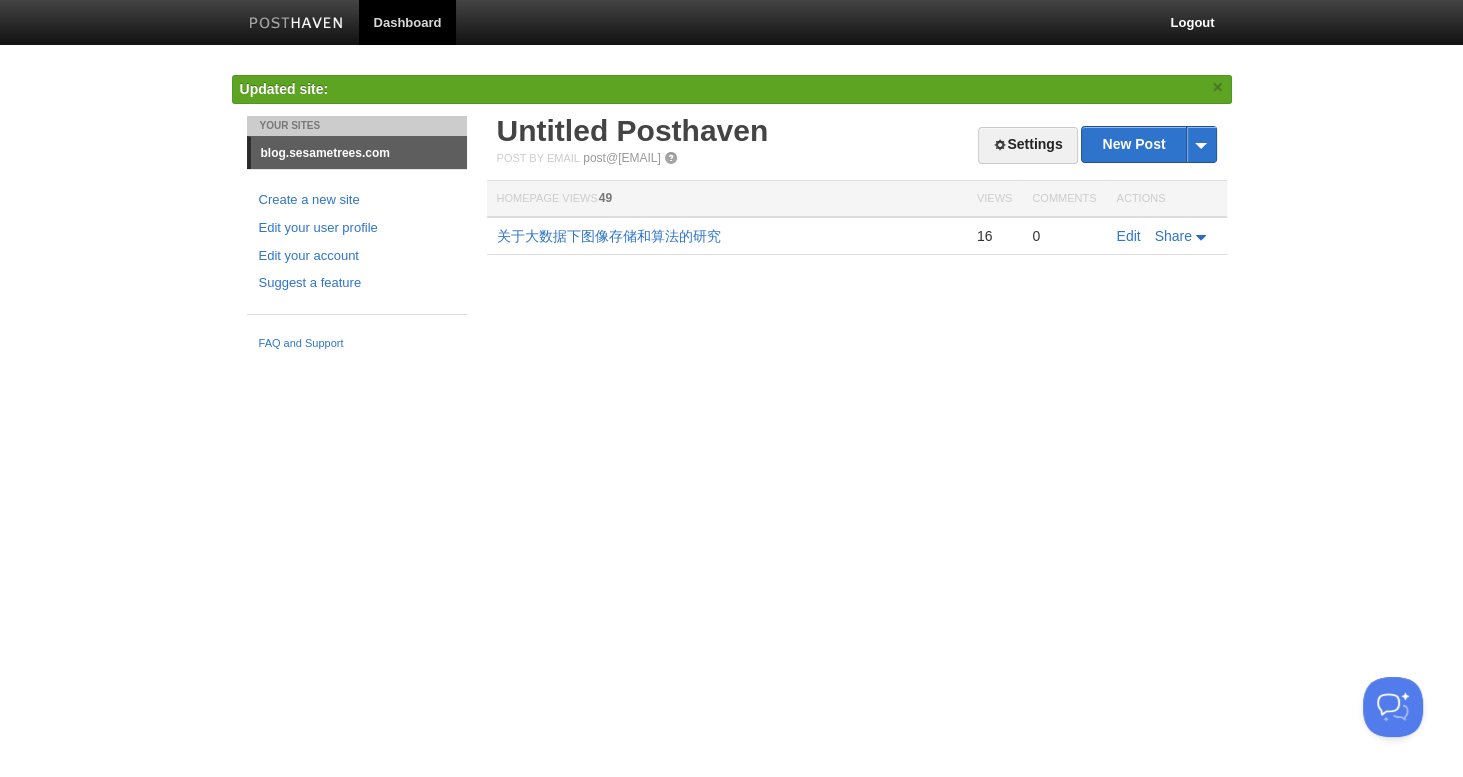 click on "×" at bounding box center [1218, 87] 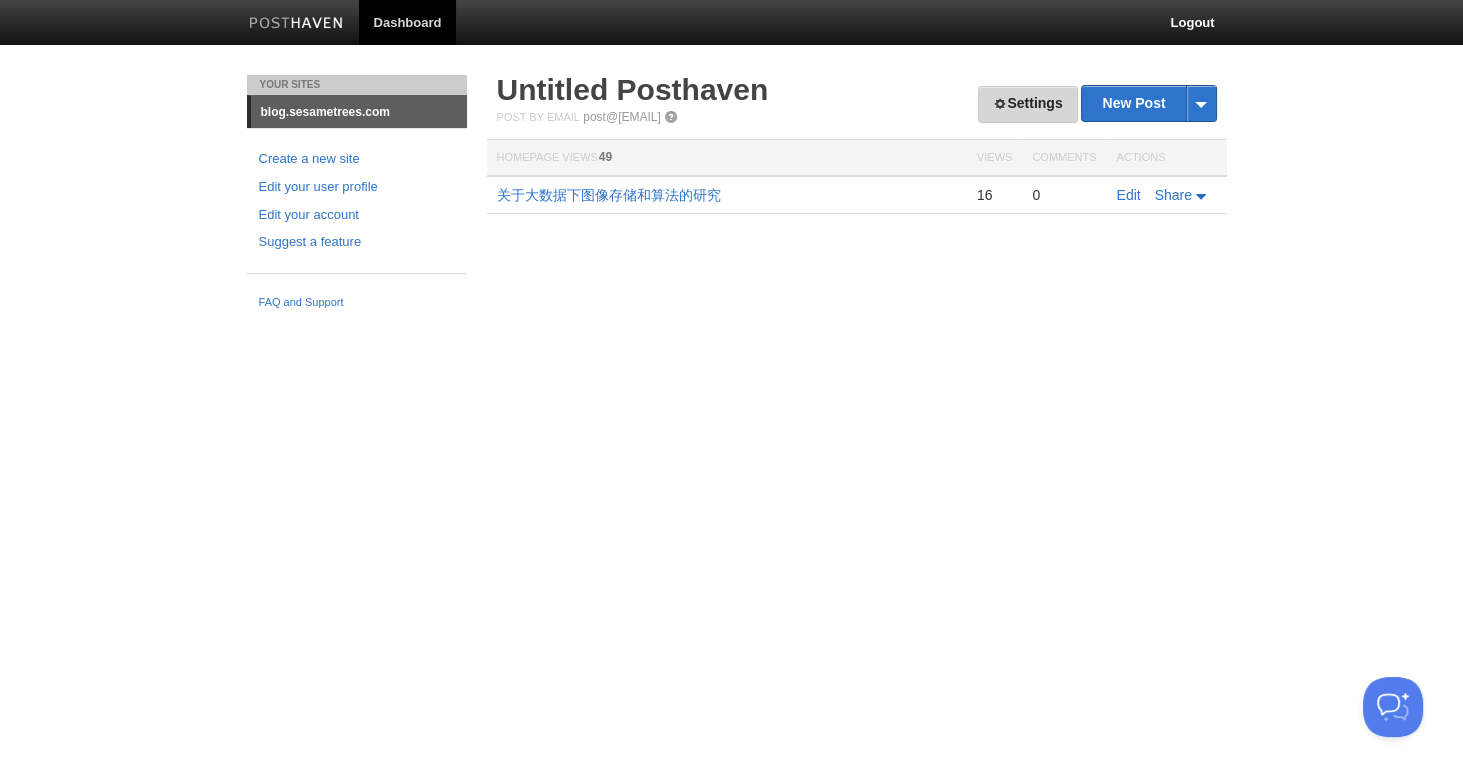 click on "Settings" at bounding box center (1027, 104) 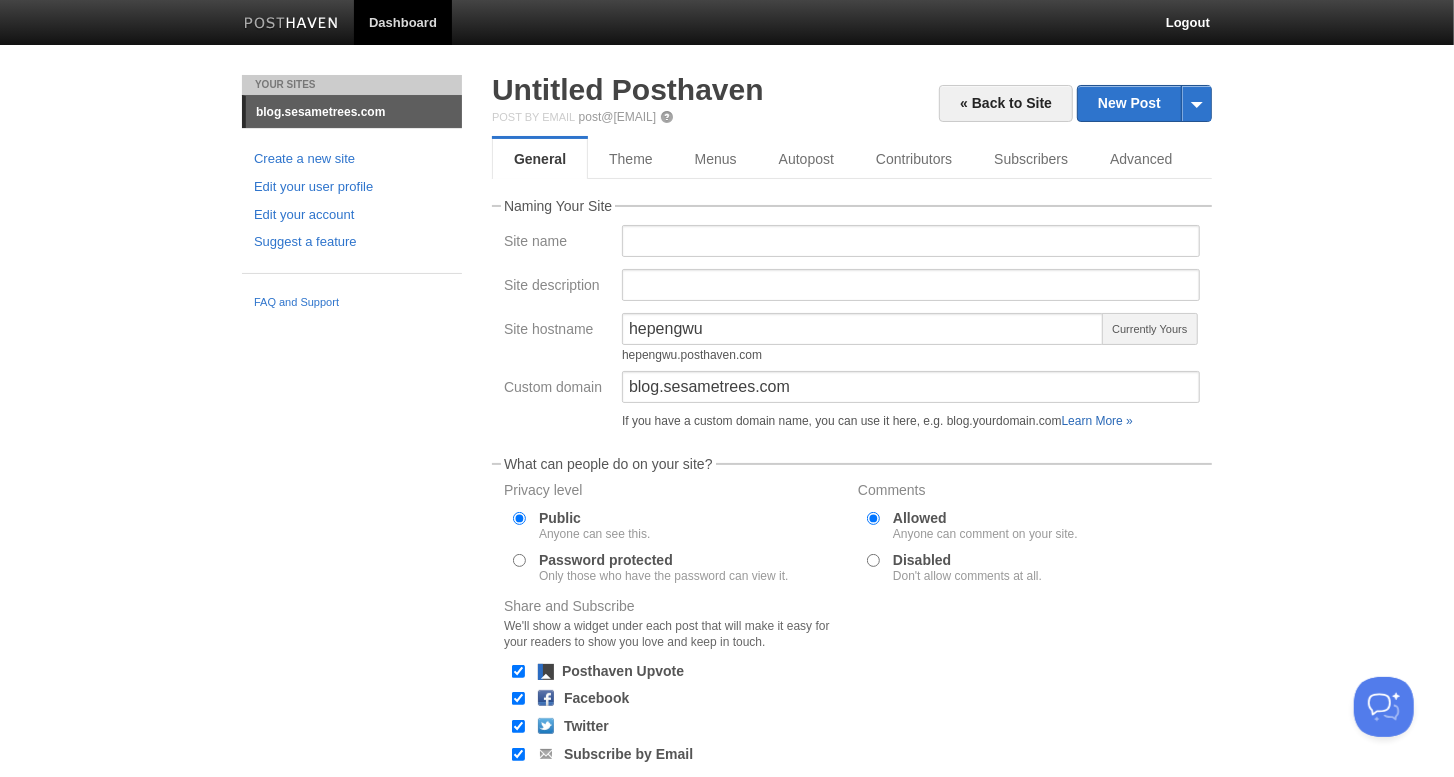 click on "Learn More »" at bounding box center (1097, 421) 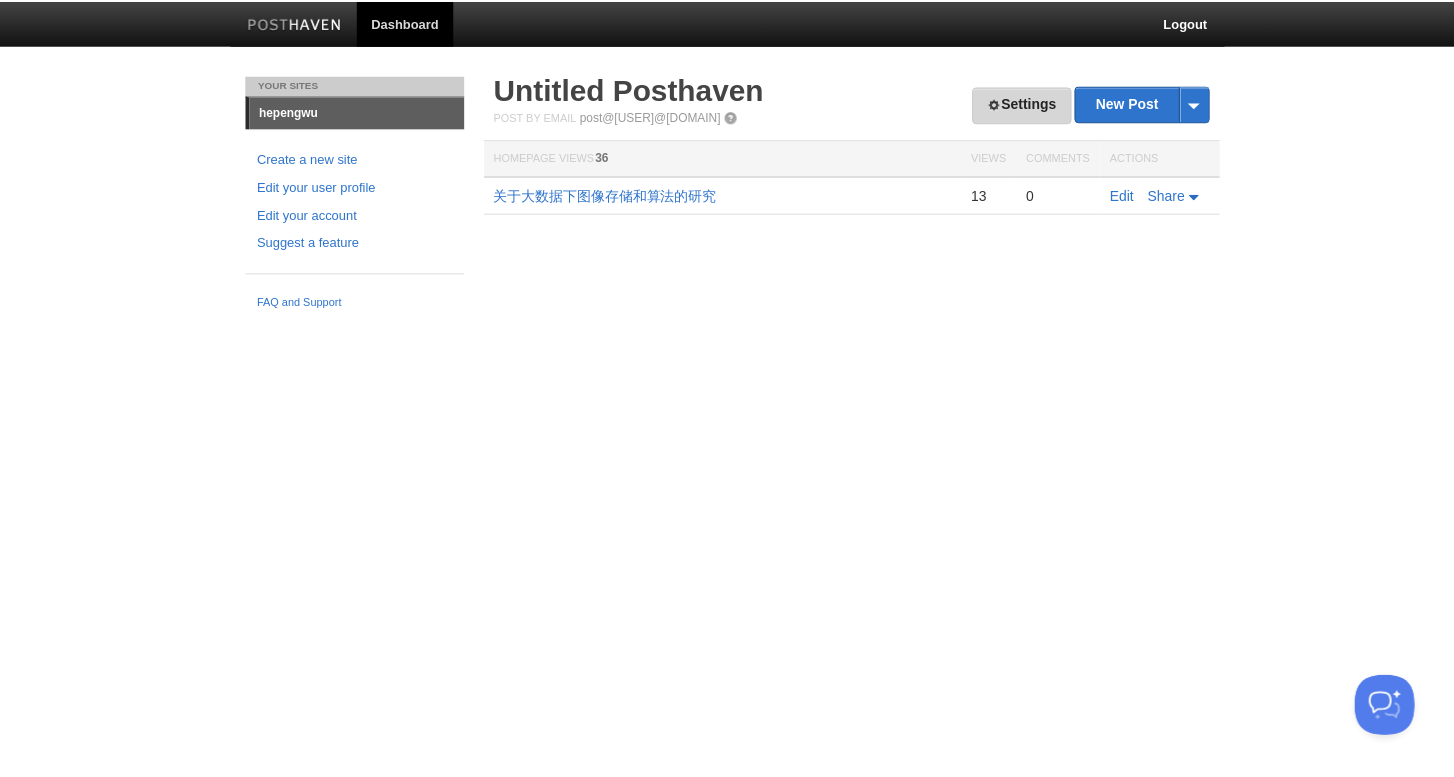 scroll, scrollTop: 0, scrollLeft: 0, axis: both 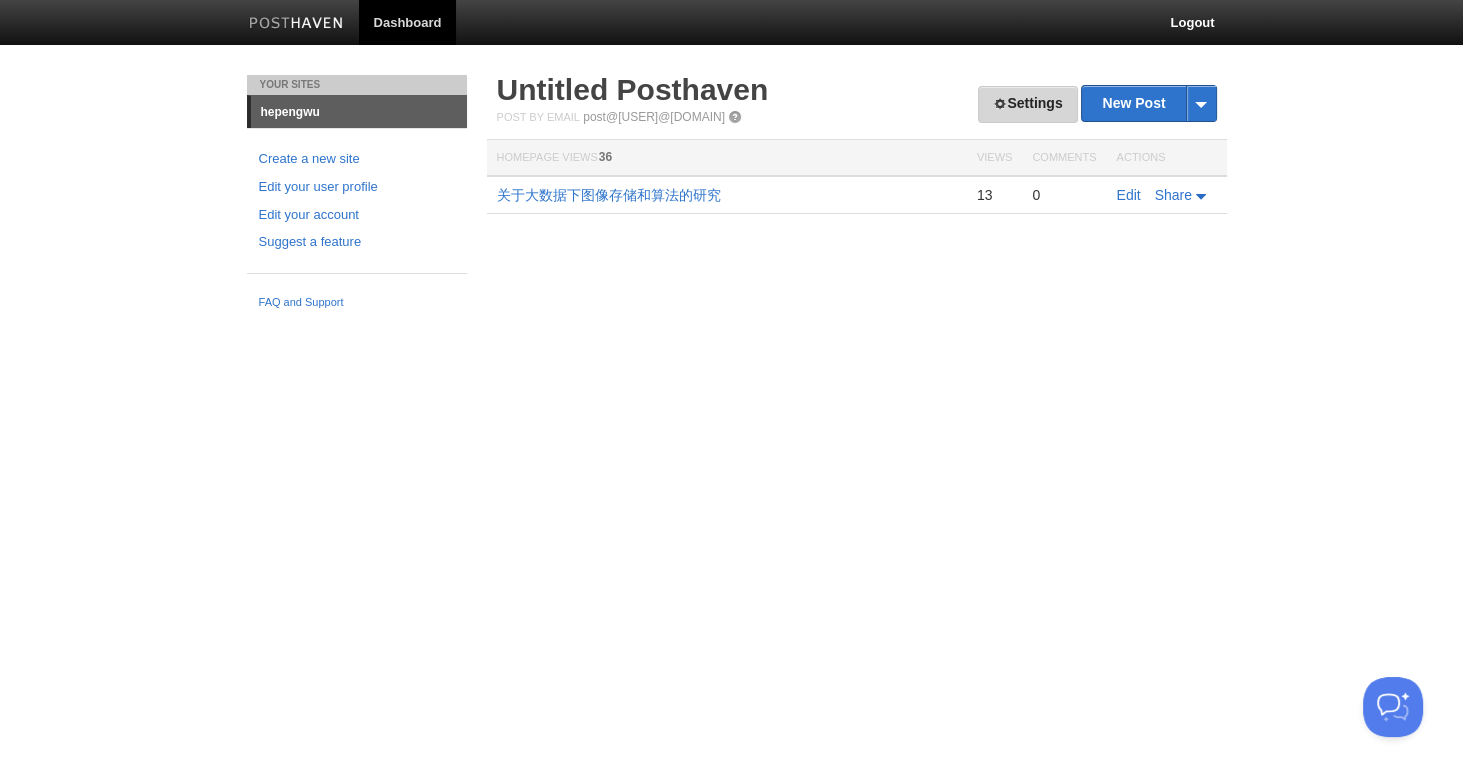 click on "Settings" at bounding box center [1027, 104] 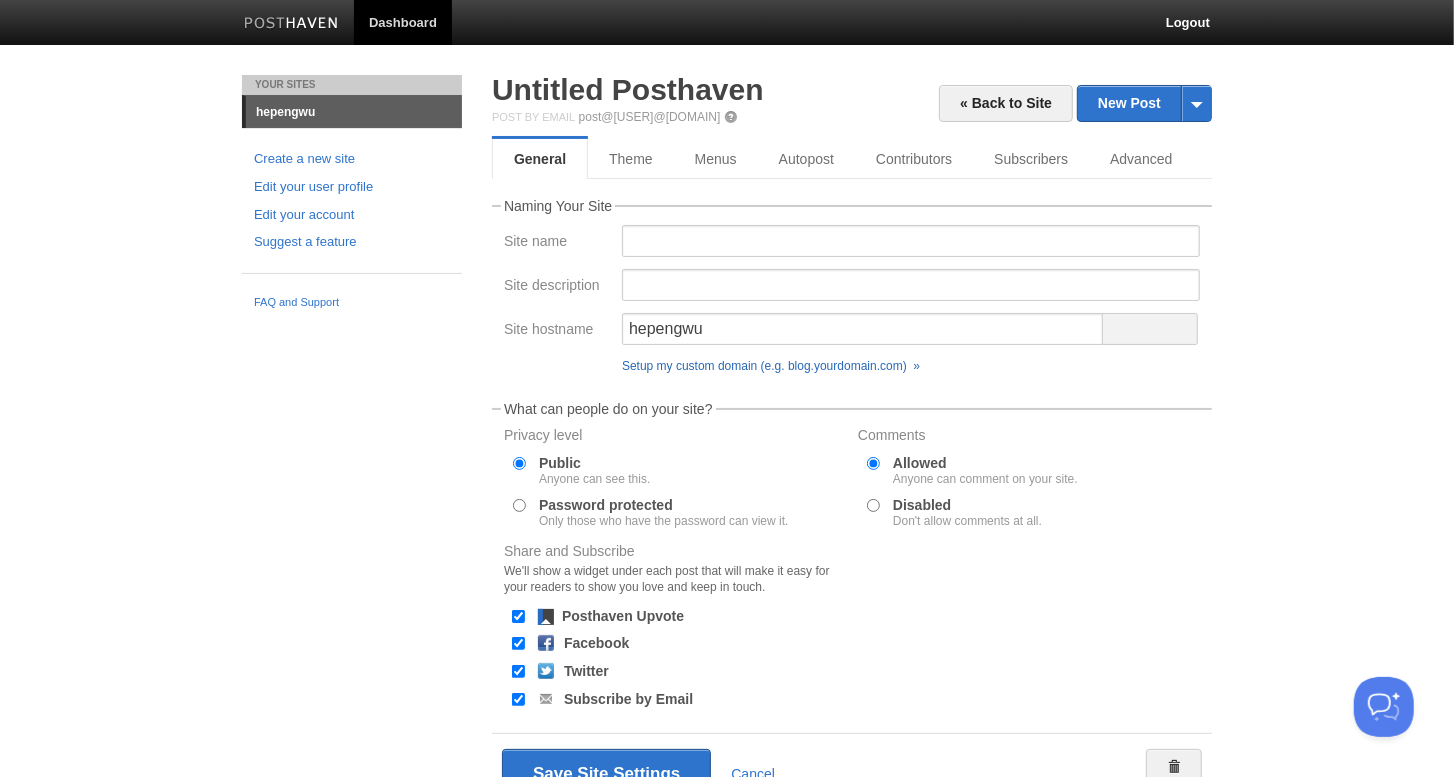 click on "Setup my custom domain (e.g. blog.yourdomain.com)  »" at bounding box center (771, 366) 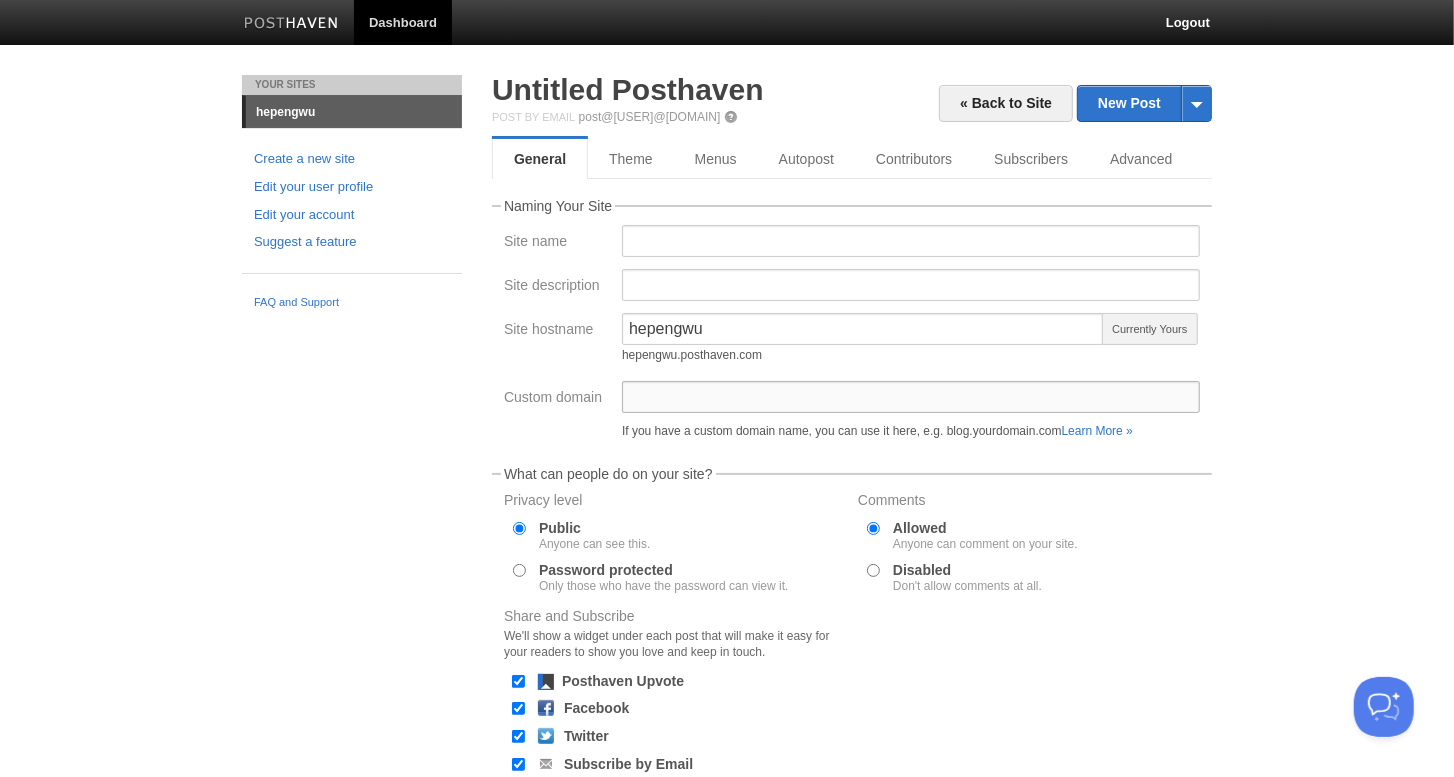 click on "Custom domain" at bounding box center [911, 397] 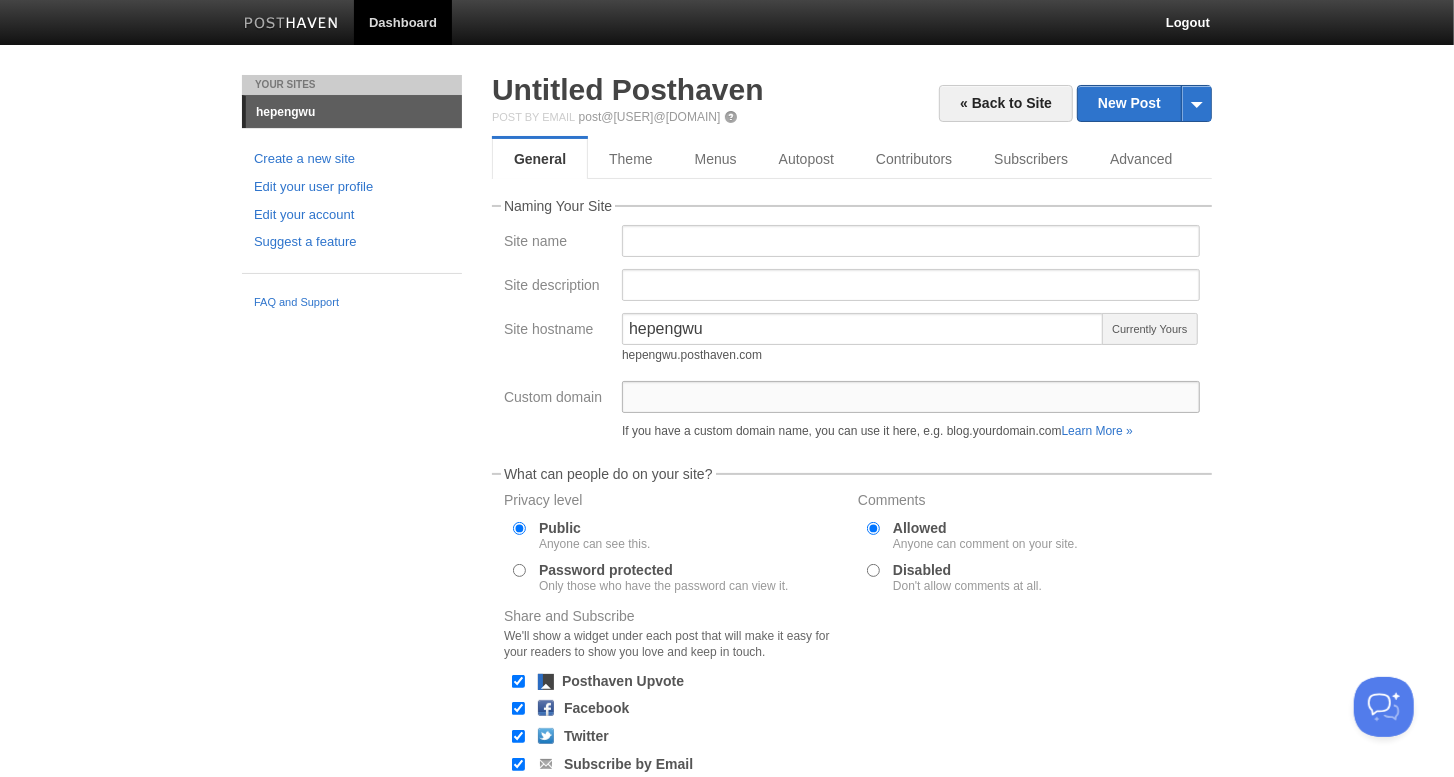 paste on "http://blog.example.com/lander" 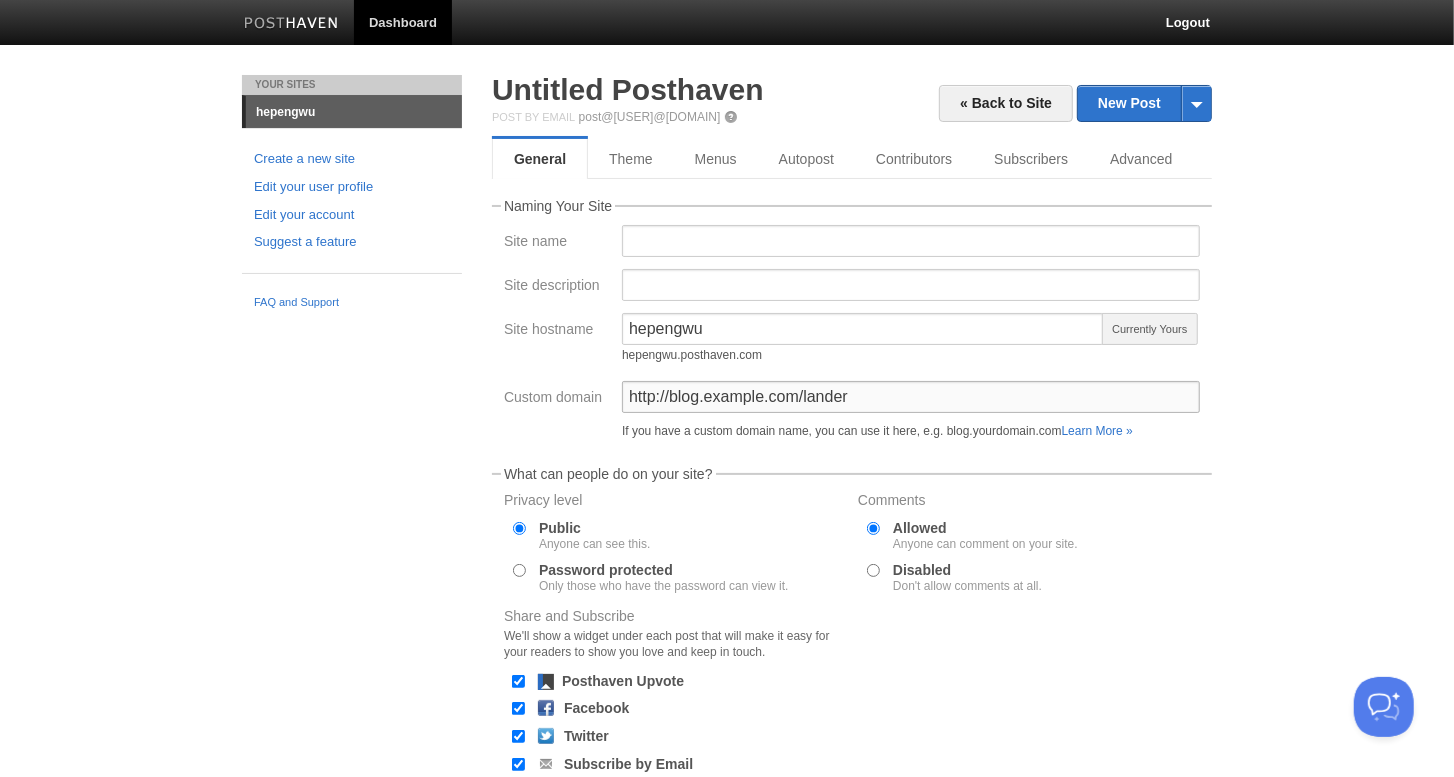 drag, startPoint x: 671, startPoint y: 393, endPoint x: 577, endPoint y: 402, distance: 94.42987 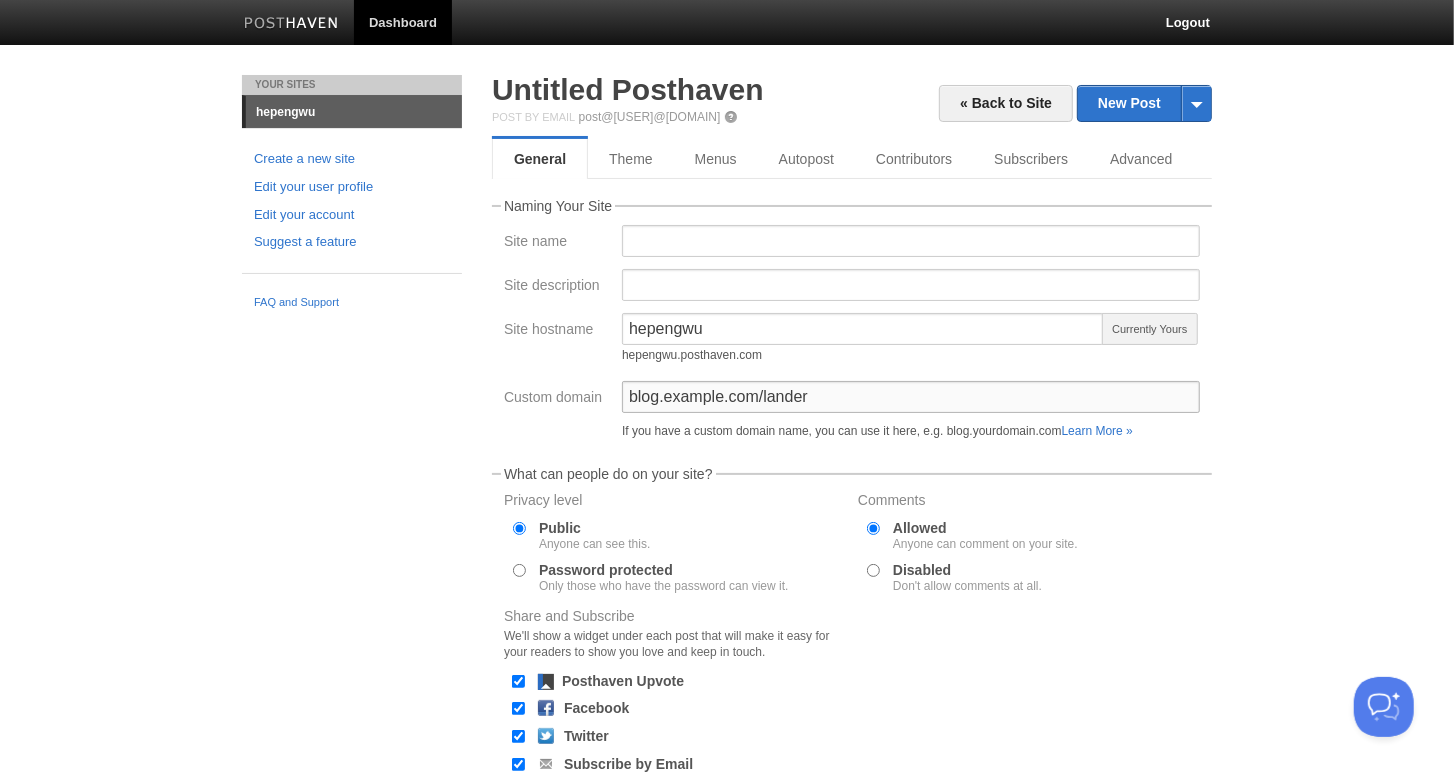 click on "blog.example.com/lander" at bounding box center (911, 397) 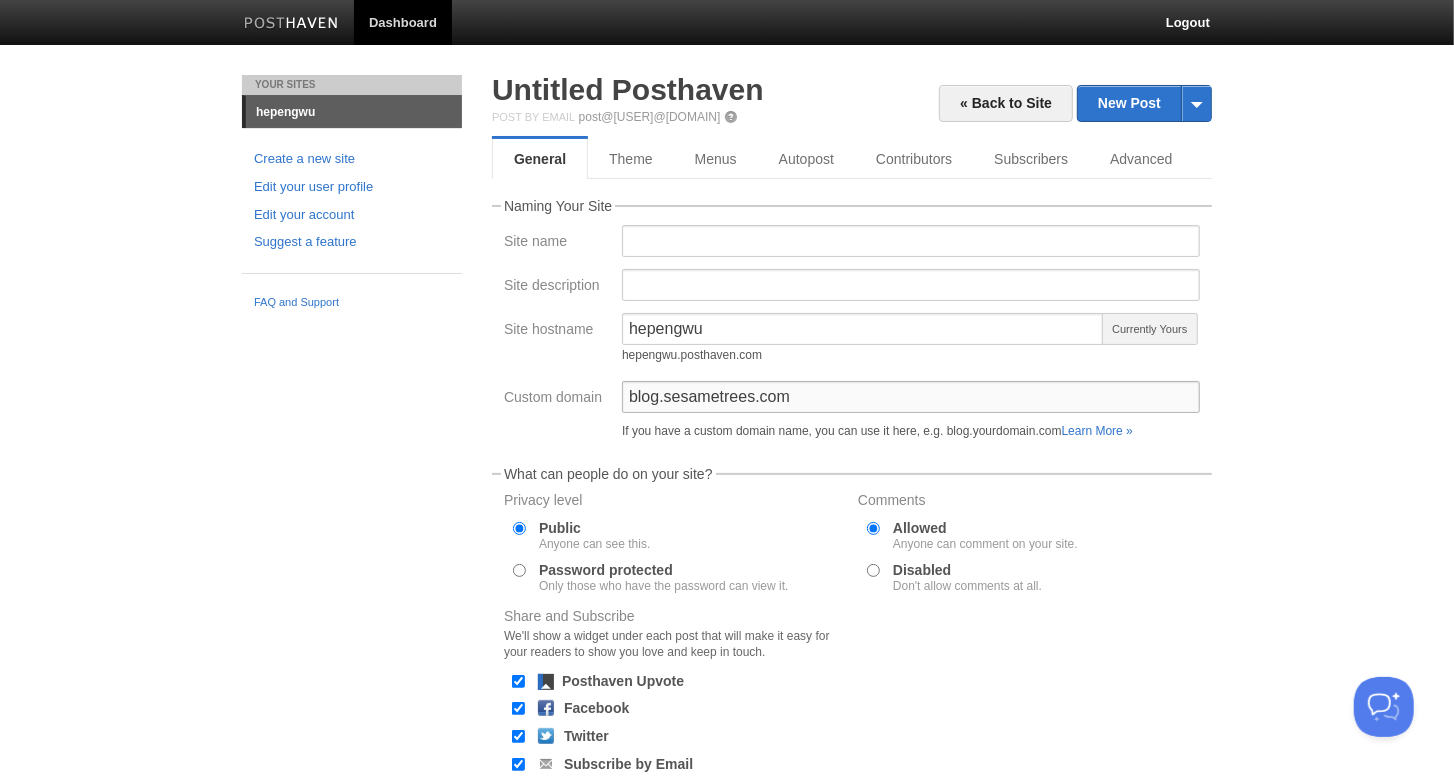 click on "blog.sesametrees.com" at bounding box center [911, 397] 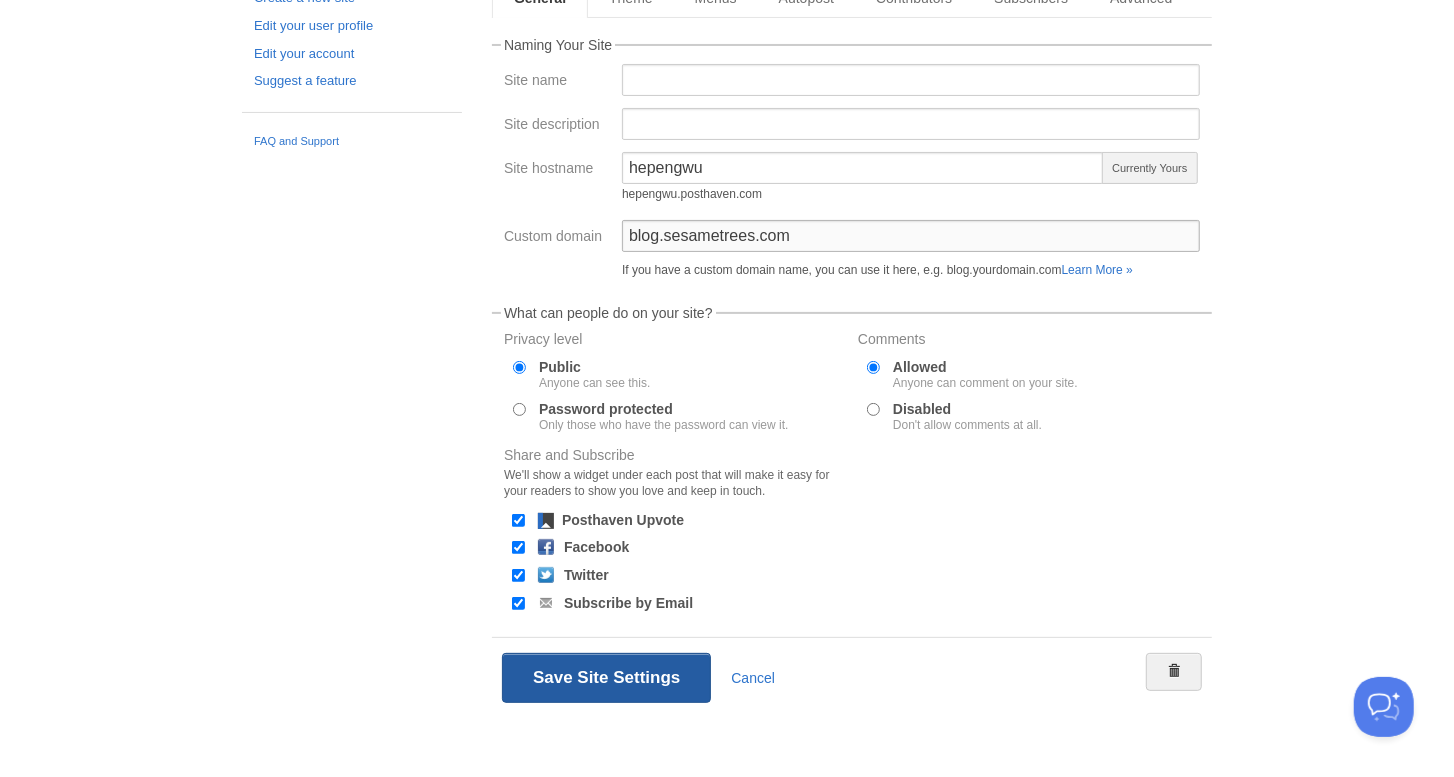type on "blog.sesametrees.com" 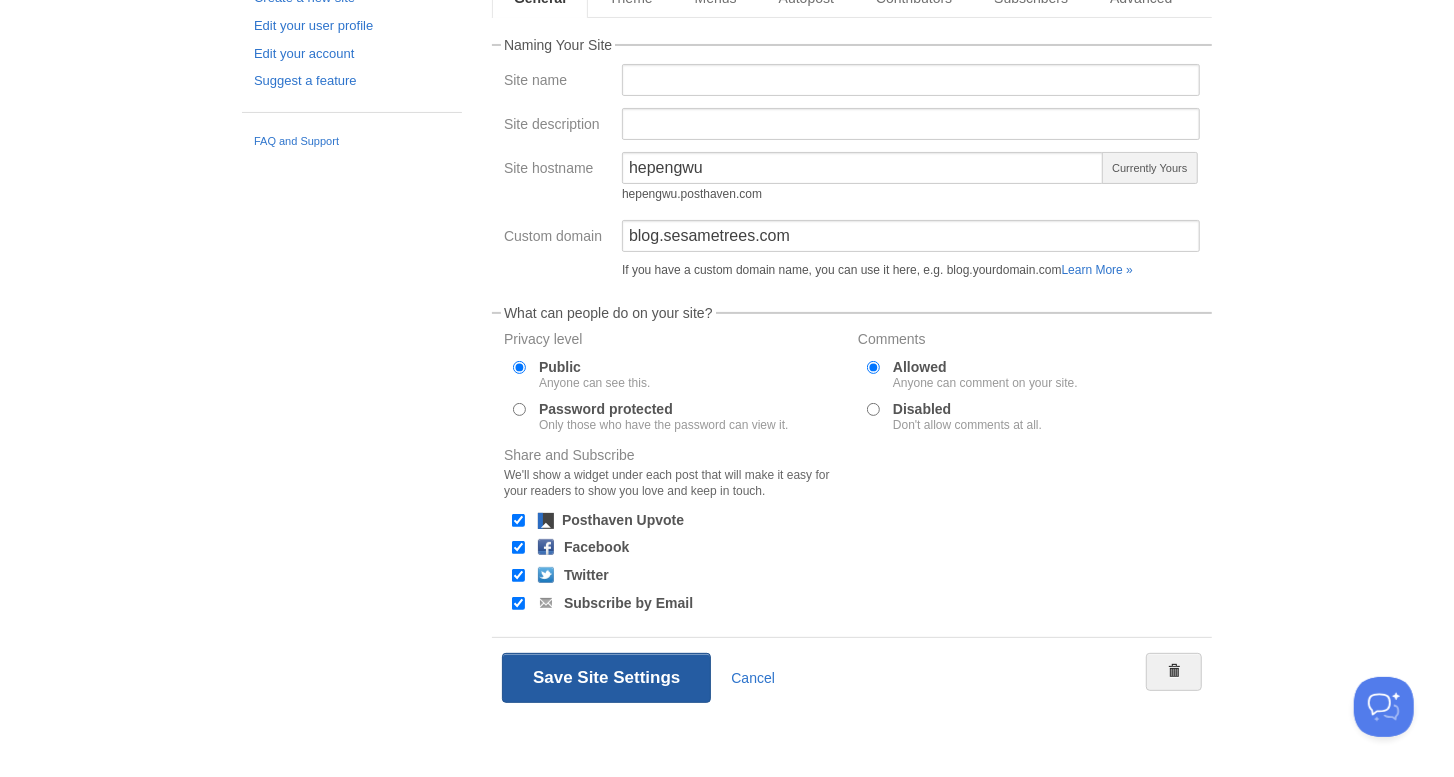 click on "Save Site Settings" at bounding box center [606, 678] 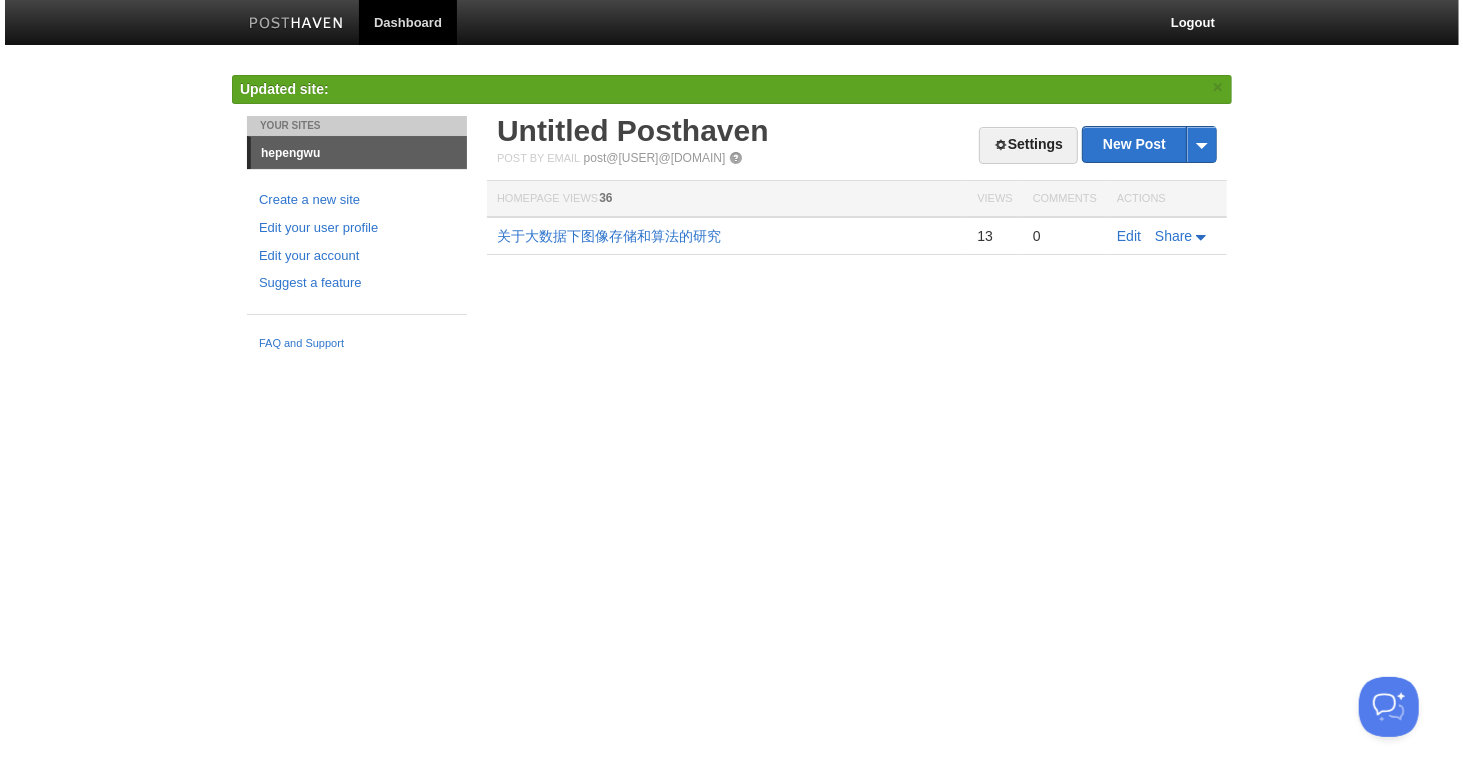 scroll, scrollTop: 0, scrollLeft: 0, axis: both 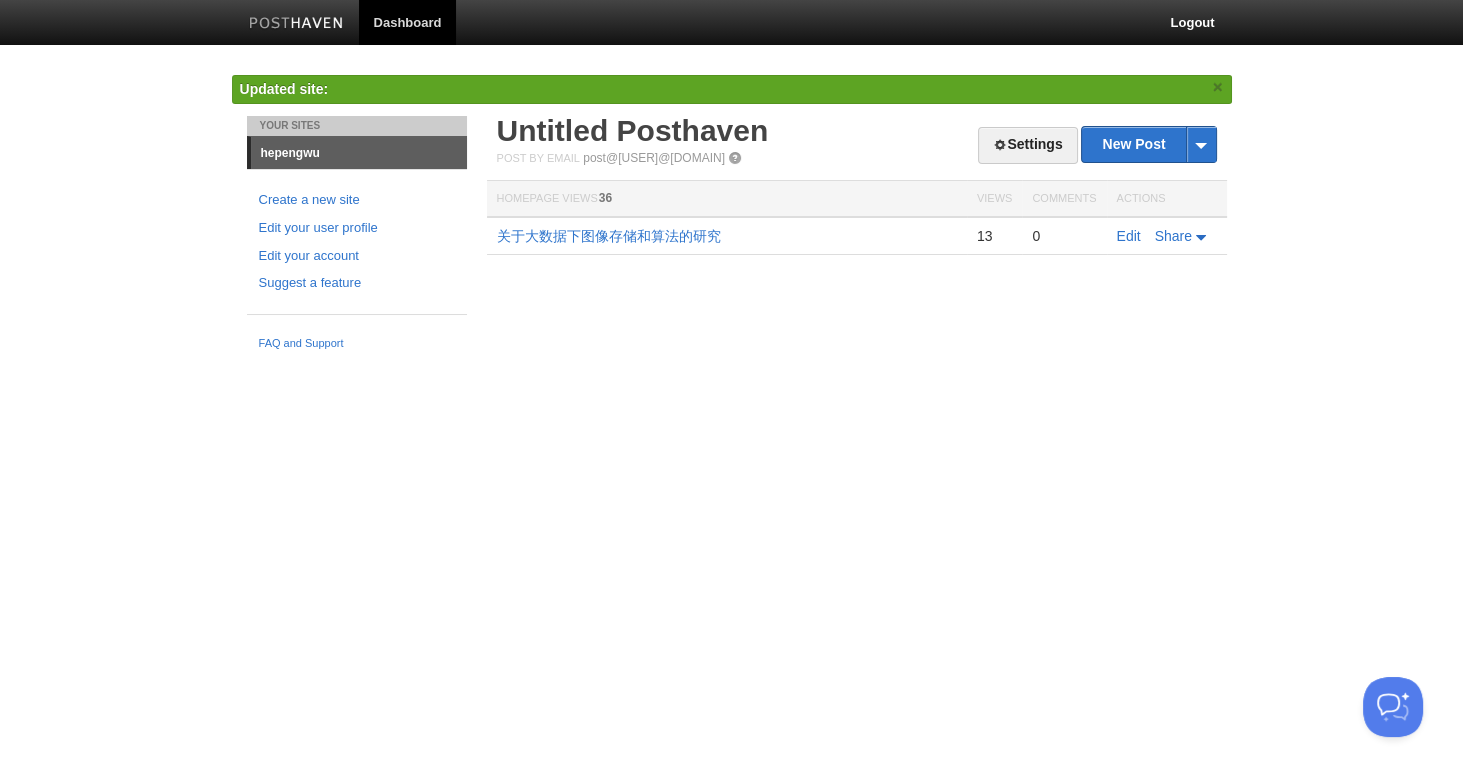click on "×" at bounding box center [1218, 87] 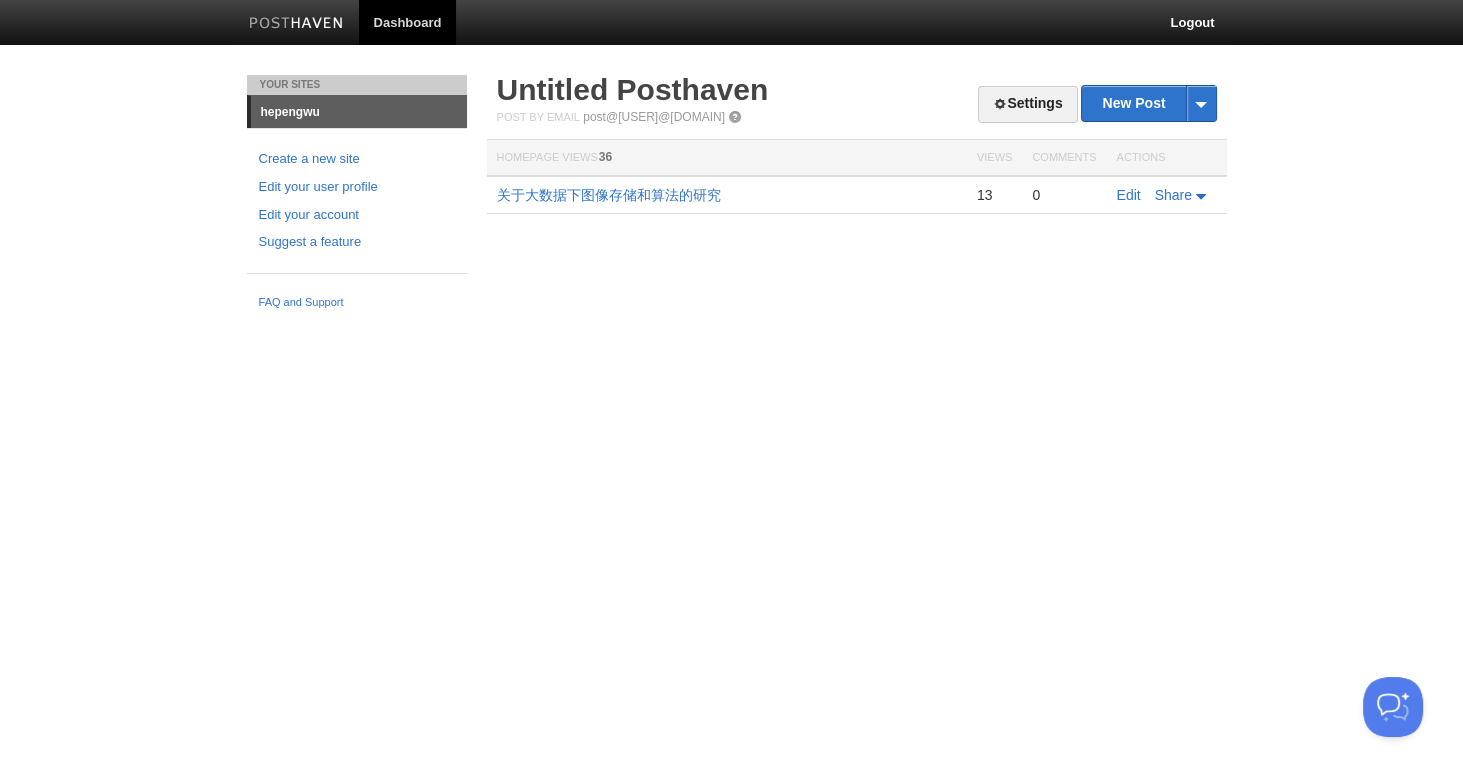 click on "Dashboard
Logout
Post saved
×
Your Sites hepengwu
Create a new site
Edit your user profile
Edit your account
Suggest a feature
FAQ and Support
Settings
New Post
by Web
by Email
Untitled Posthaven
Post by Email
post@hepengwu.posthaven.com
Homepage Views
36
Views
Comments
Actions
关于大数据下图像存储和算法的研究
13
0
Edit
Share" at bounding box center [731, 159] 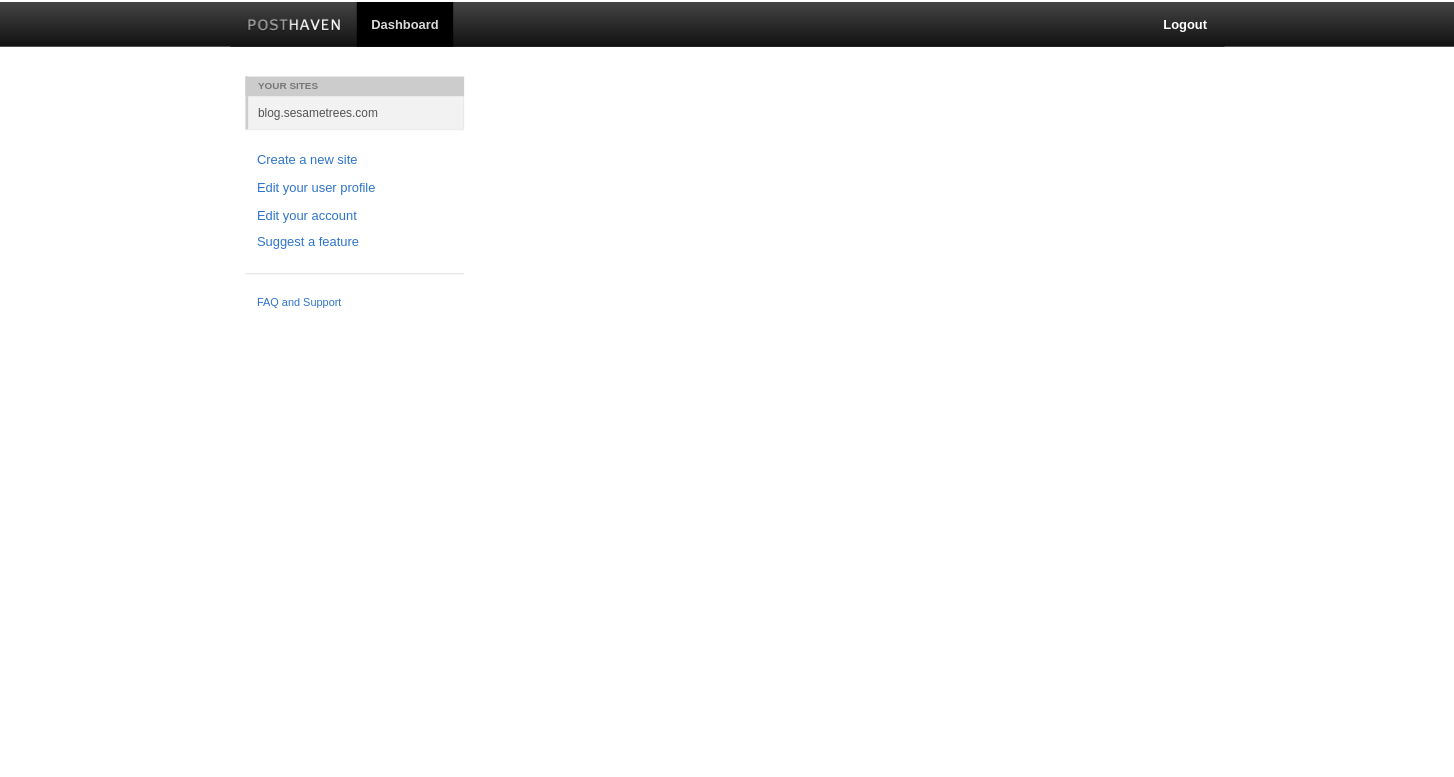 scroll, scrollTop: 0, scrollLeft: 0, axis: both 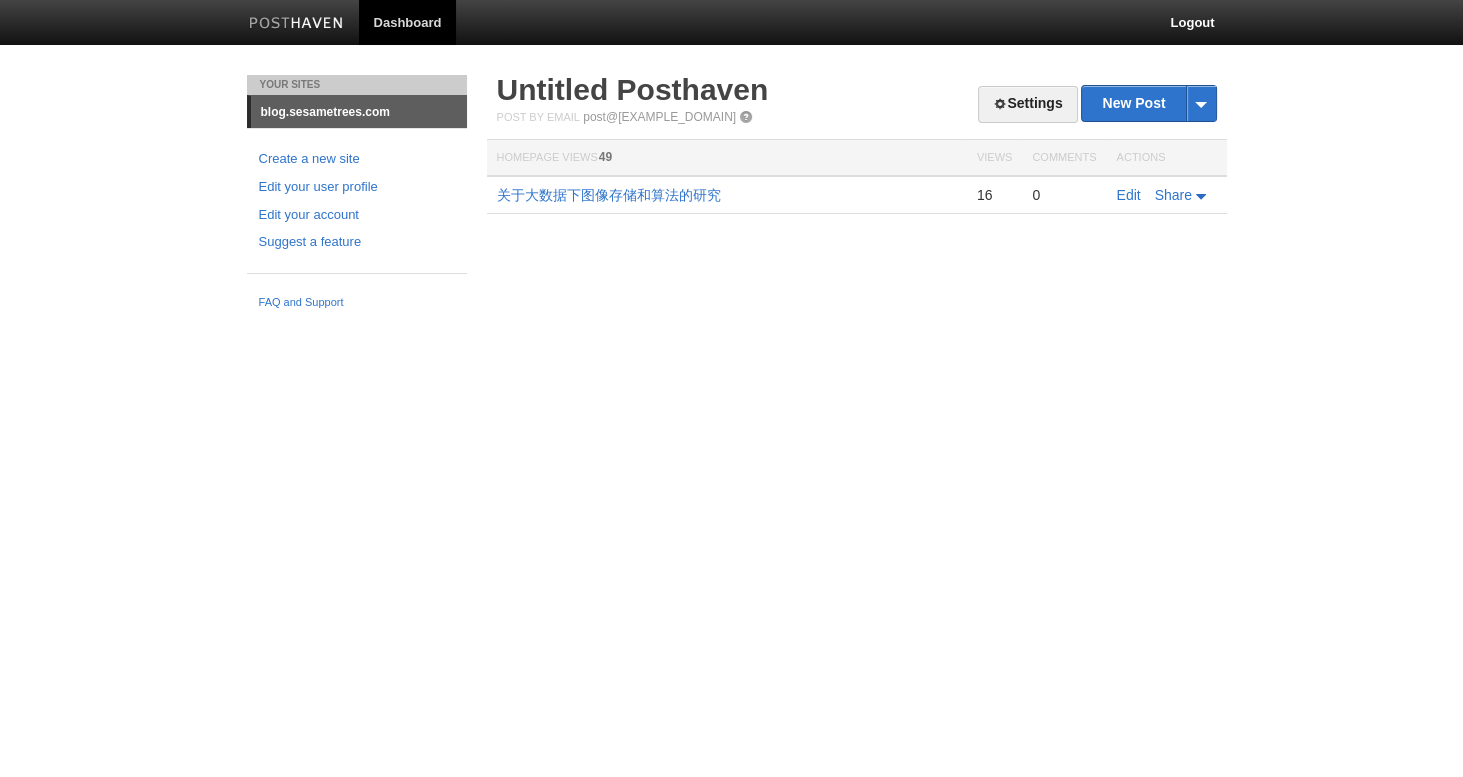 click on "Dashboard
Logout
Your Sites blog.sesametrees.com
Create a new site
Edit your user profile
Edit your account
Suggest a feature
FAQ and Support
Settings
New Post
by Web
by Email
Untitled Posthaven
Post by Email
post@example.com
Homepage Views
49
Views
Comments
Actions
关于大数据下图像存储和算法的研究
16
0
Edit
Share" at bounding box center [731, 159] 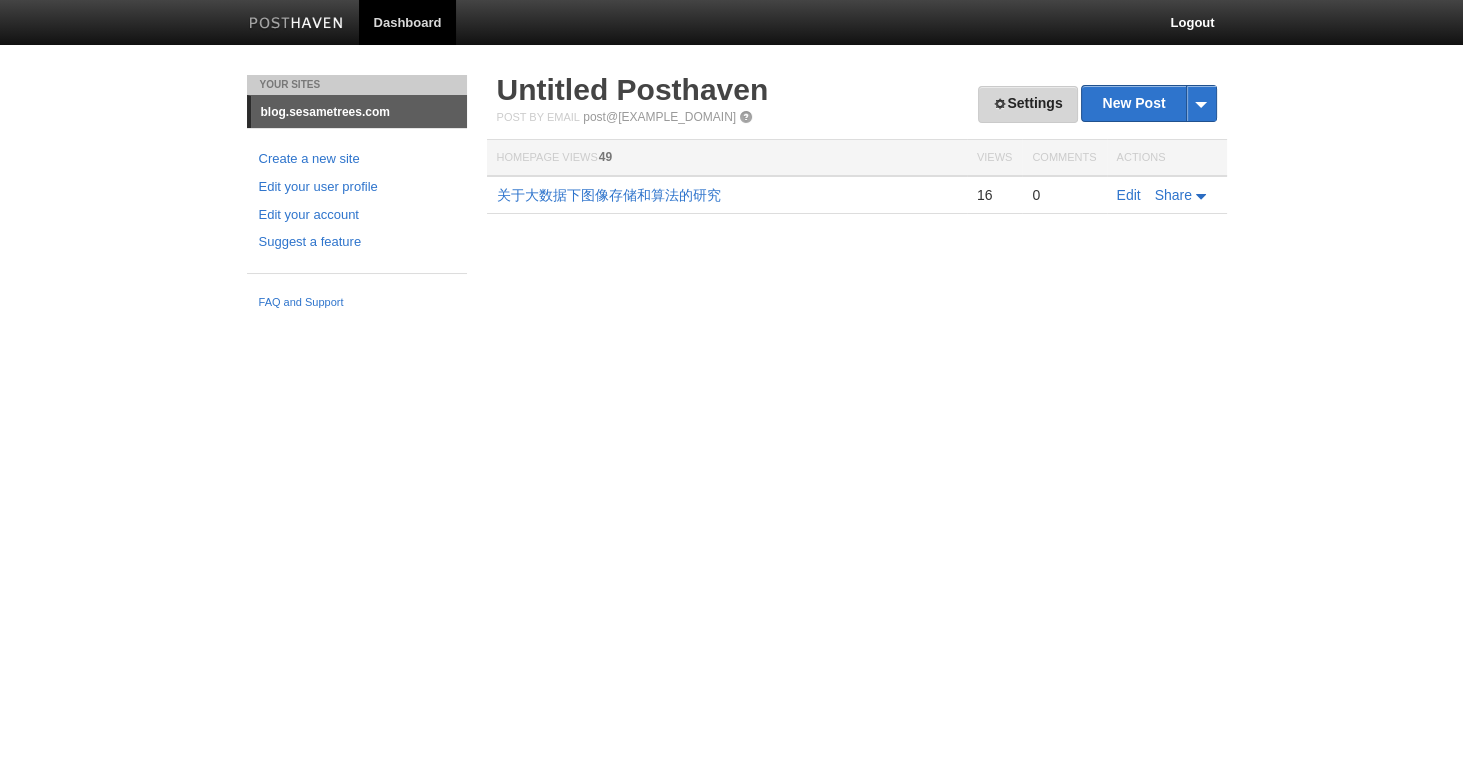 click on "Settings" at bounding box center [1027, 104] 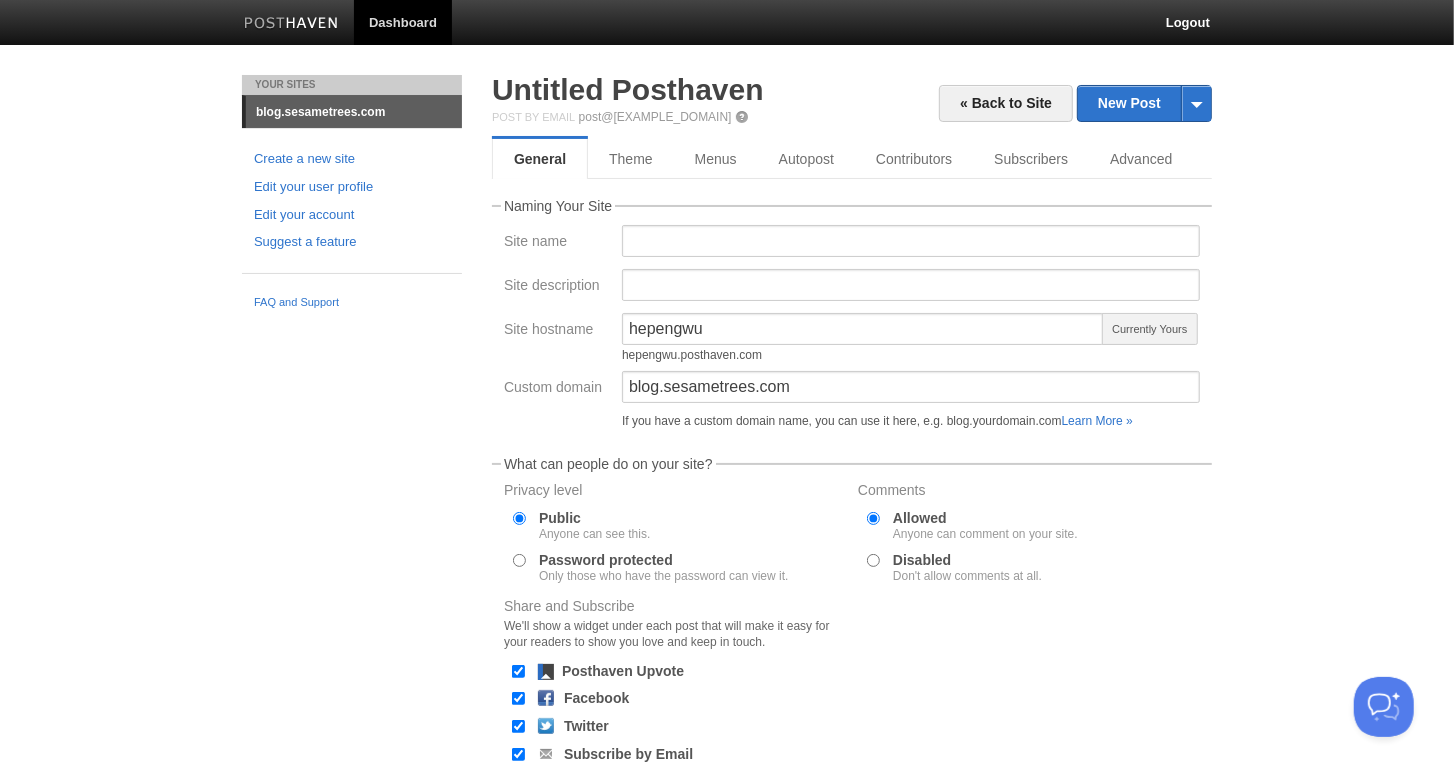 scroll, scrollTop: 0, scrollLeft: 0, axis: both 